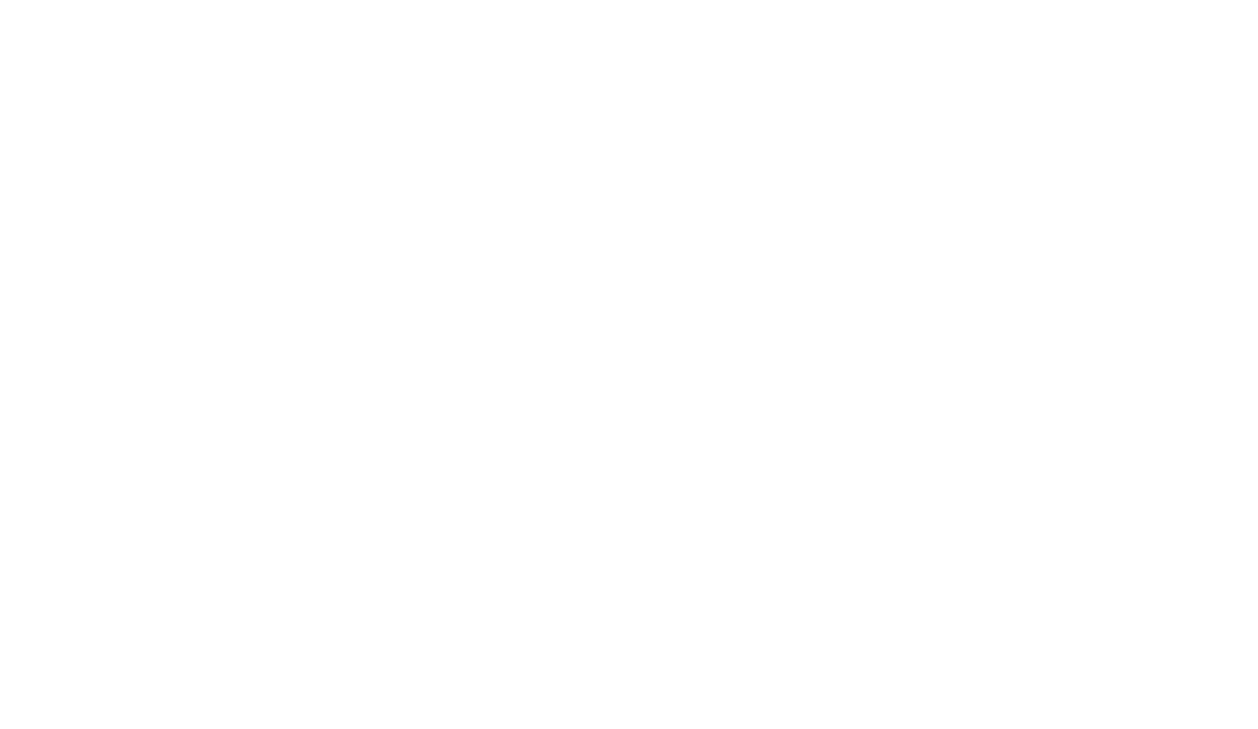 scroll, scrollTop: 0, scrollLeft: 0, axis: both 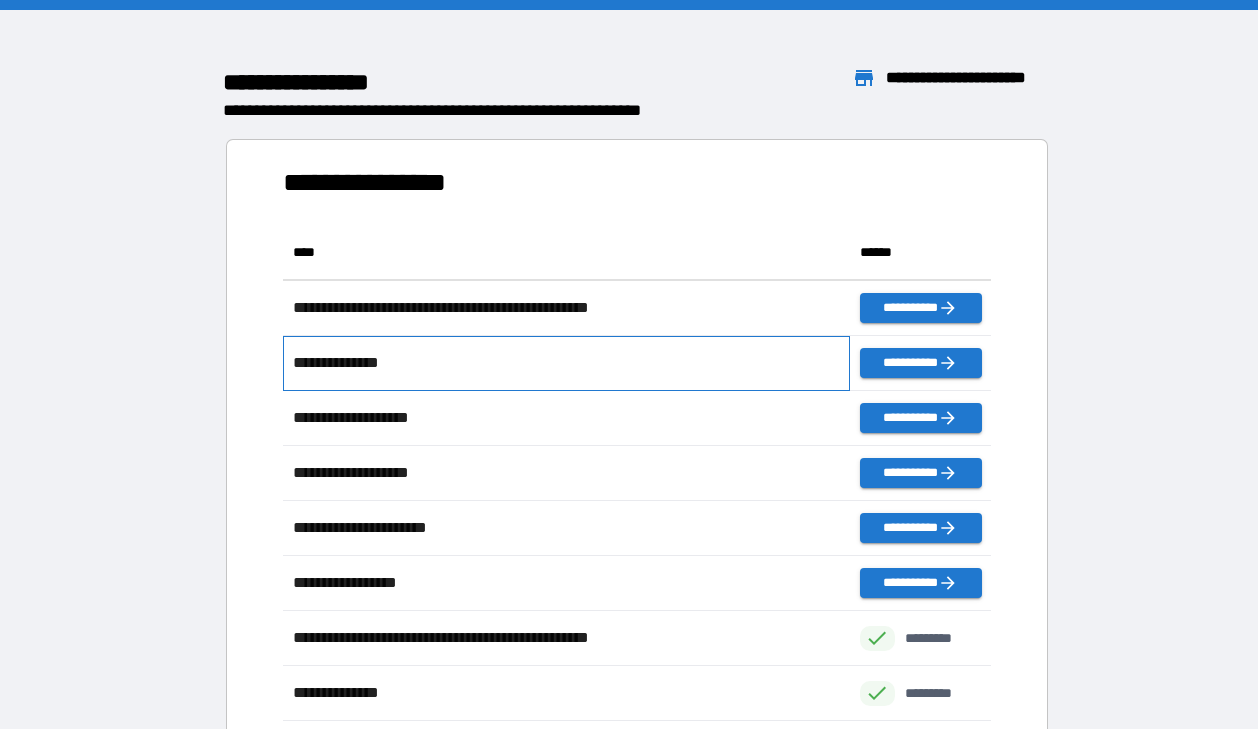 click on "**********" at bounding box center [566, 363] 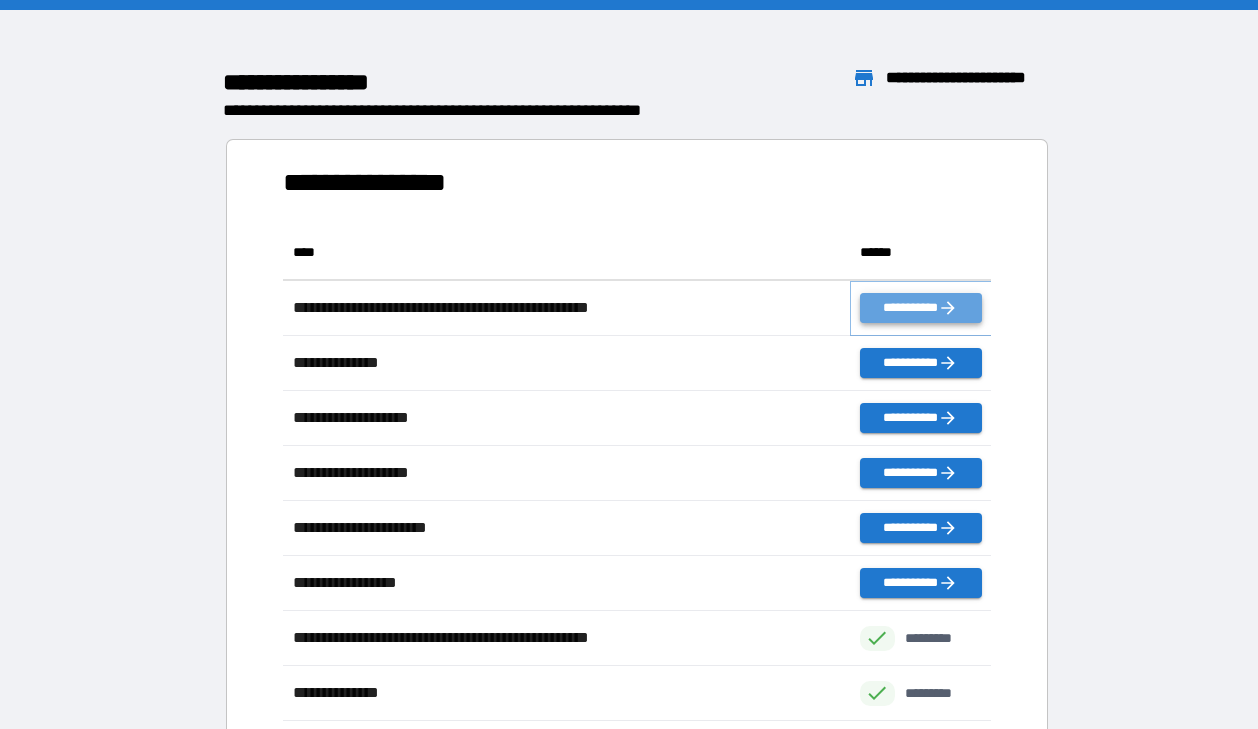 click on "**********" at bounding box center [921, 308] 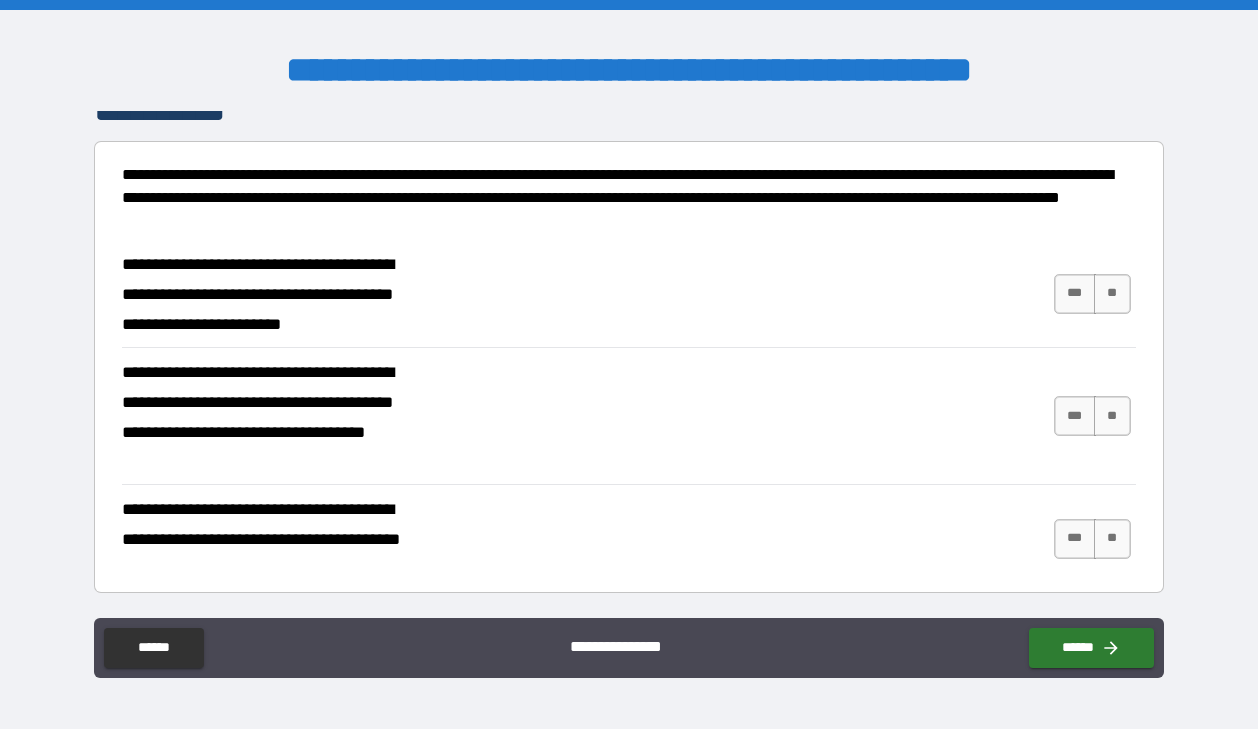 scroll, scrollTop: 190, scrollLeft: 0, axis: vertical 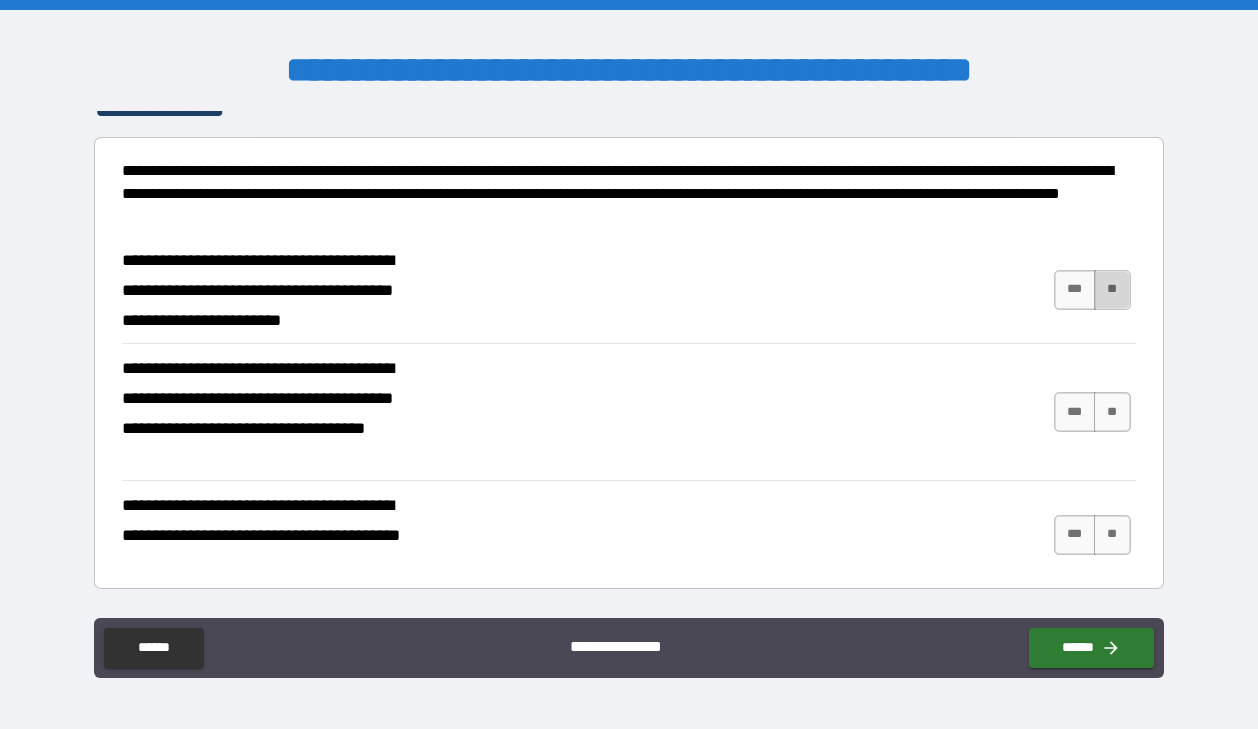 click on "**" at bounding box center [1112, 290] 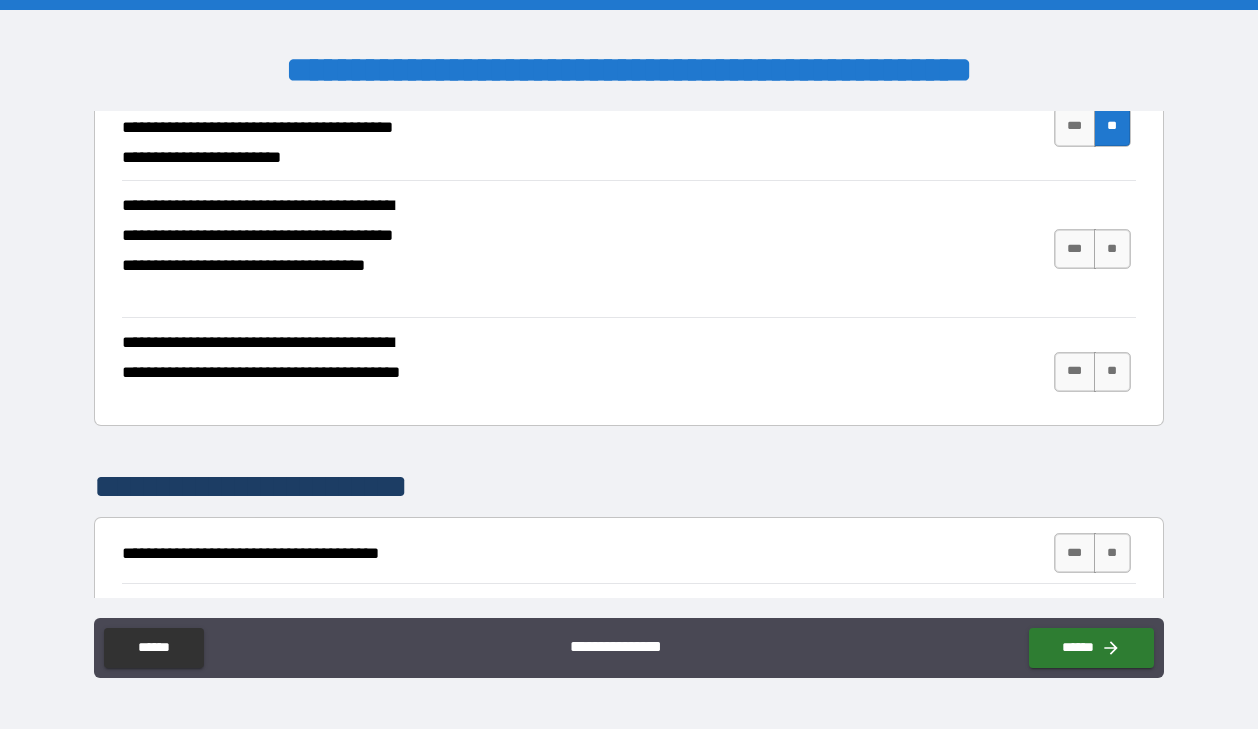 scroll, scrollTop: 369, scrollLeft: 0, axis: vertical 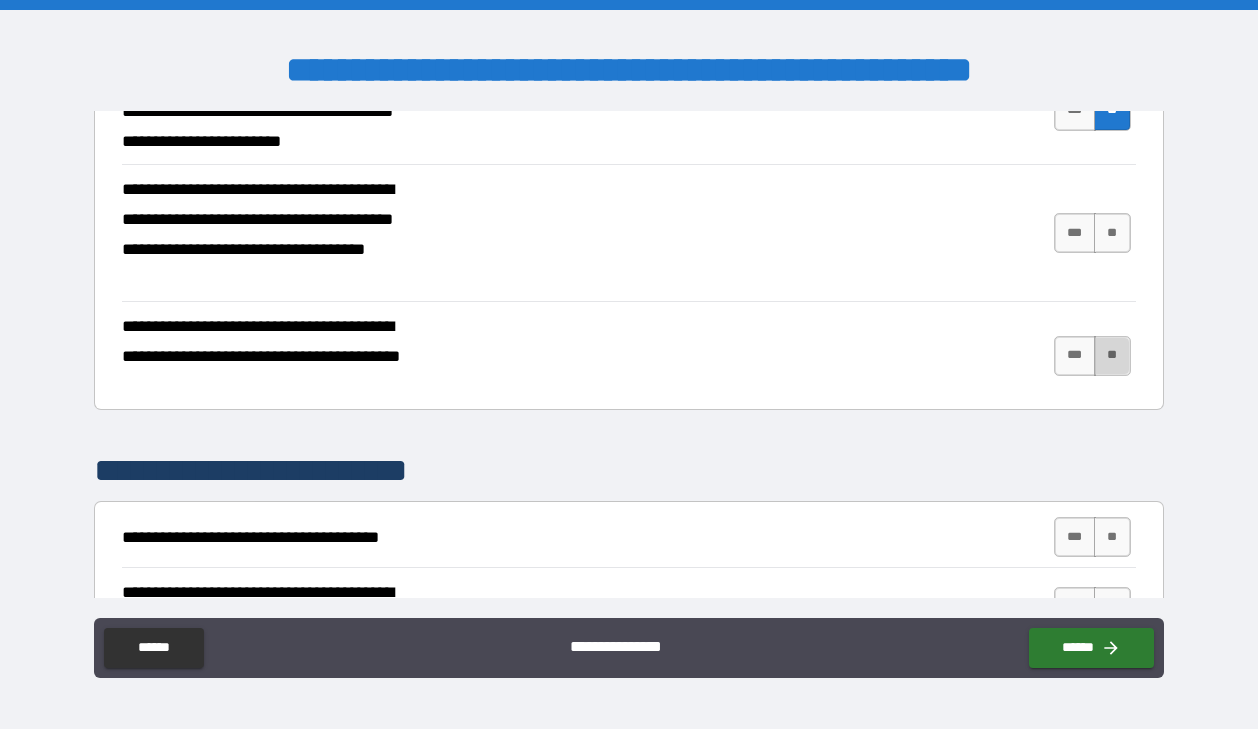 click on "**" at bounding box center (1112, 356) 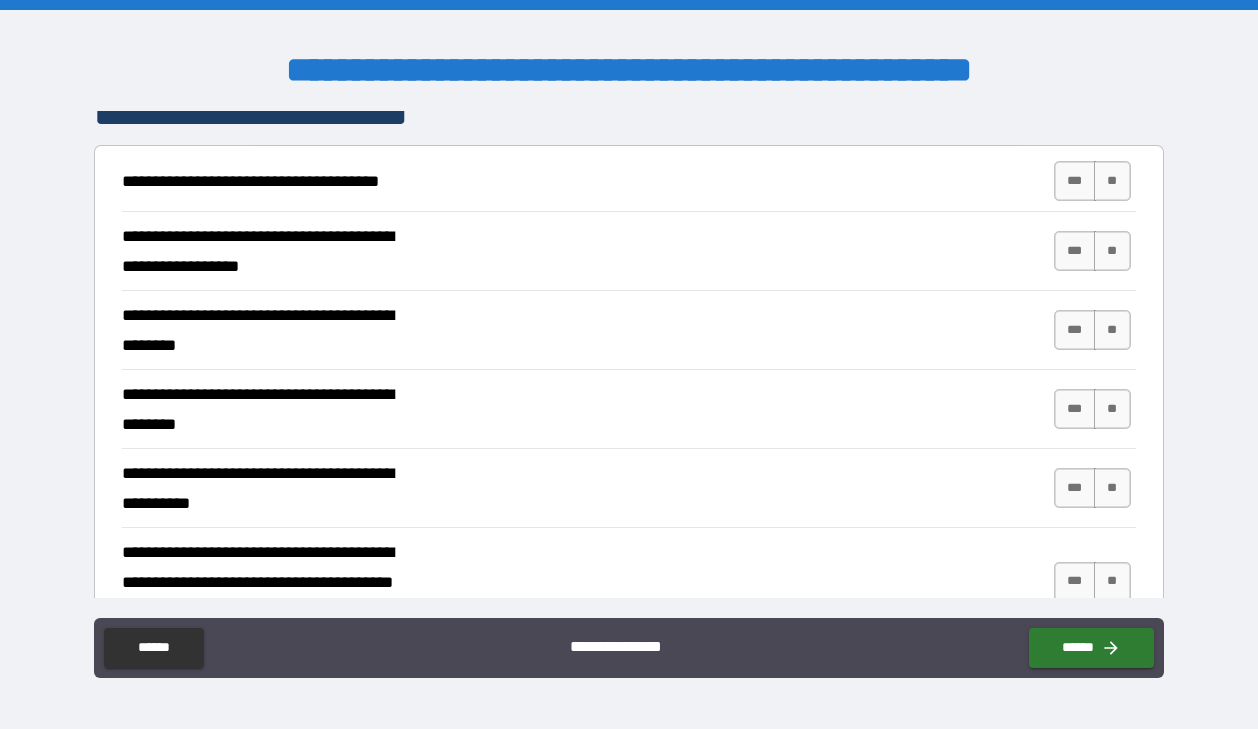 scroll, scrollTop: 728, scrollLeft: 0, axis: vertical 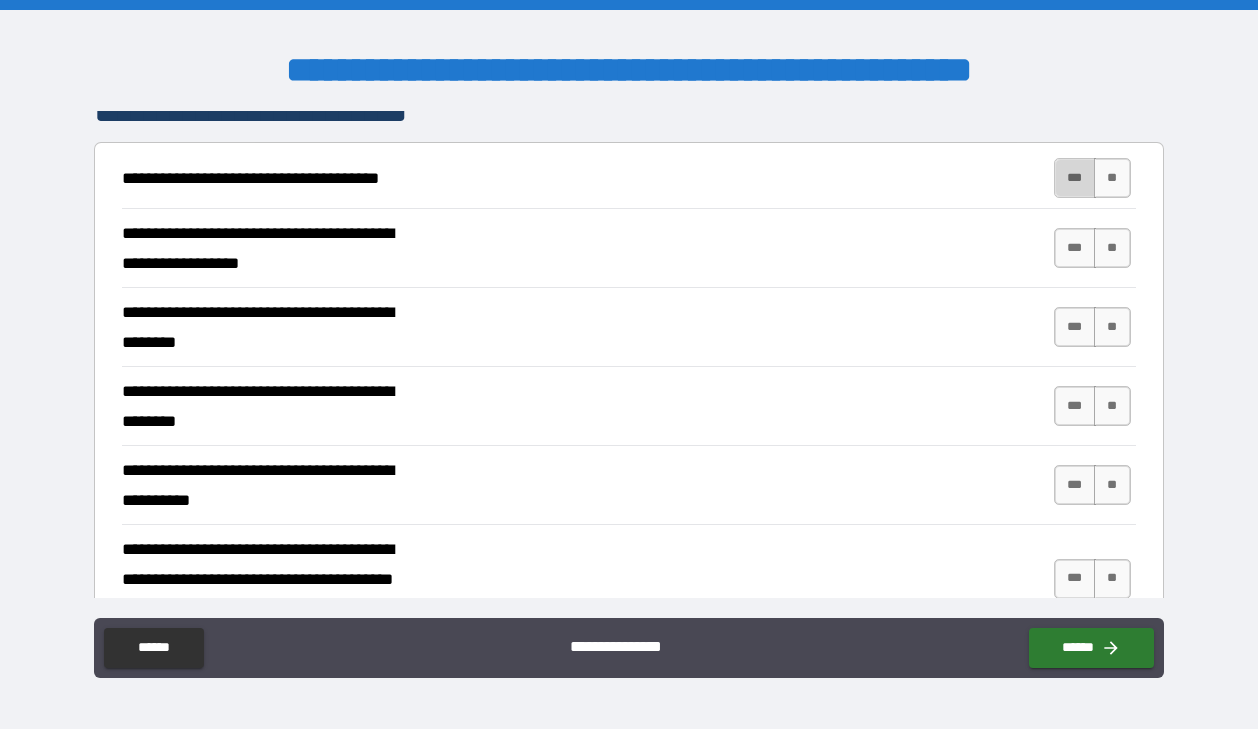 click on "***" at bounding box center [1075, 178] 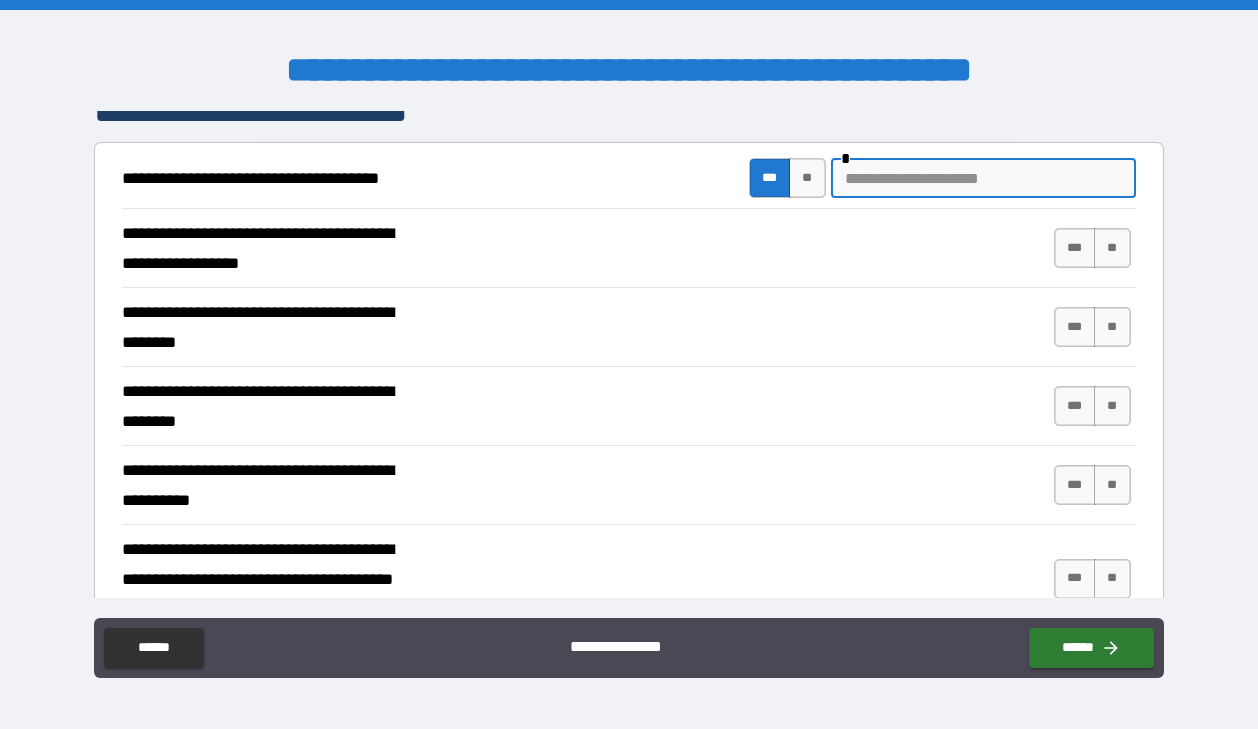 click at bounding box center [983, 178] 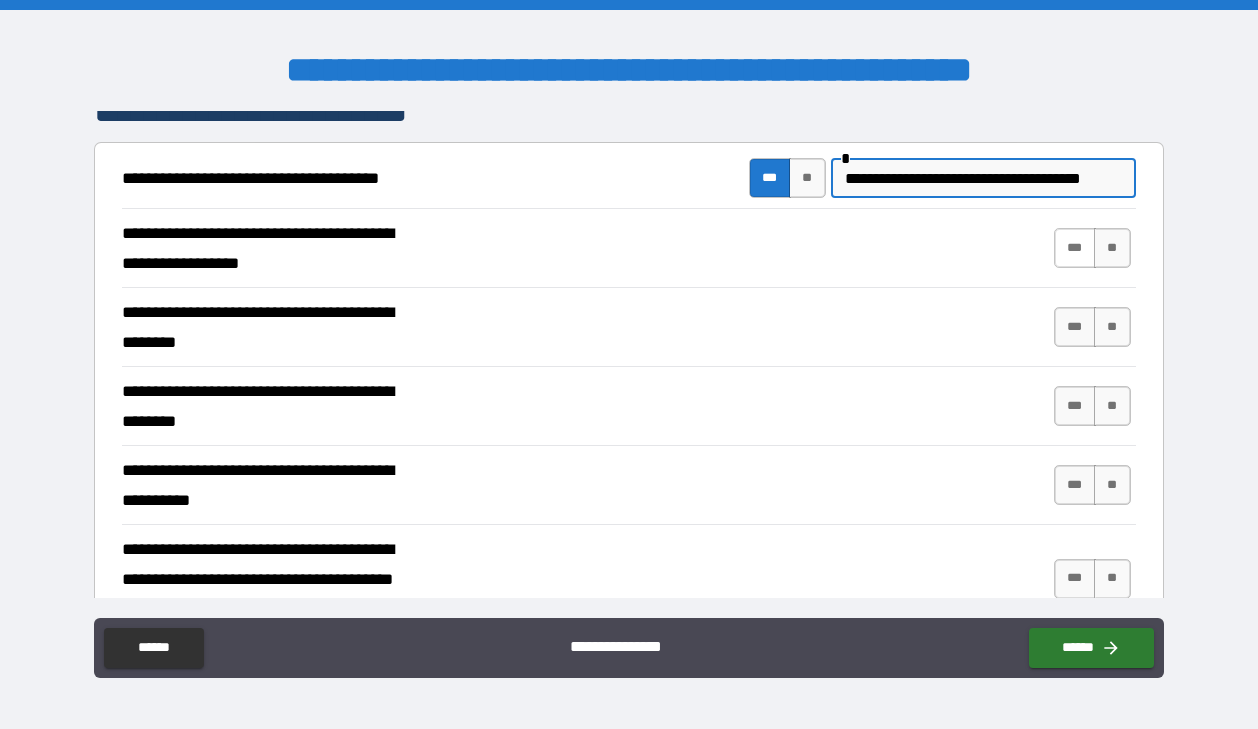 type on "**********" 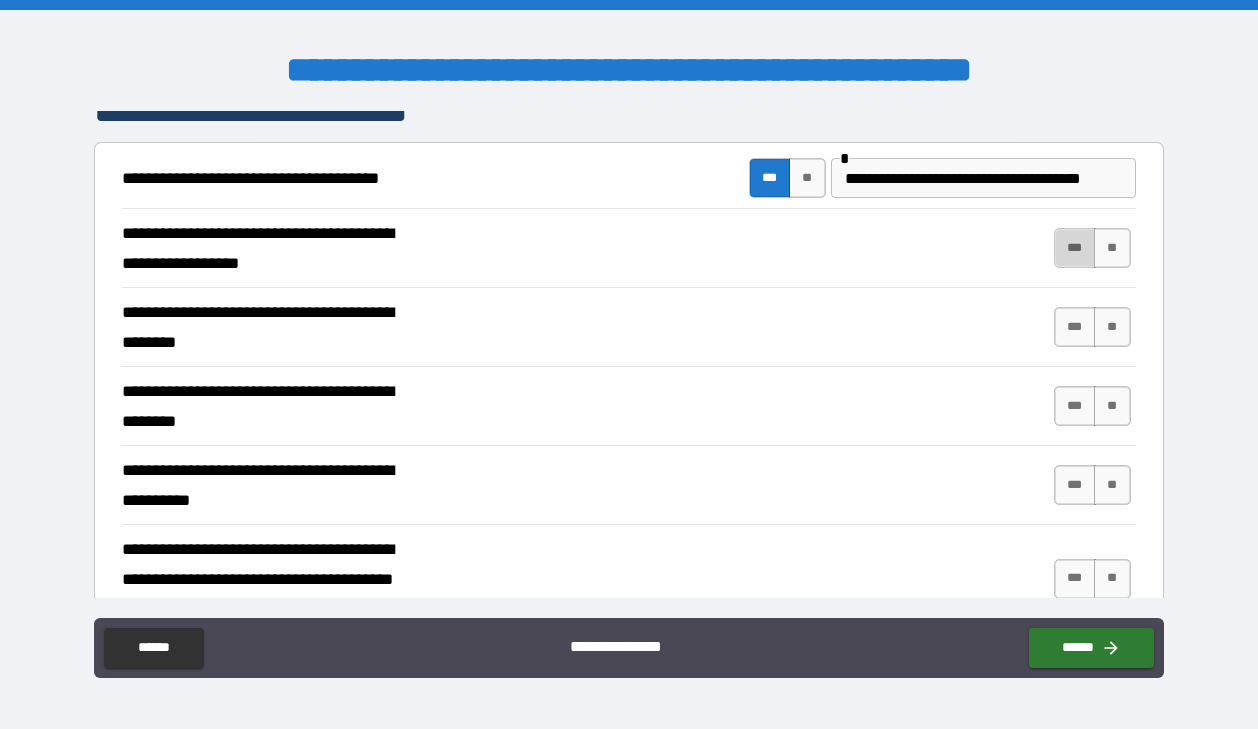 click on "***" at bounding box center (1075, 248) 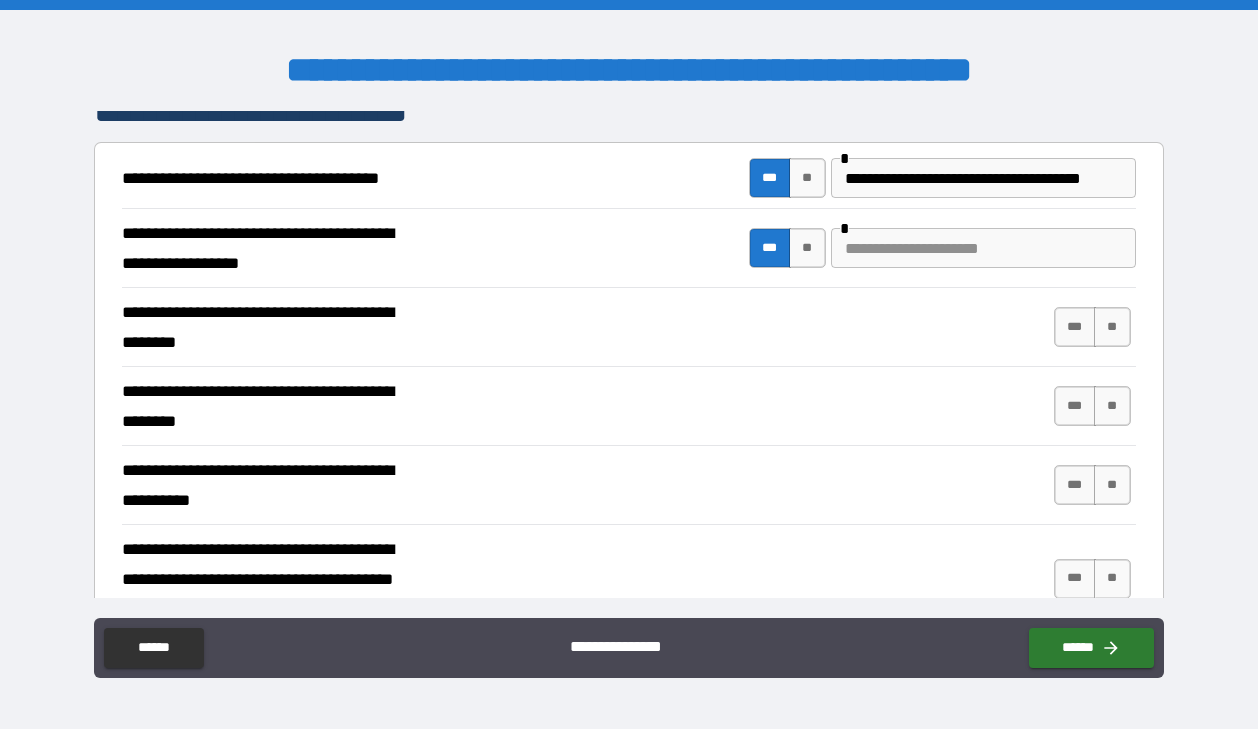 click at bounding box center [983, 248] 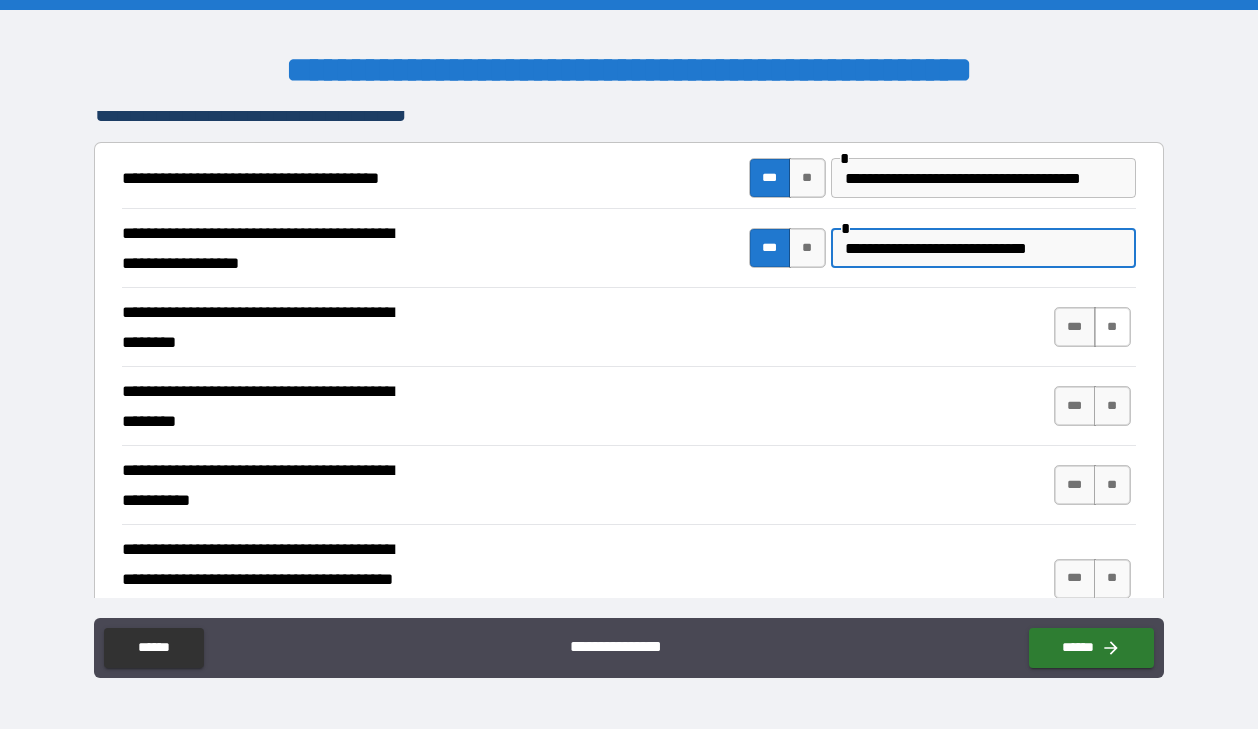 type on "**********" 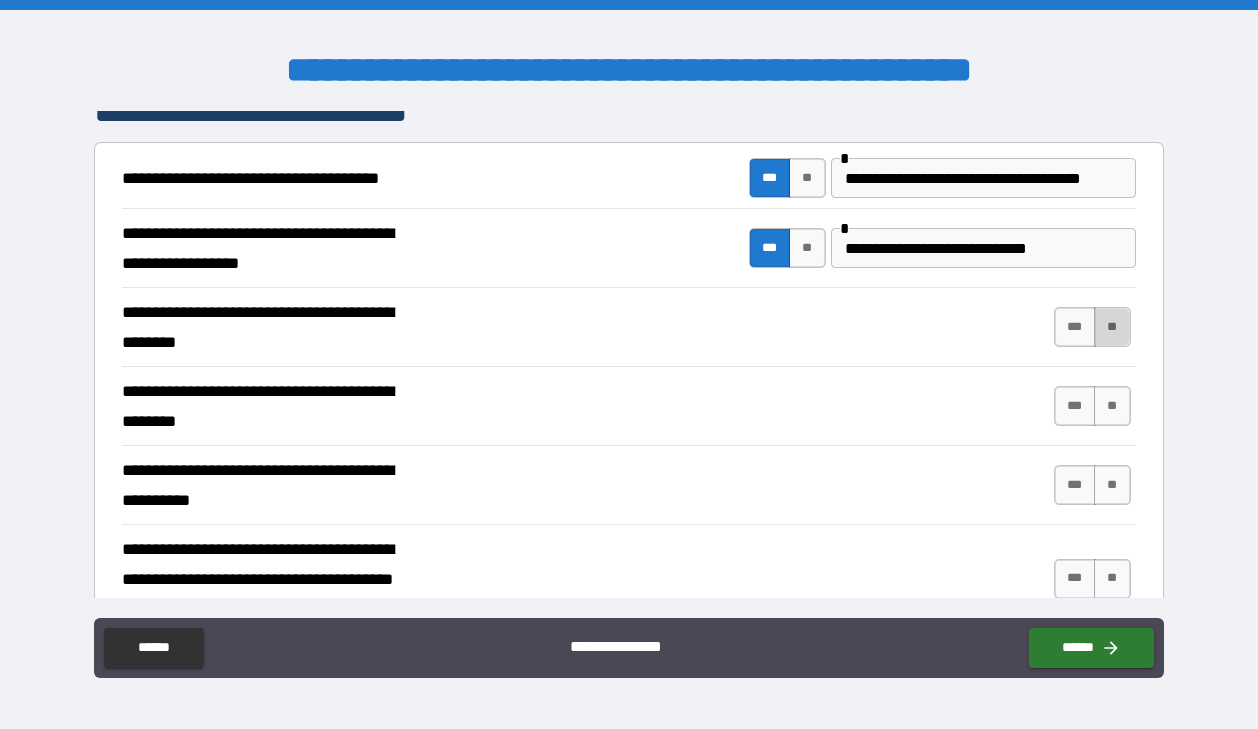 click on "**" at bounding box center (1112, 327) 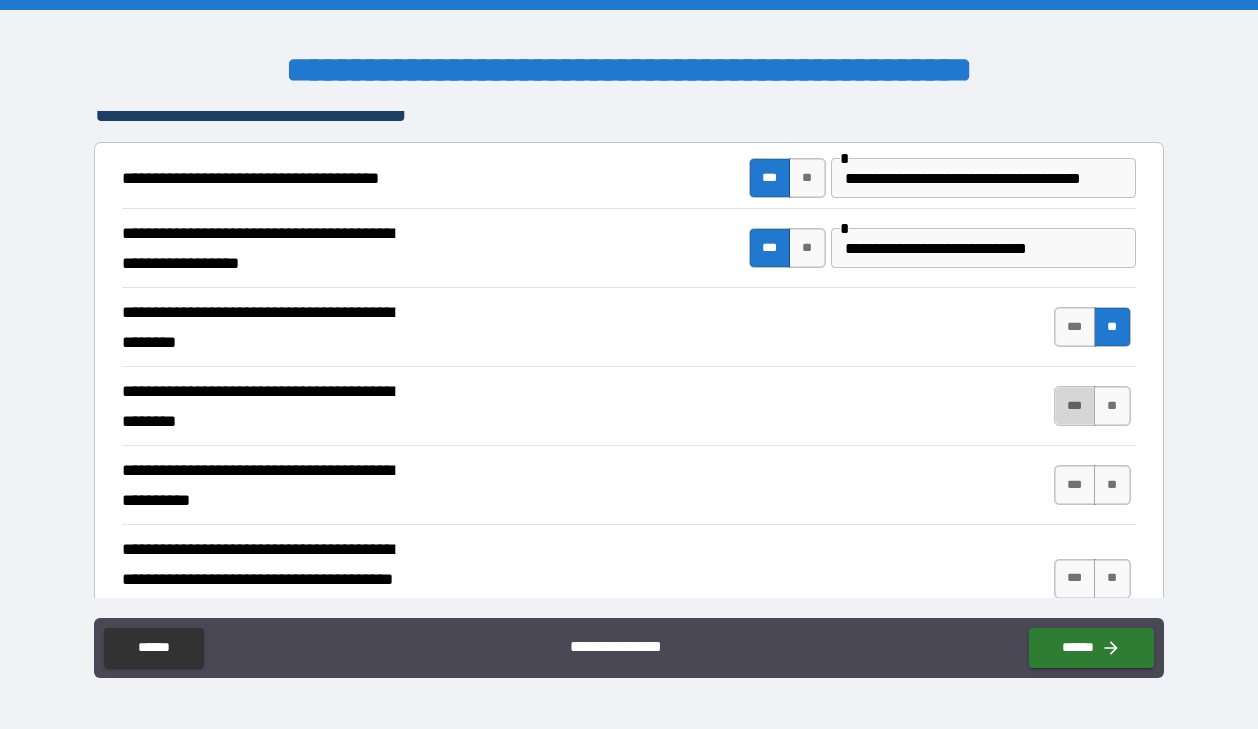 click on "***" at bounding box center [1075, 406] 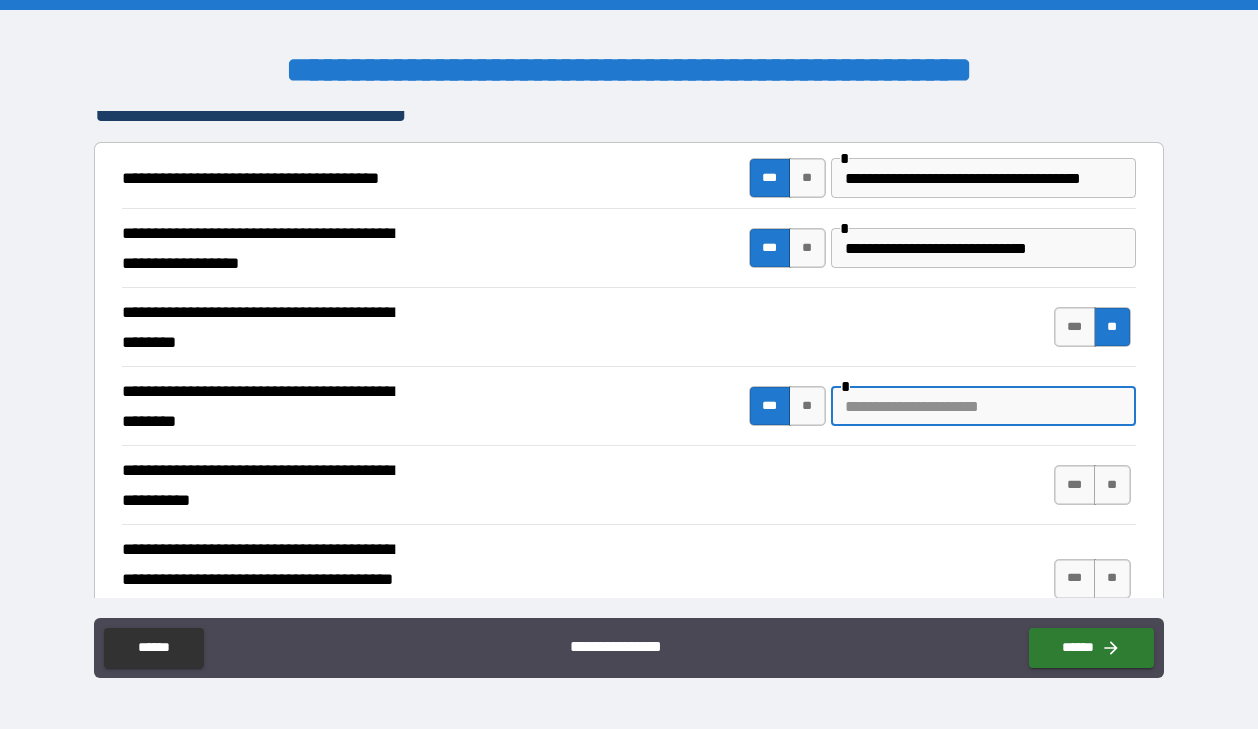 click at bounding box center [983, 406] 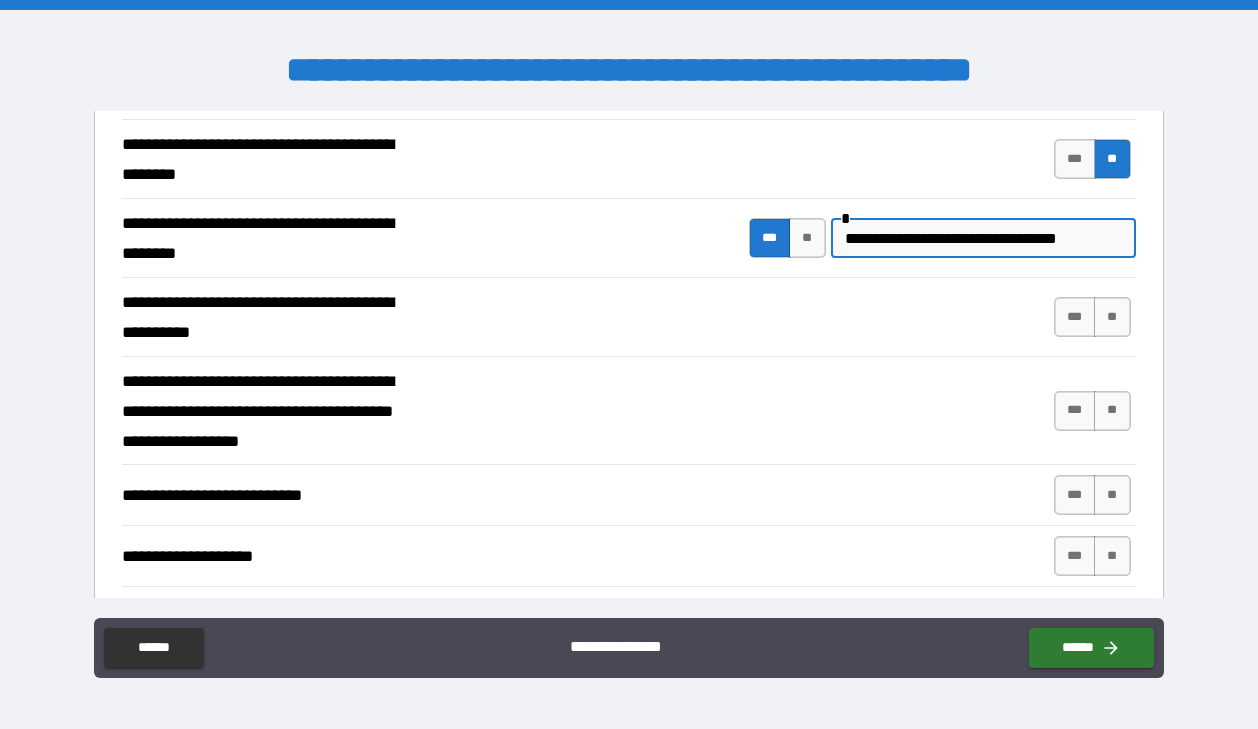 scroll, scrollTop: 913, scrollLeft: 0, axis: vertical 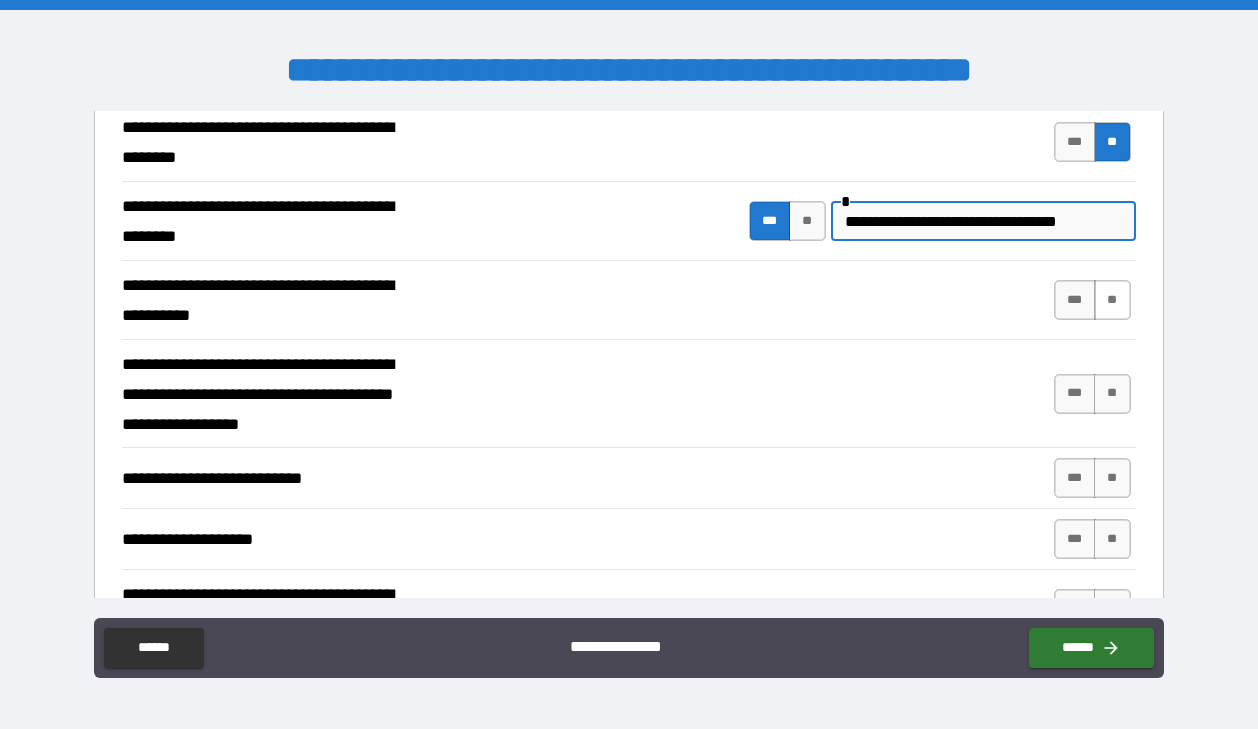 type on "**********" 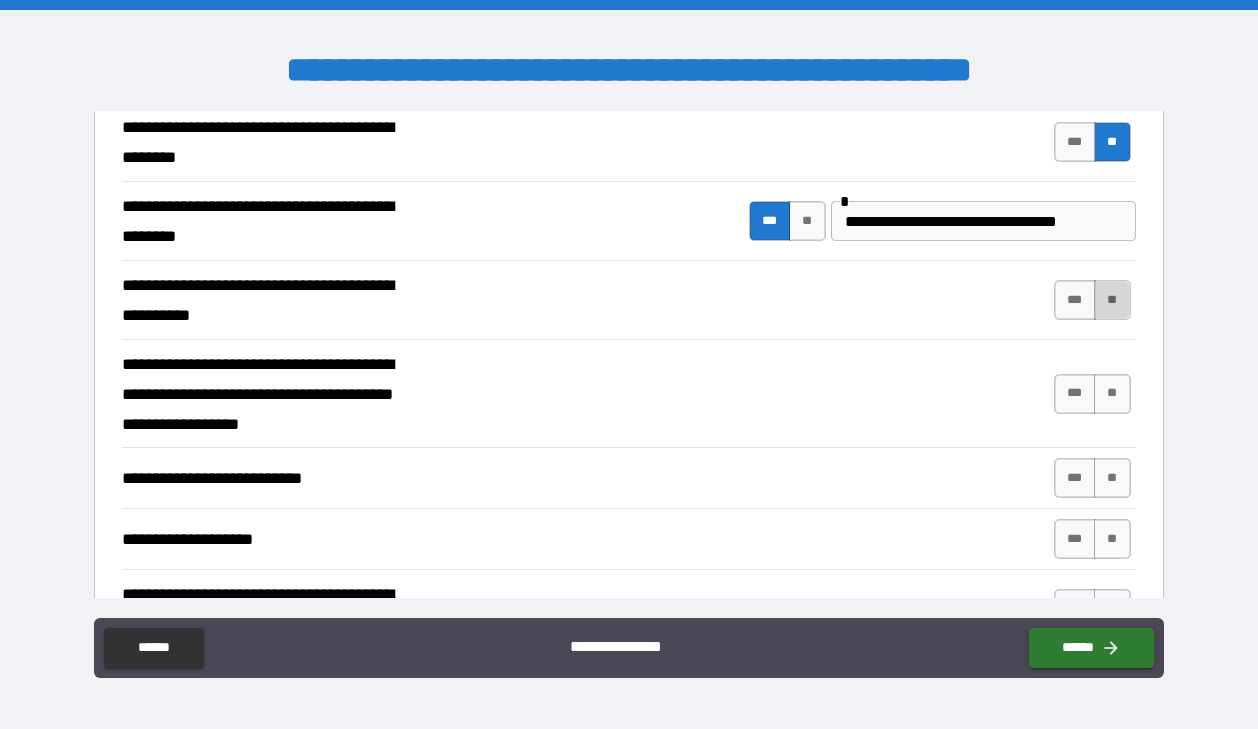click on "**" at bounding box center [1112, 300] 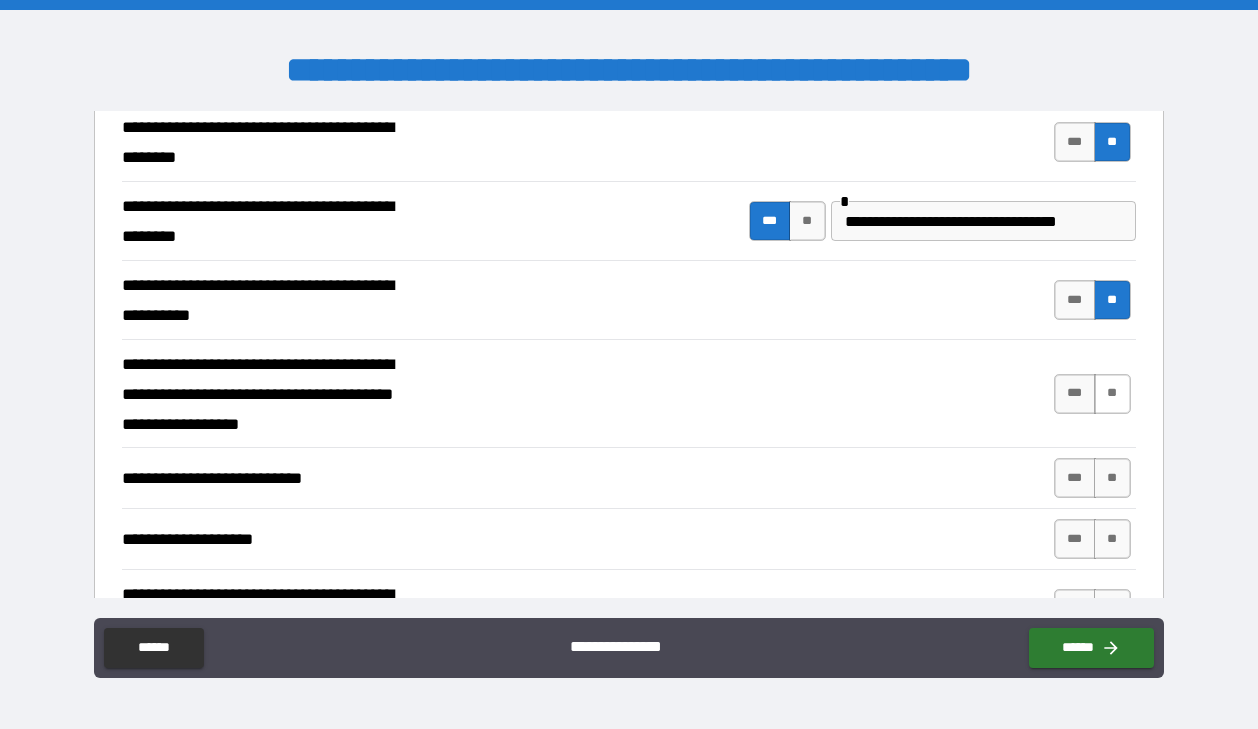 click on "**" at bounding box center (1112, 394) 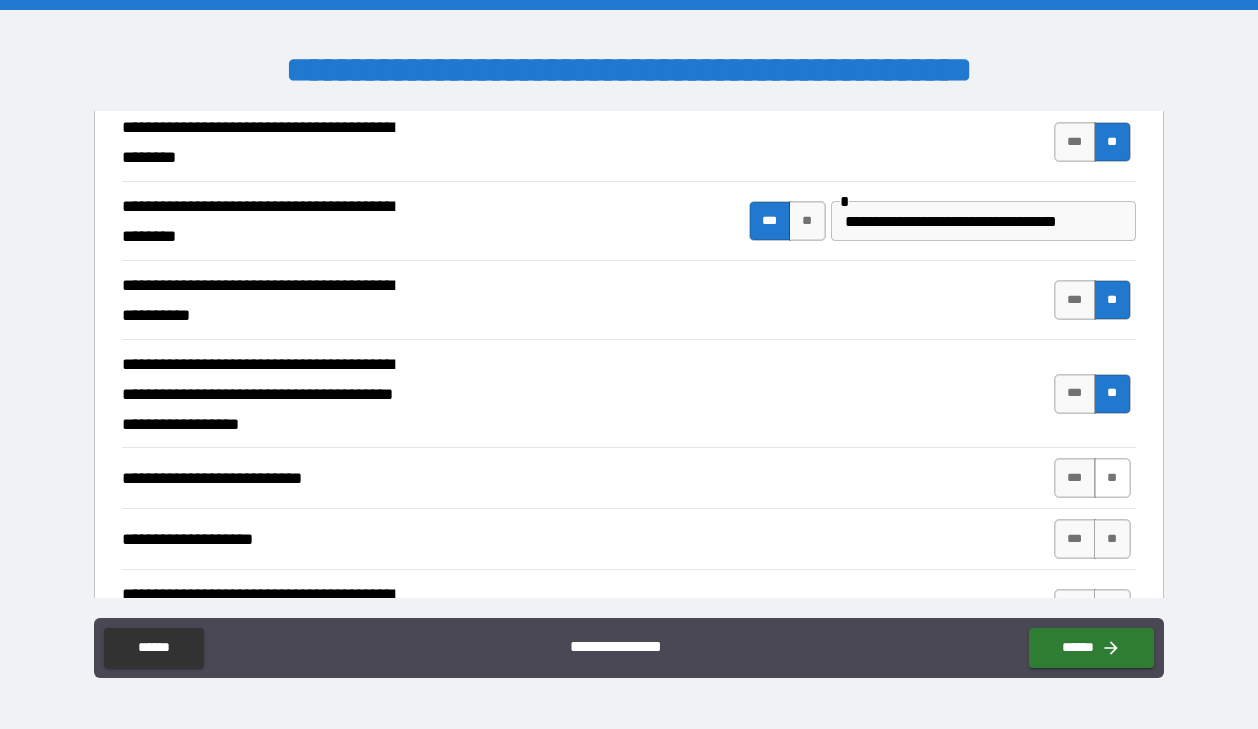 click on "**" at bounding box center (1112, 478) 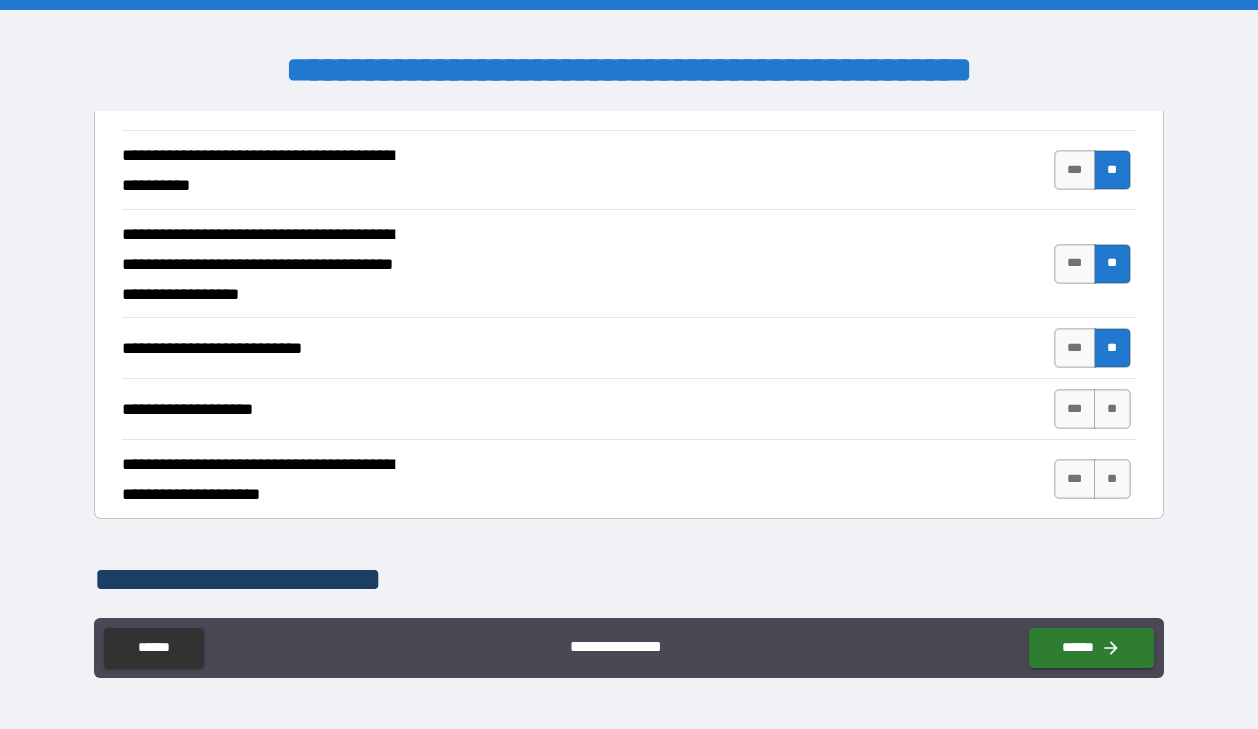 scroll, scrollTop: 1053, scrollLeft: 0, axis: vertical 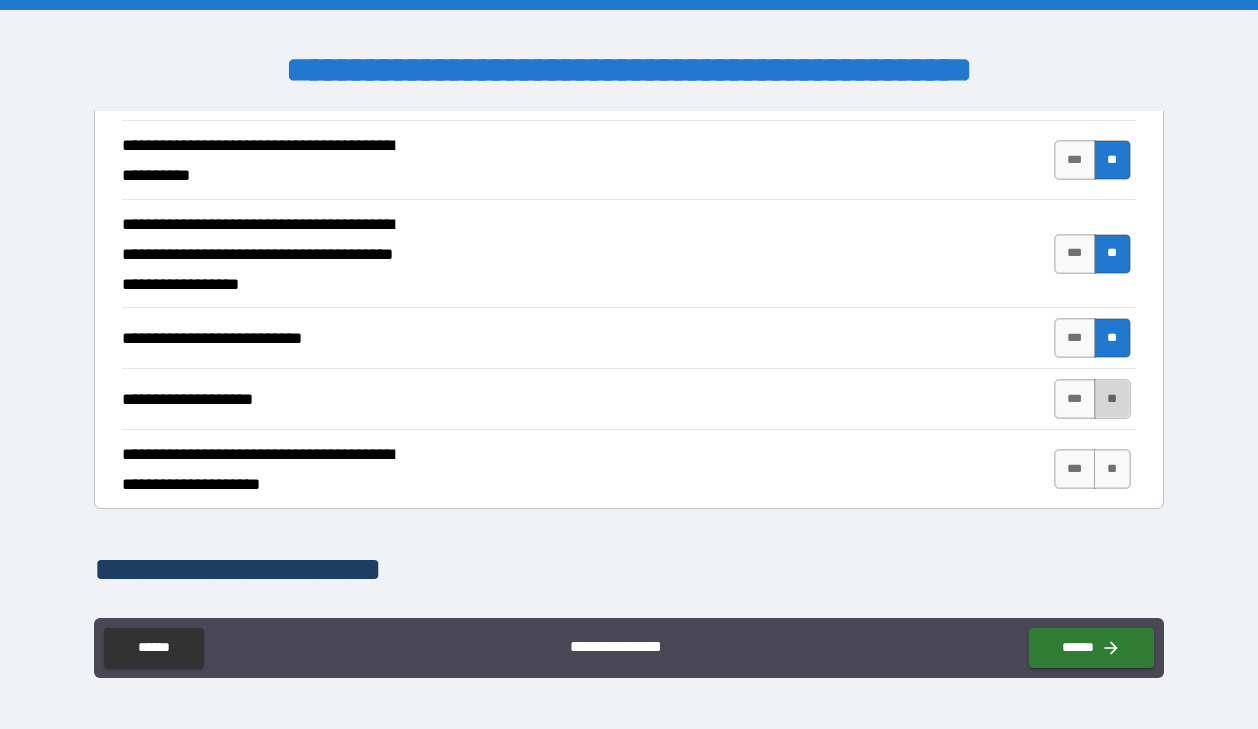 click on "**" at bounding box center [1112, 399] 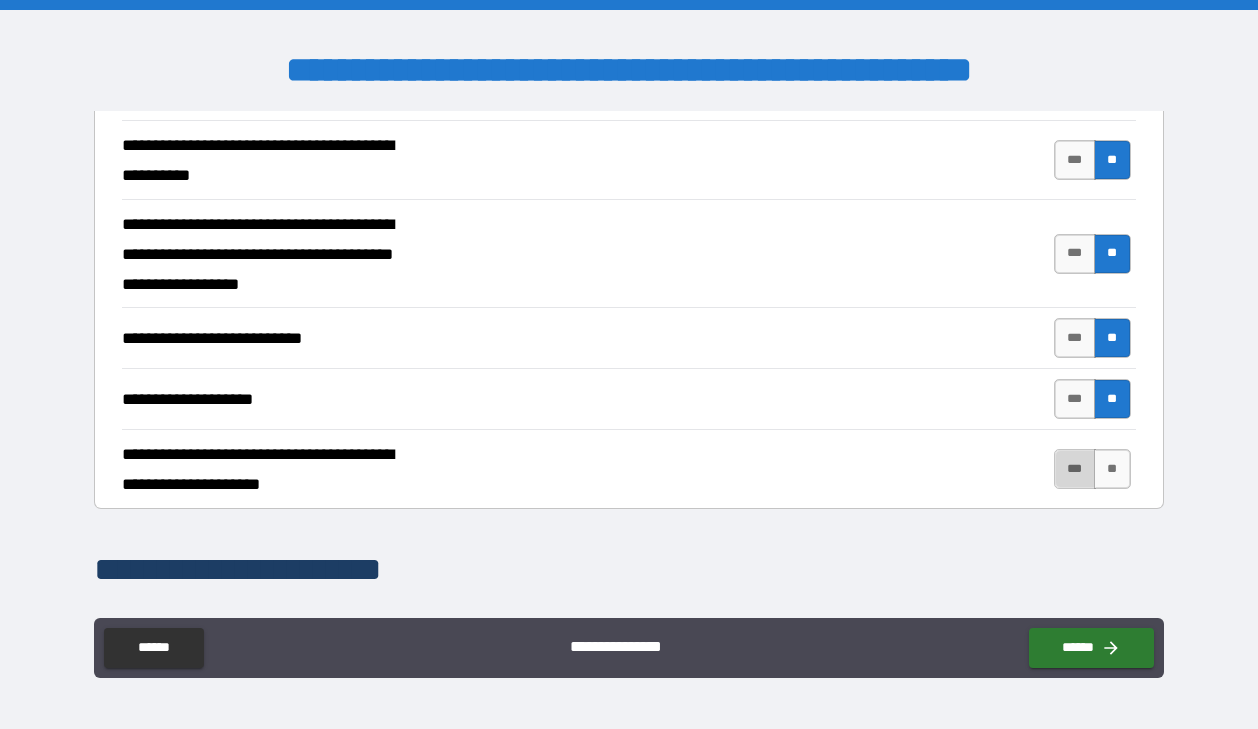 click on "***" at bounding box center (1075, 469) 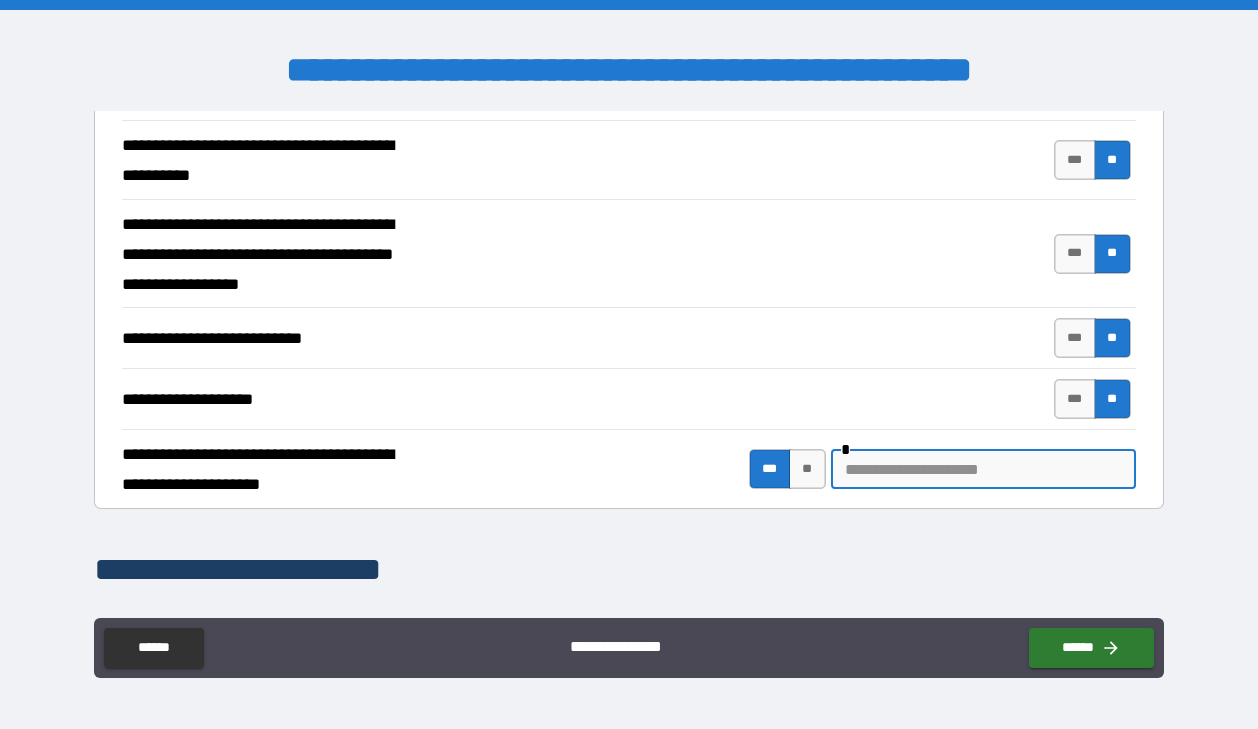 click at bounding box center (983, 469) 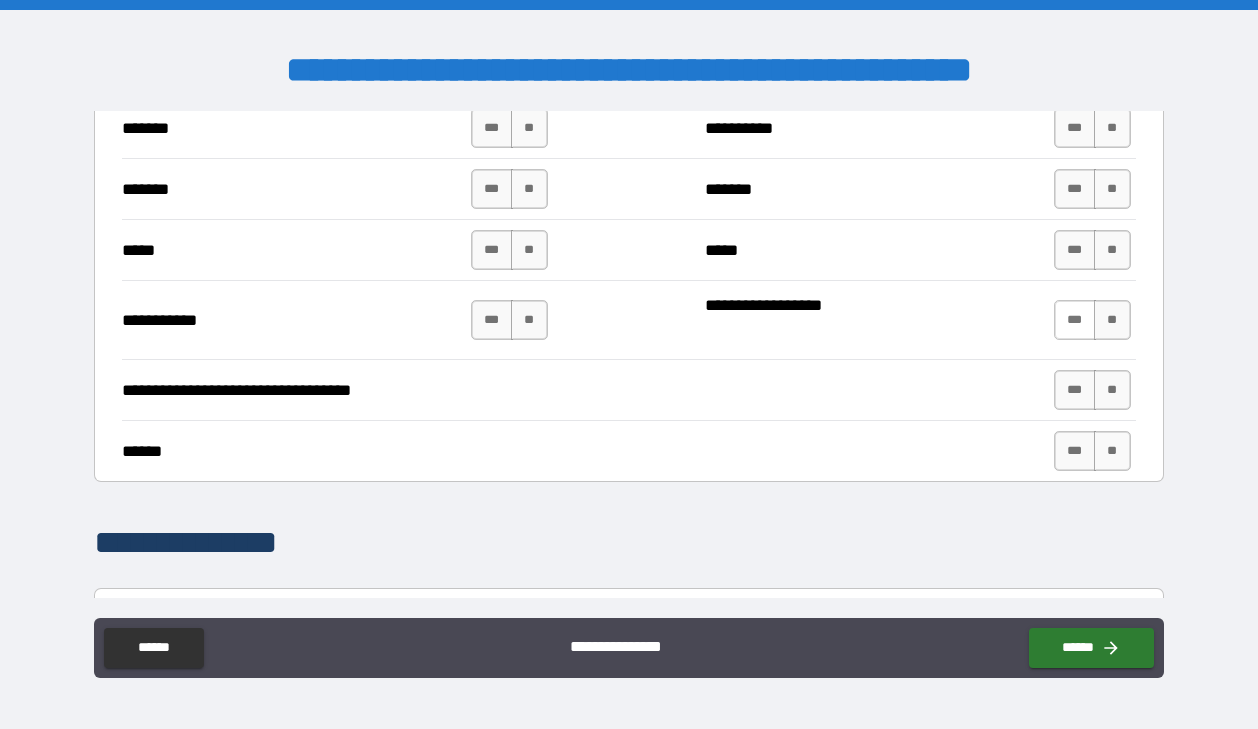 scroll, scrollTop: 1782, scrollLeft: 0, axis: vertical 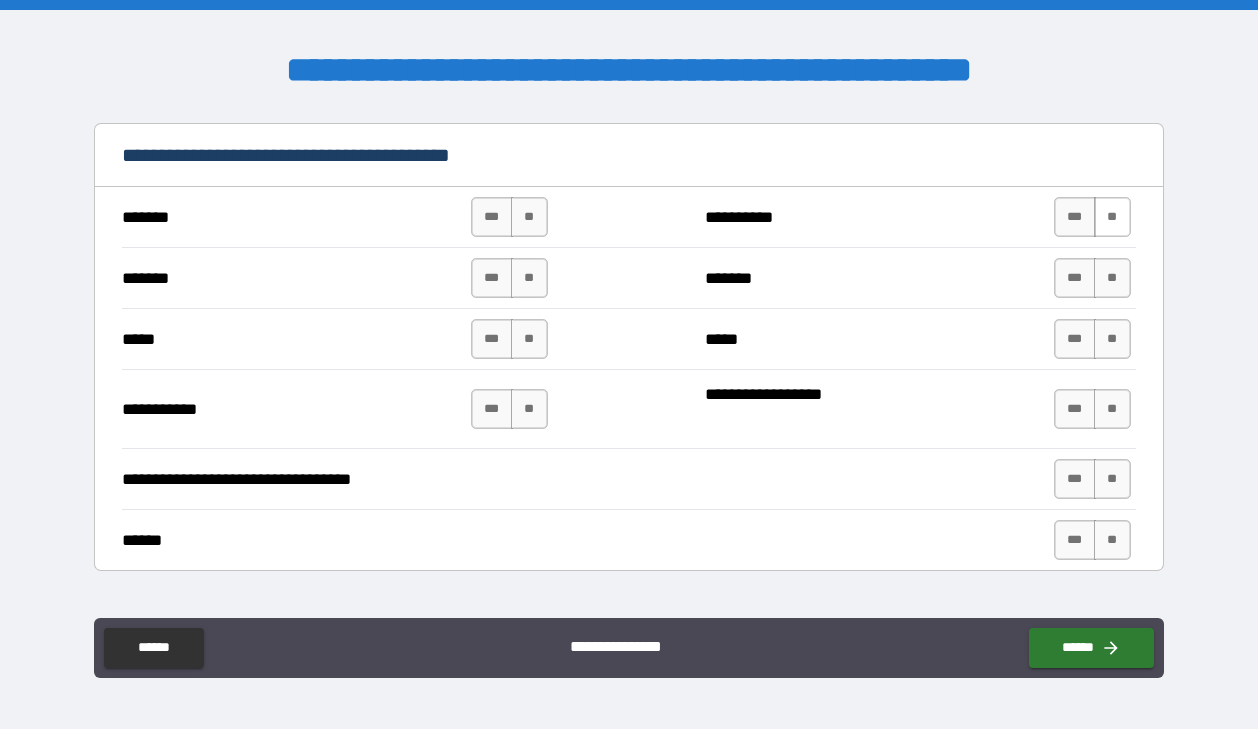 type on "**********" 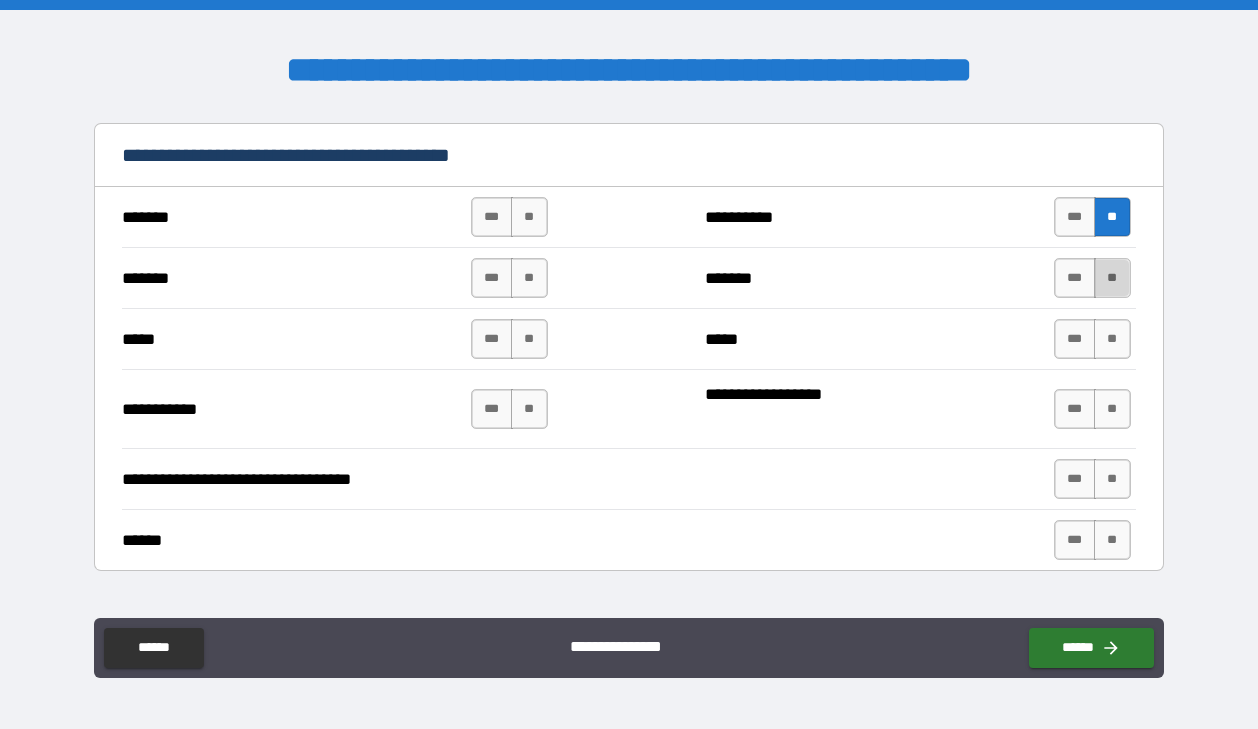 click on "**" at bounding box center [1112, 278] 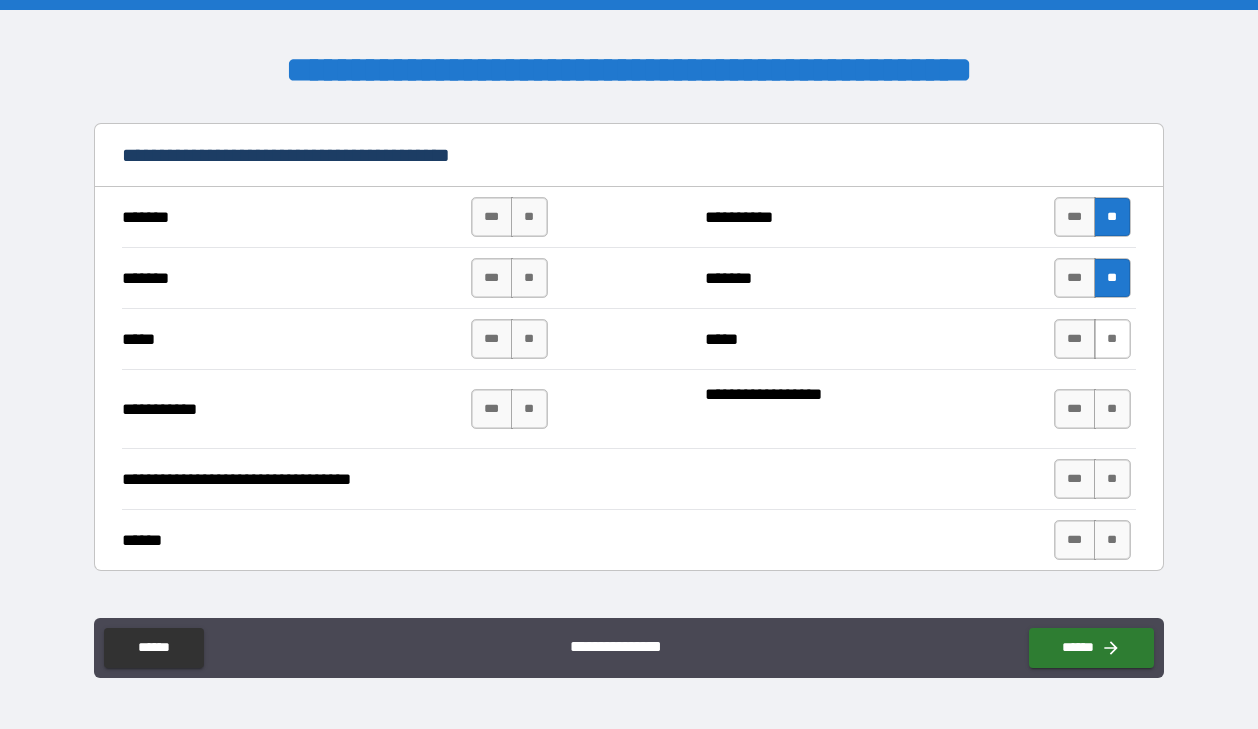 click on "**" at bounding box center [1112, 339] 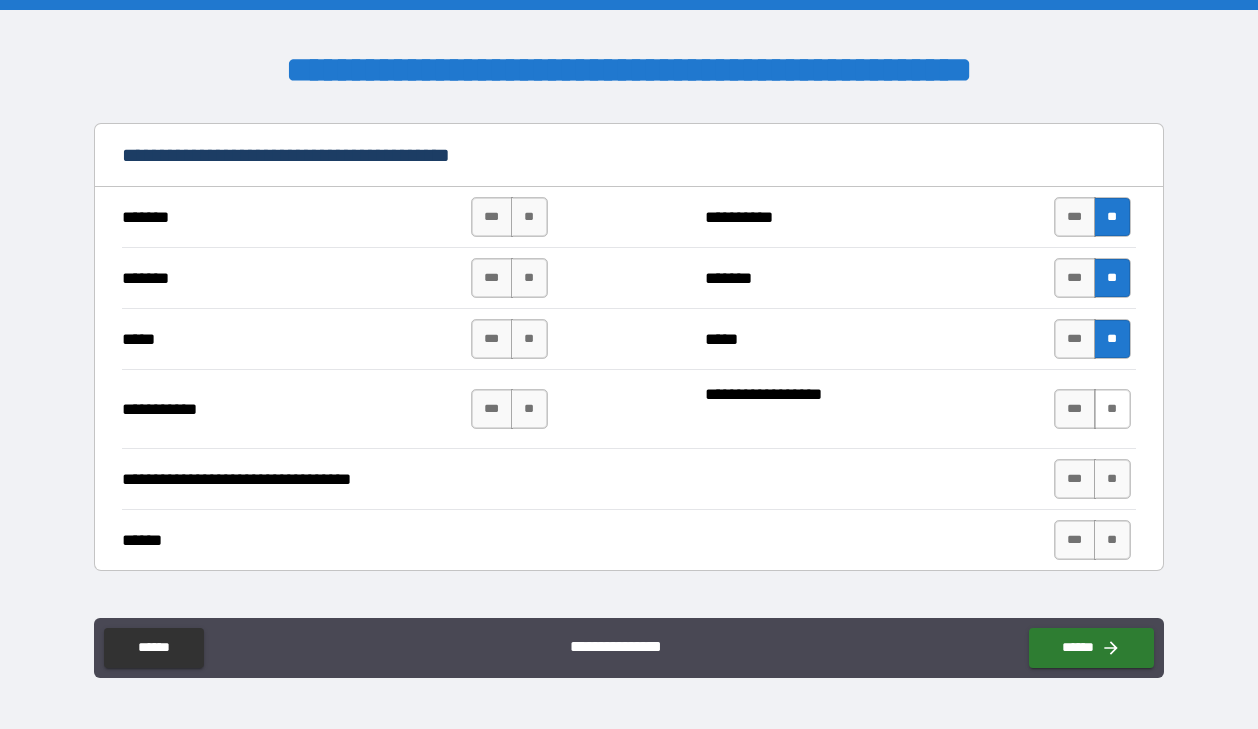 click on "**" at bounding box center [1112, 409] 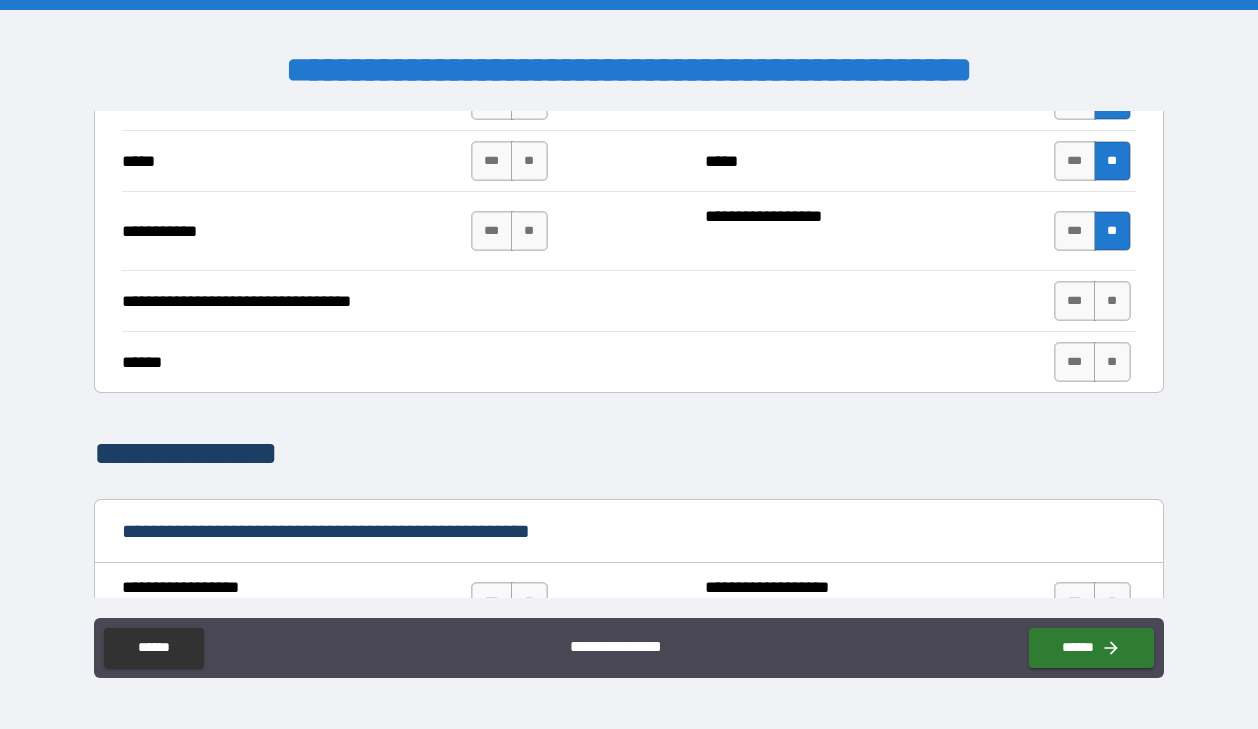 scroll, scrollTop: 1975, scrollLeft: 0, axis: vertical 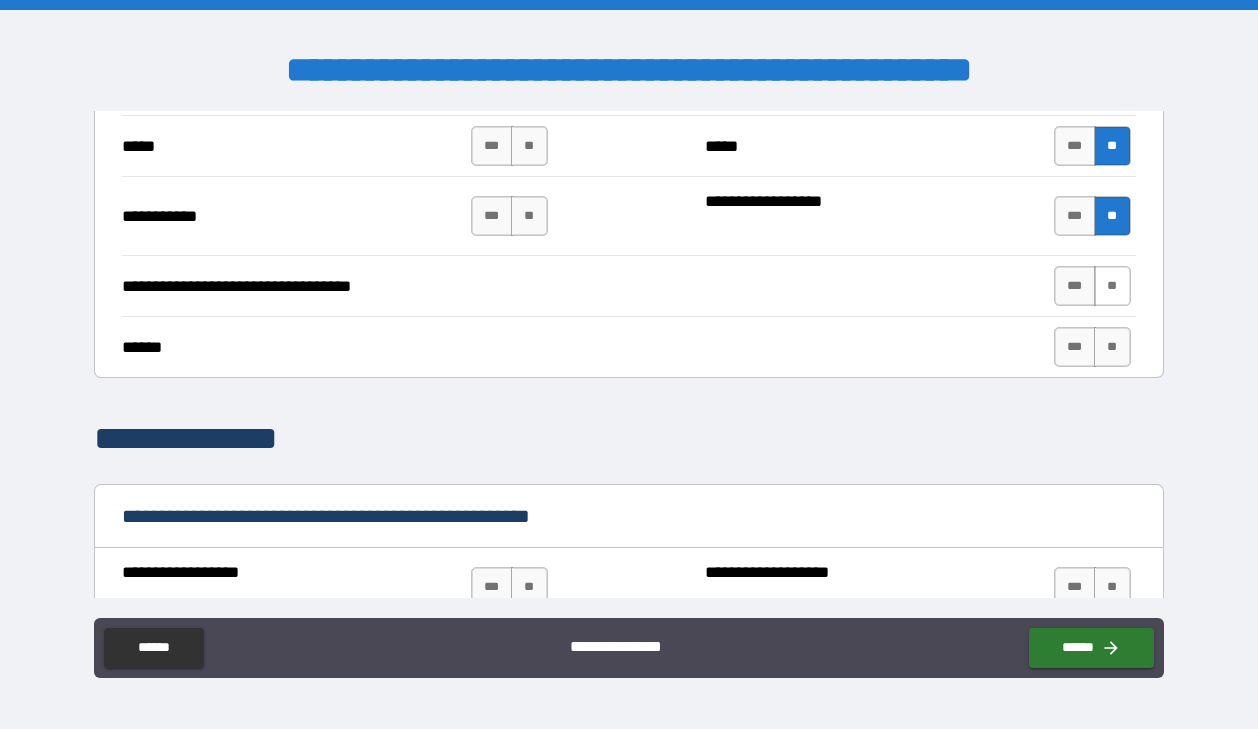 click on "**" at bounding box center (1112, 286) 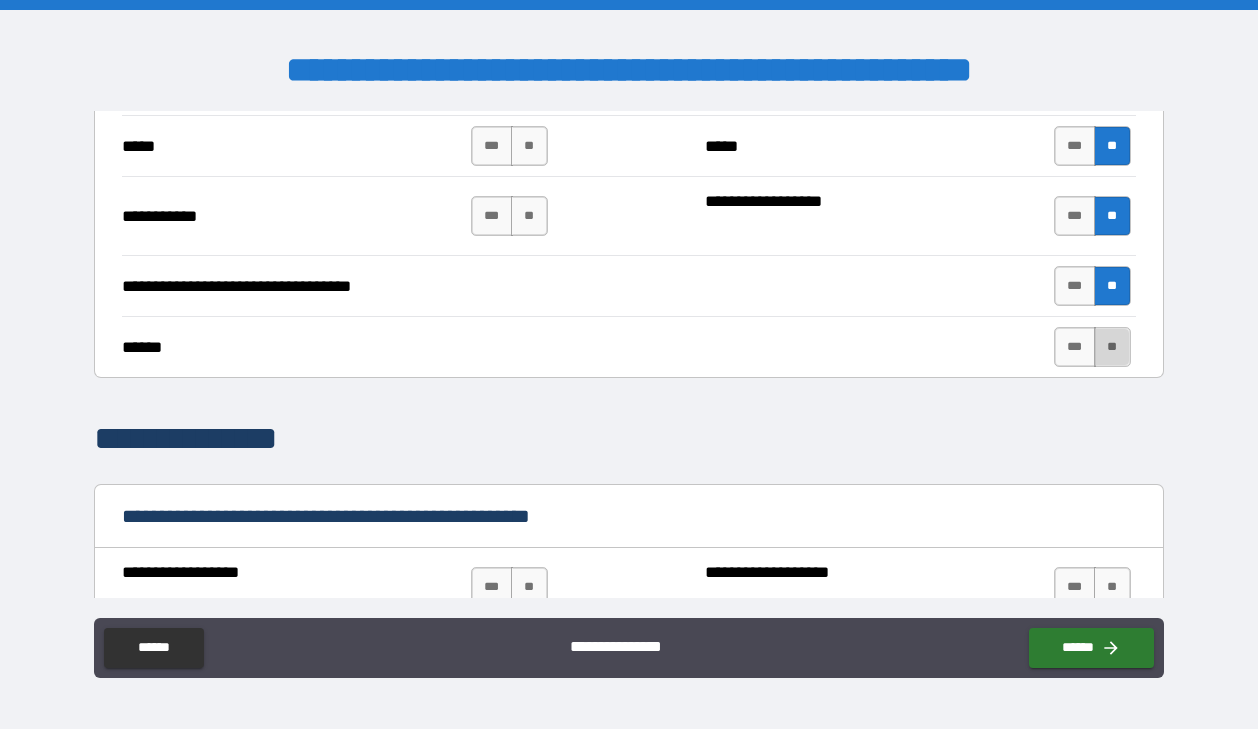 click on "**" at bounding box center (1112, 347) 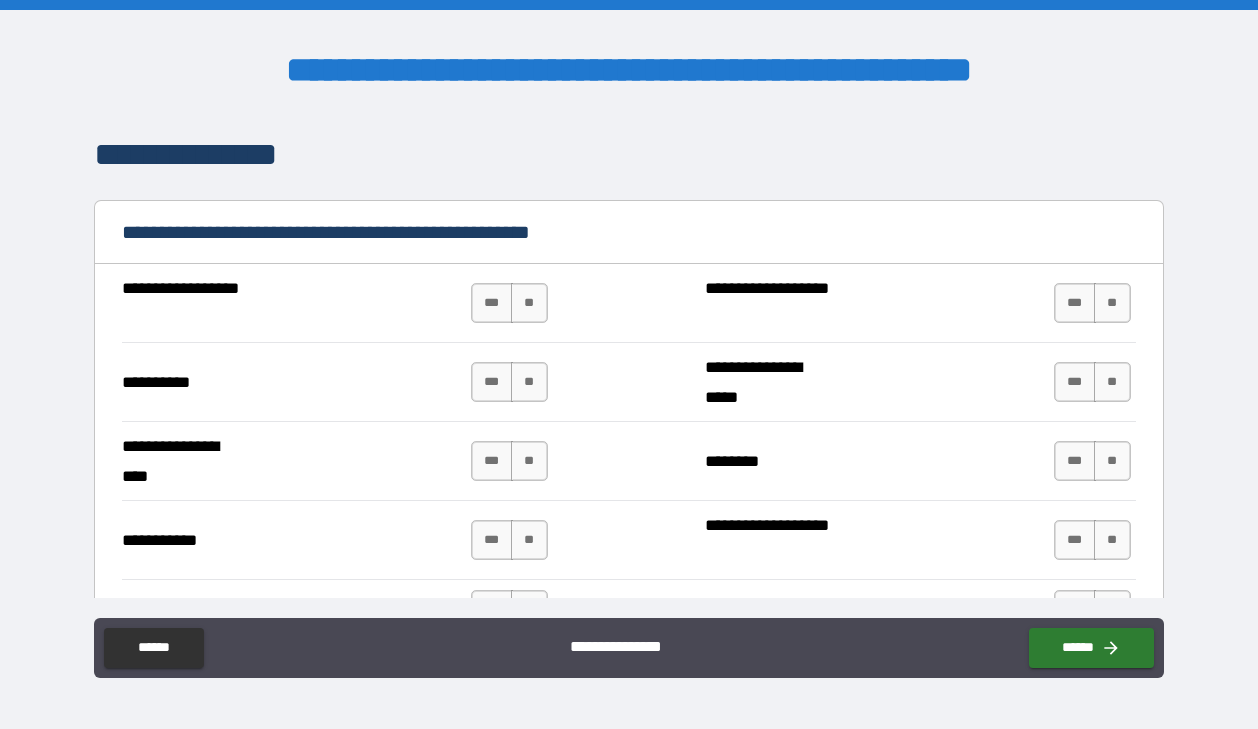 scroll, scrollTop: 2262, scrollLeft: 0, axis: vertical 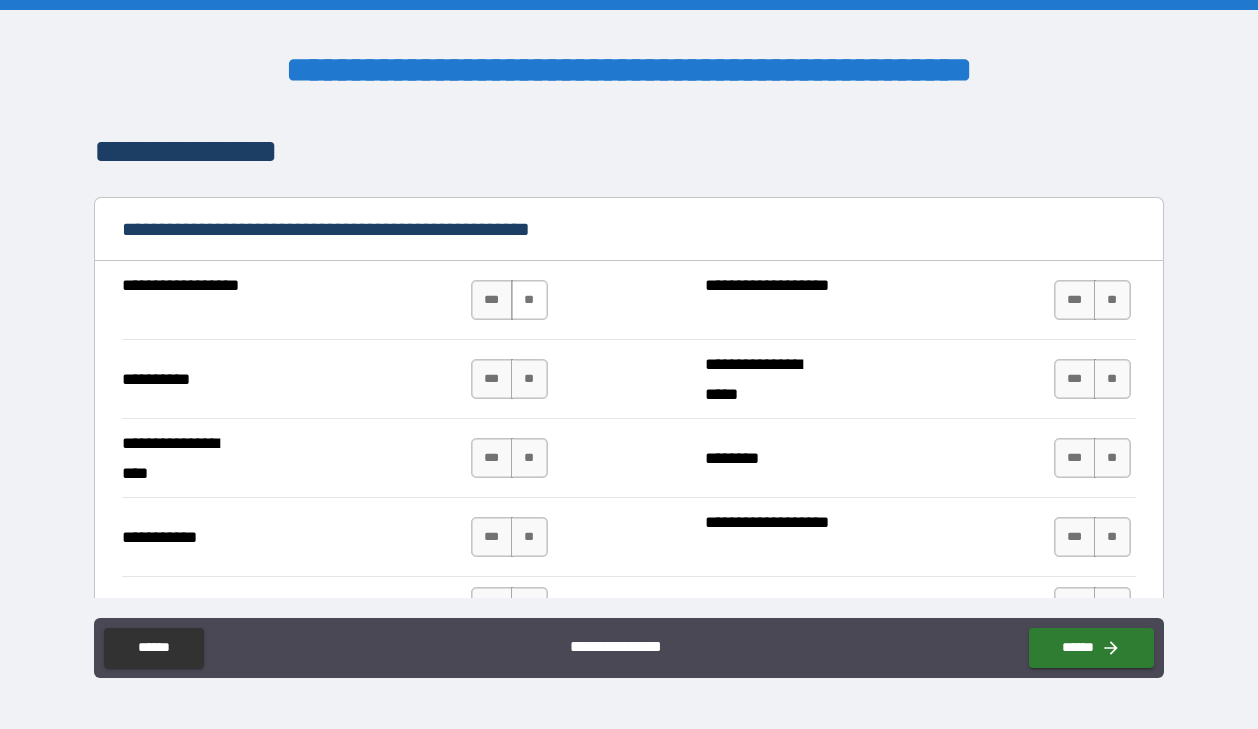 click on "**" at bounding box center (529, 300) 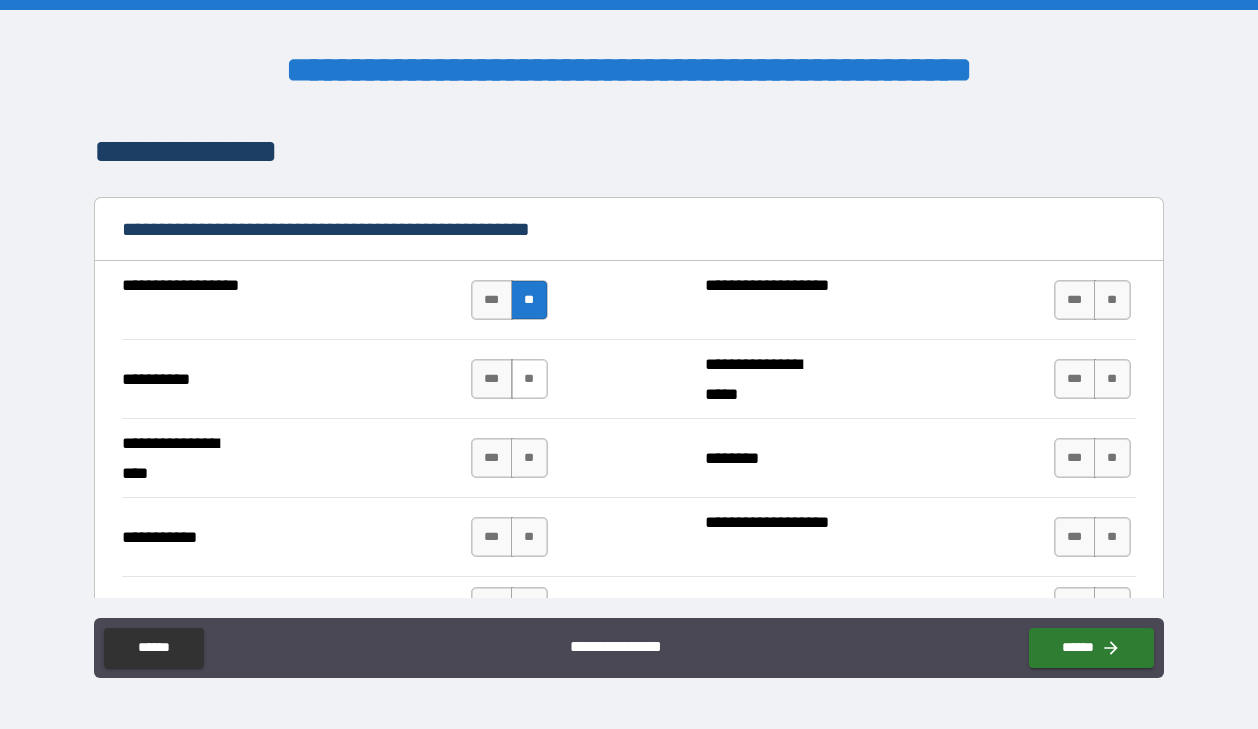 click on "**" at bounding box center [529, 379] 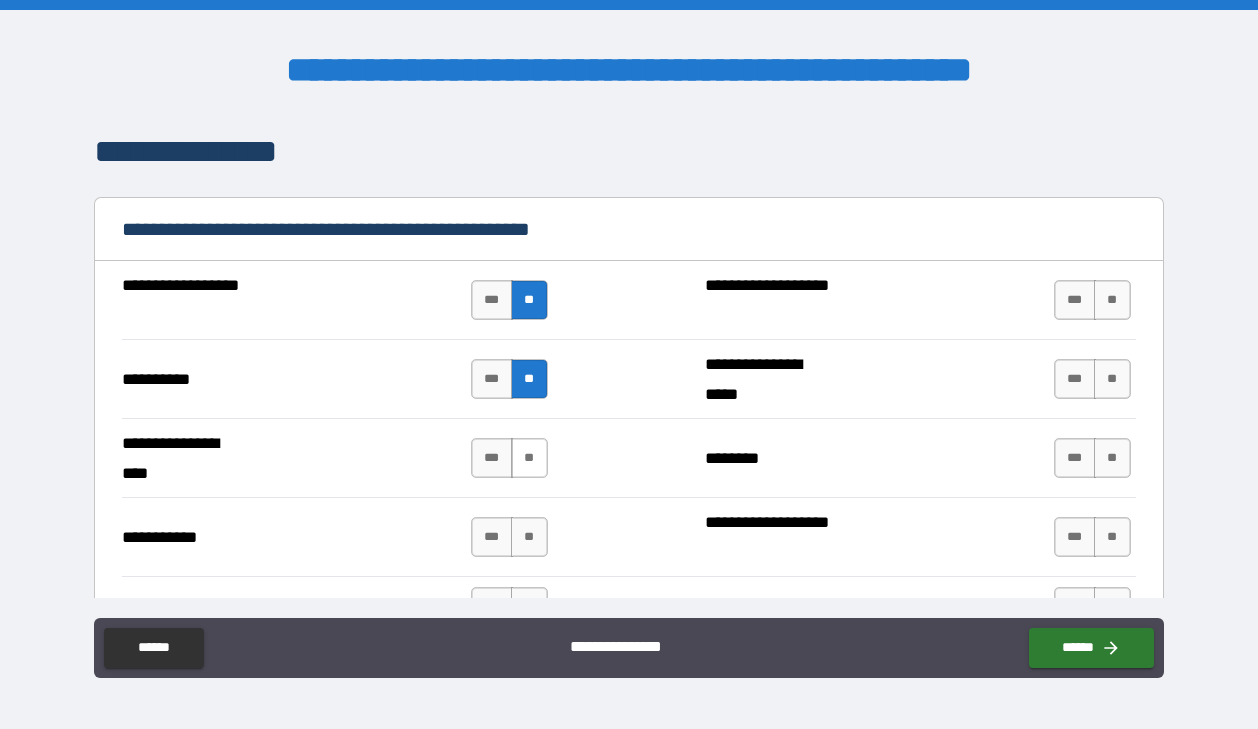 click on "**" at bounding box center (529, 458) 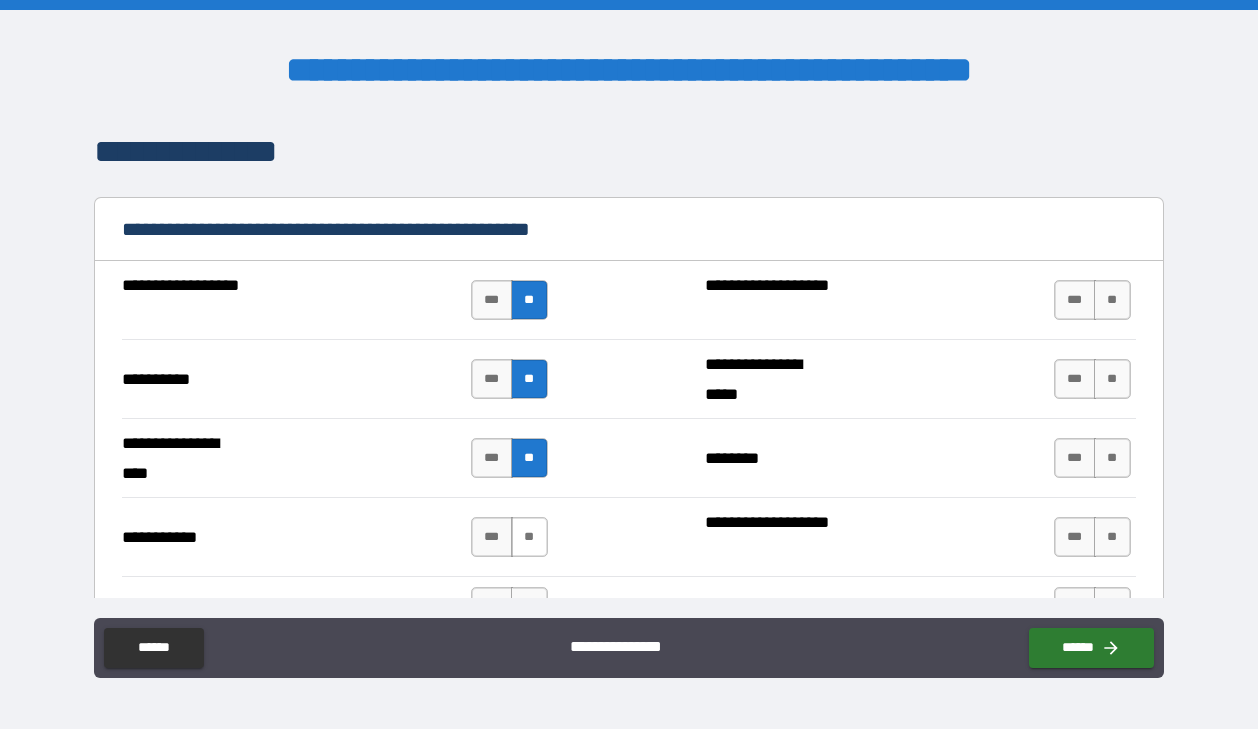 click on "**" at bounding box center [529, 537] 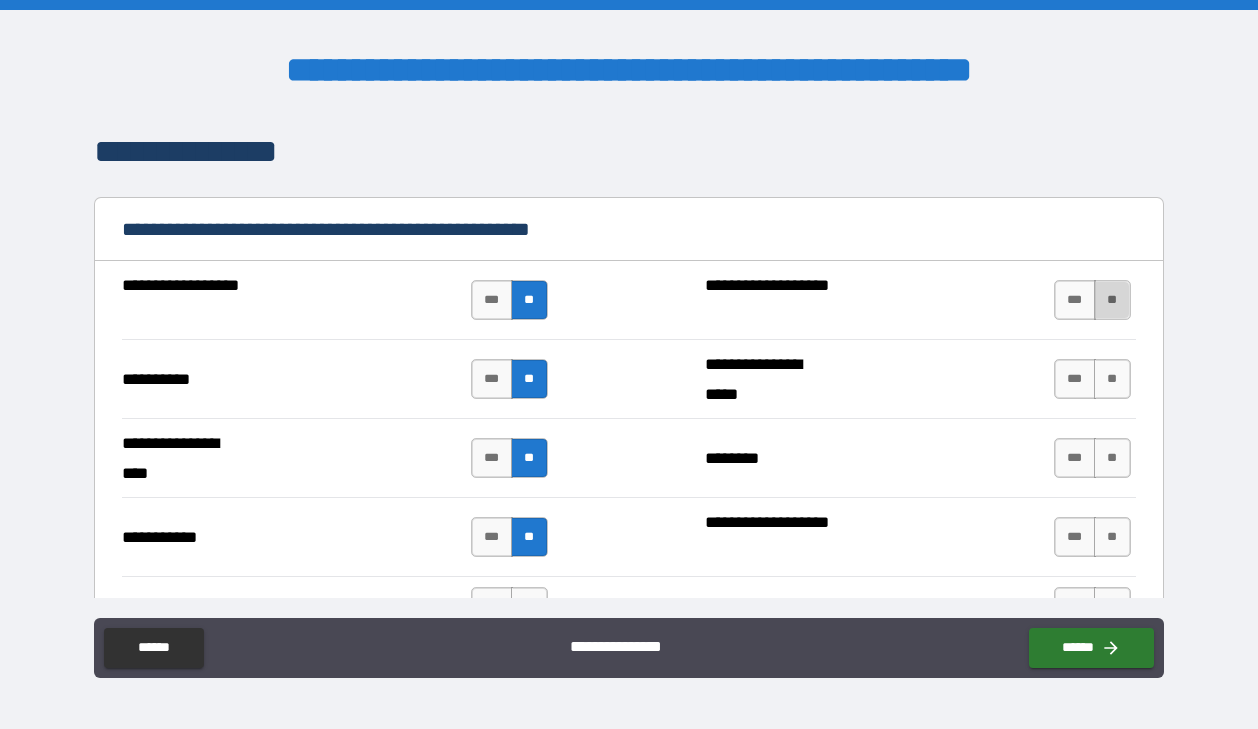 click on "**" at bounding box center [1112, 300] 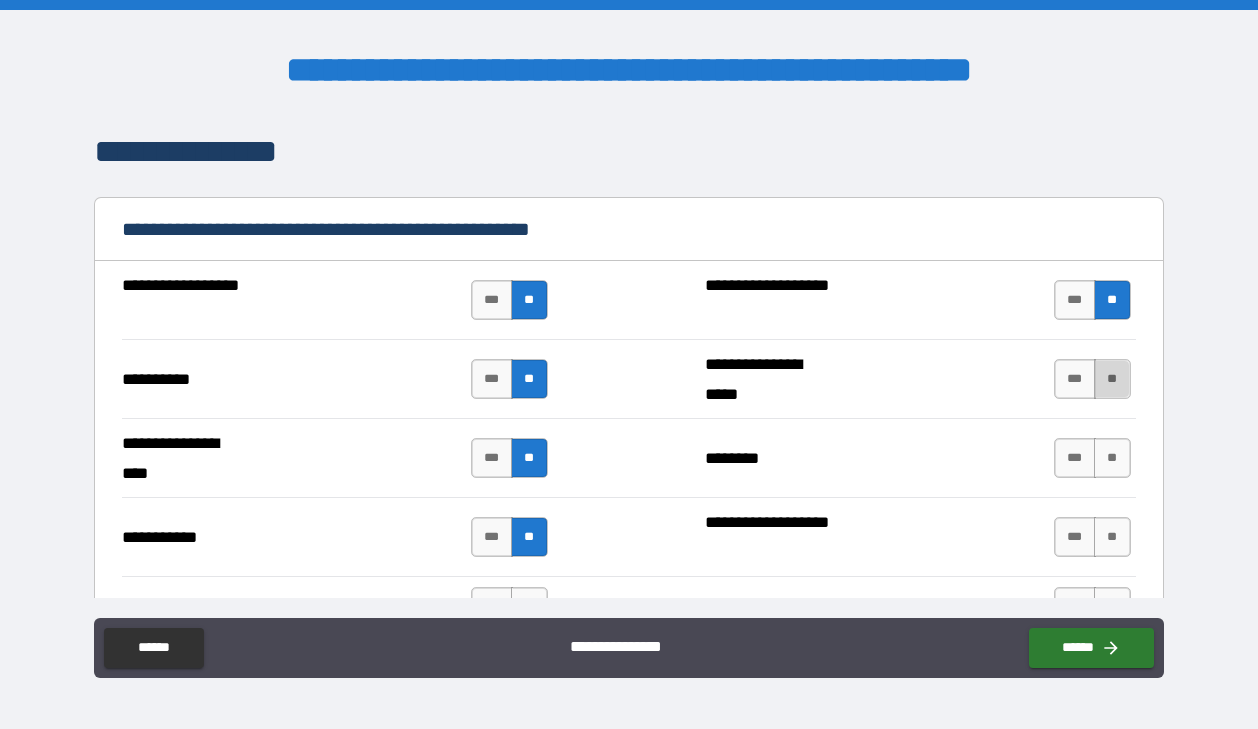 click on "**" at bounding box center [1112, 379] 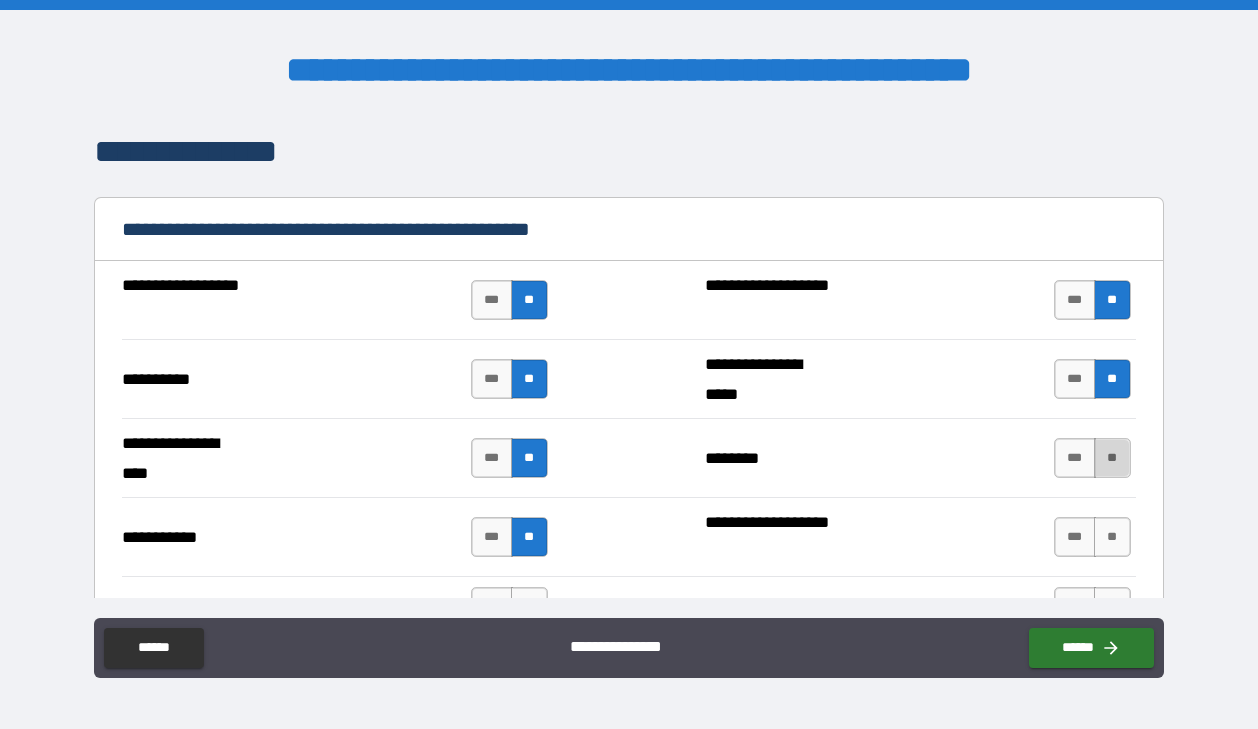 click on "**" at bounding box center (1112, 458) 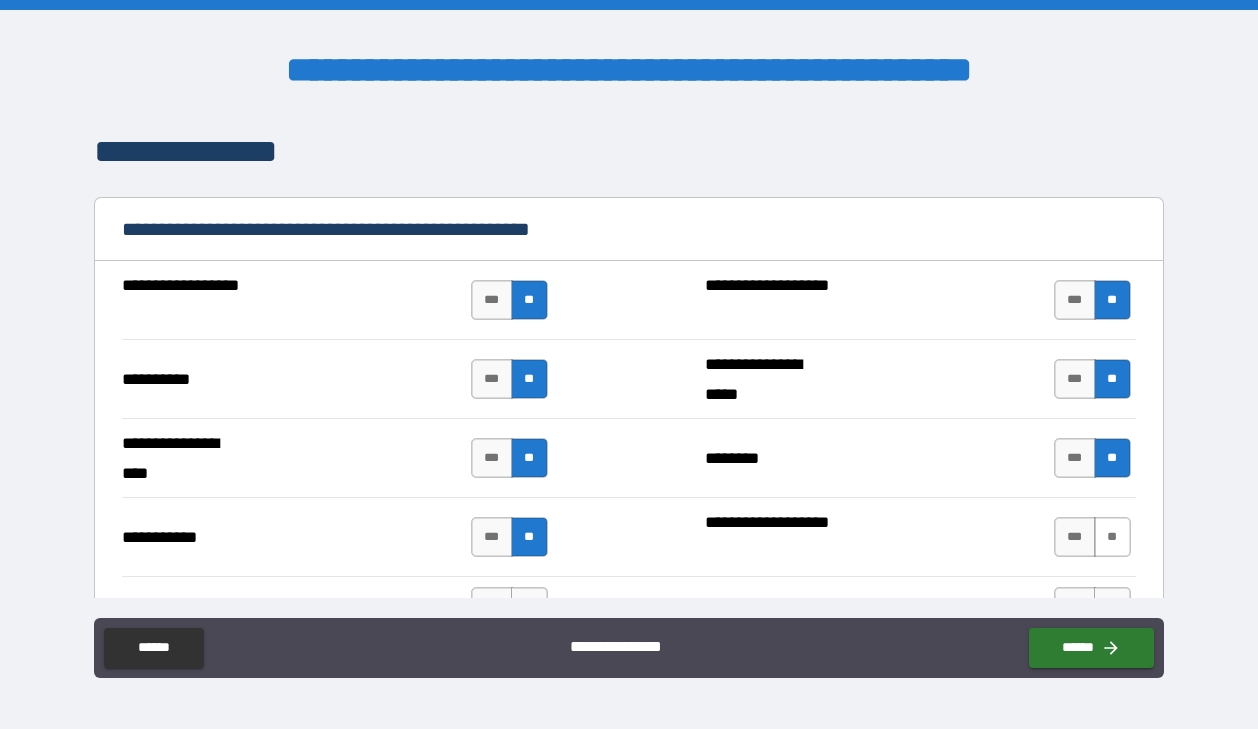 click on "**" at bounding box center (1112, 537) 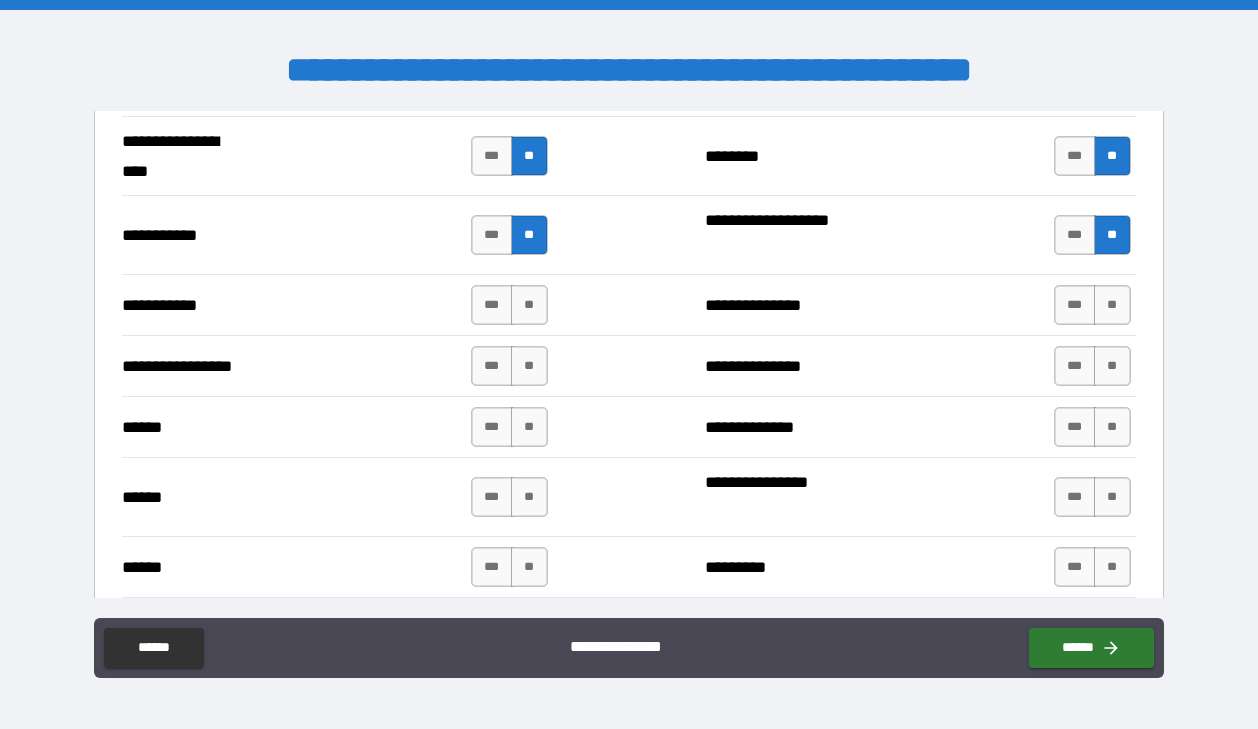 scroll, scrollTop: 2568, scrollLeft: 0, axis: vertical 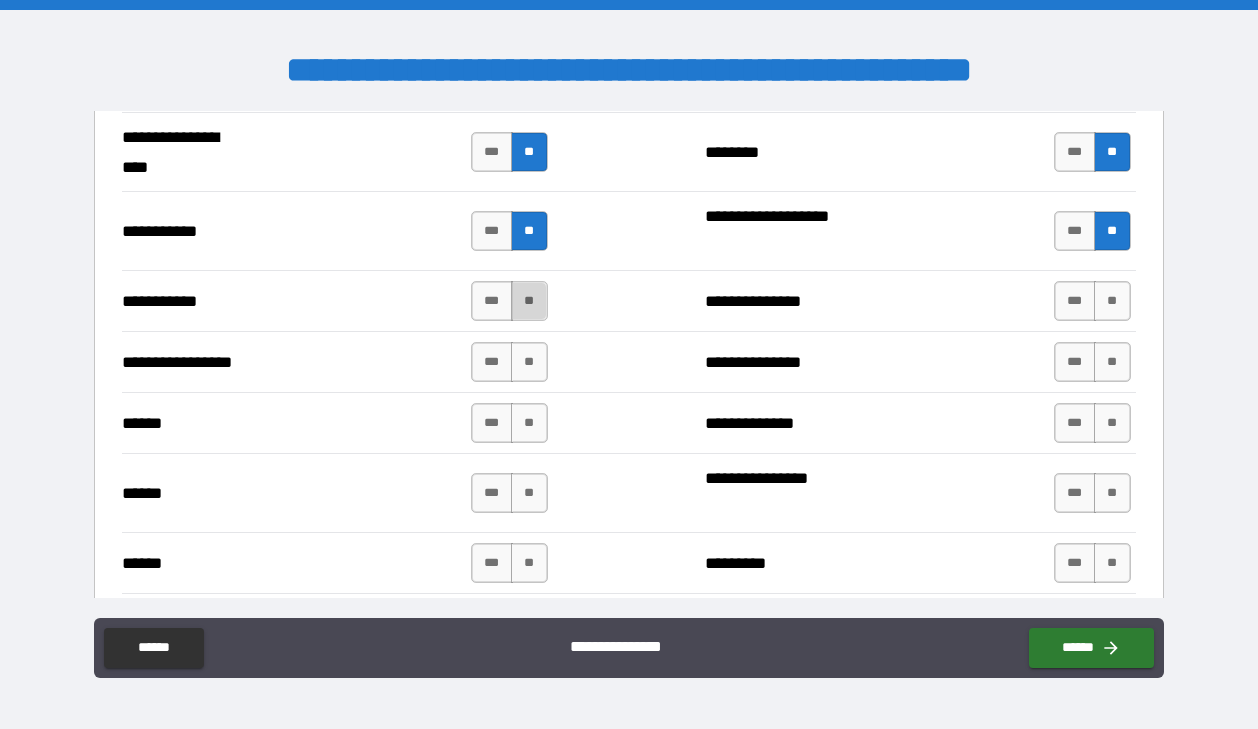 click on "**" at bounding box center [529, 301] 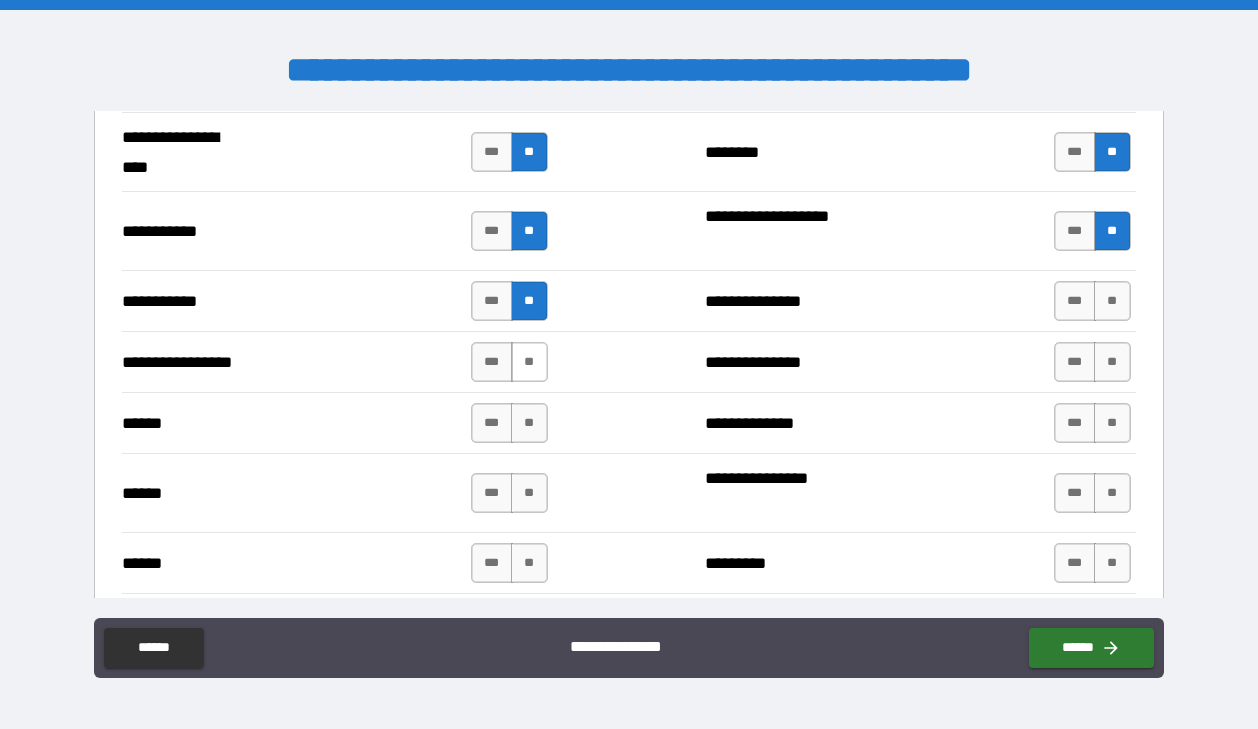 click on "**" at bounding box center [529, 362] 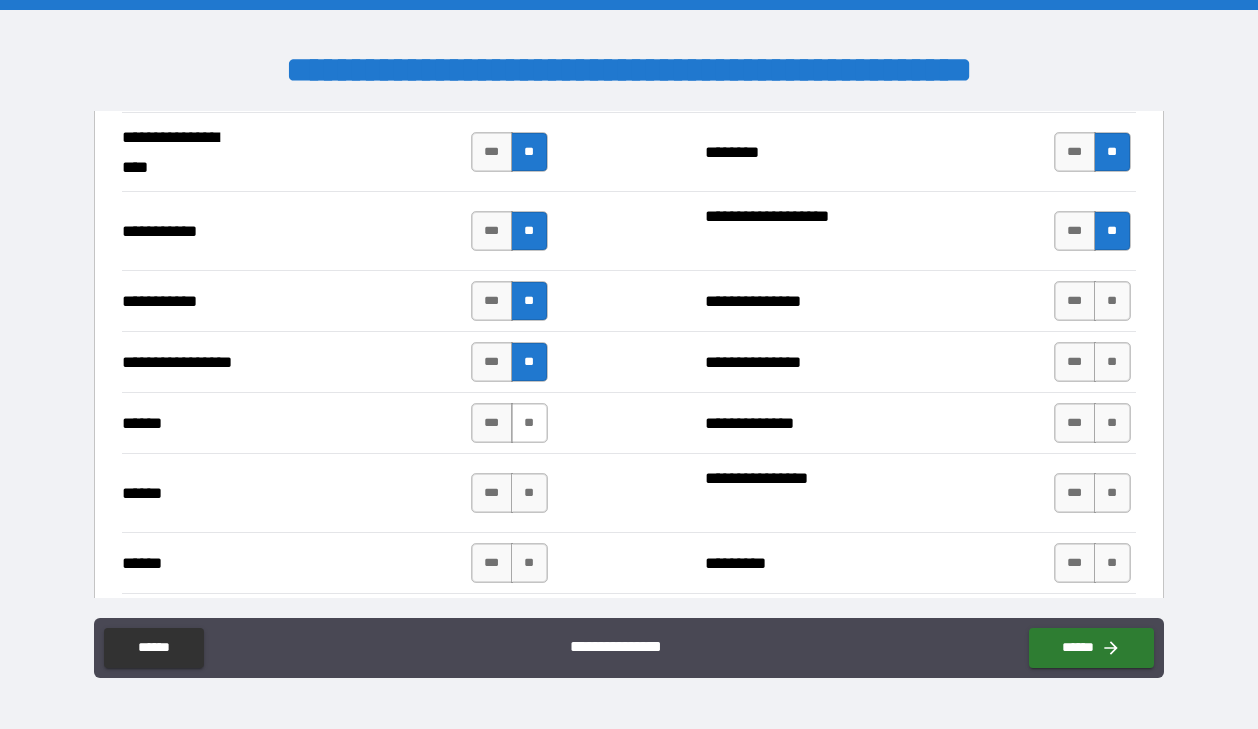 click on "**" at bounding box center (529, 423) 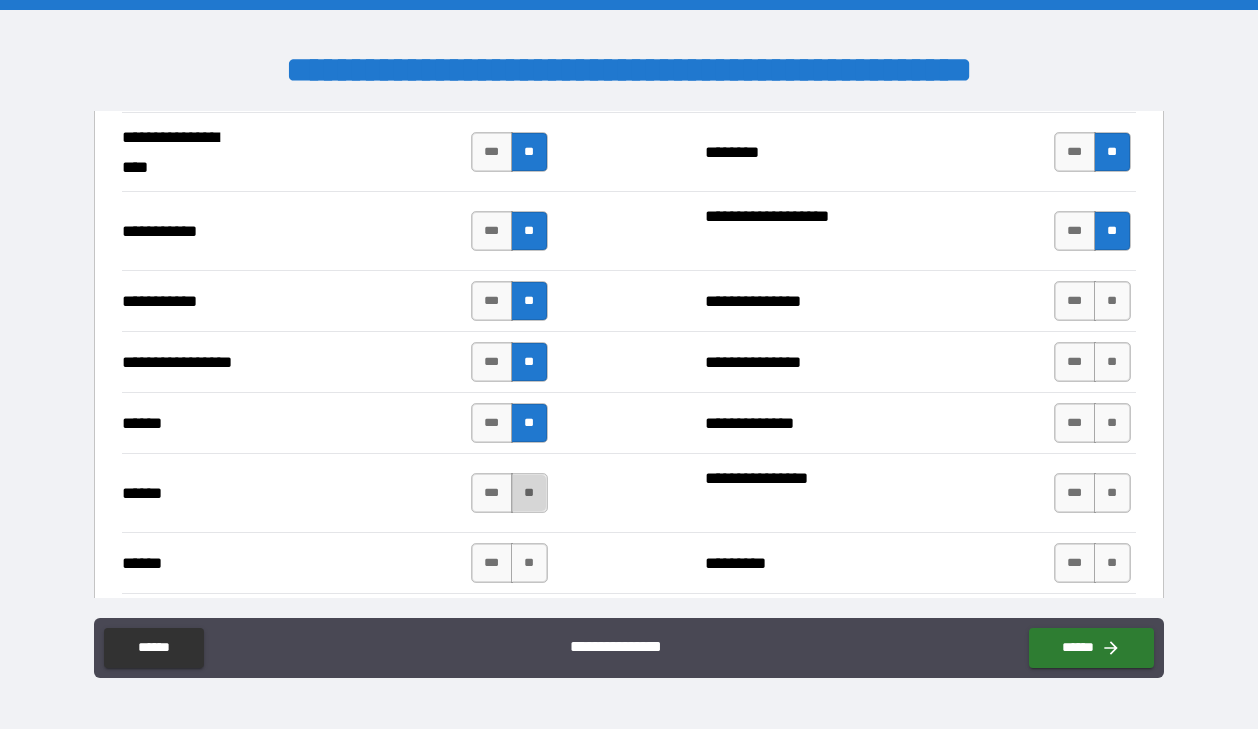 click on "**" at bounding box center [529, 493] 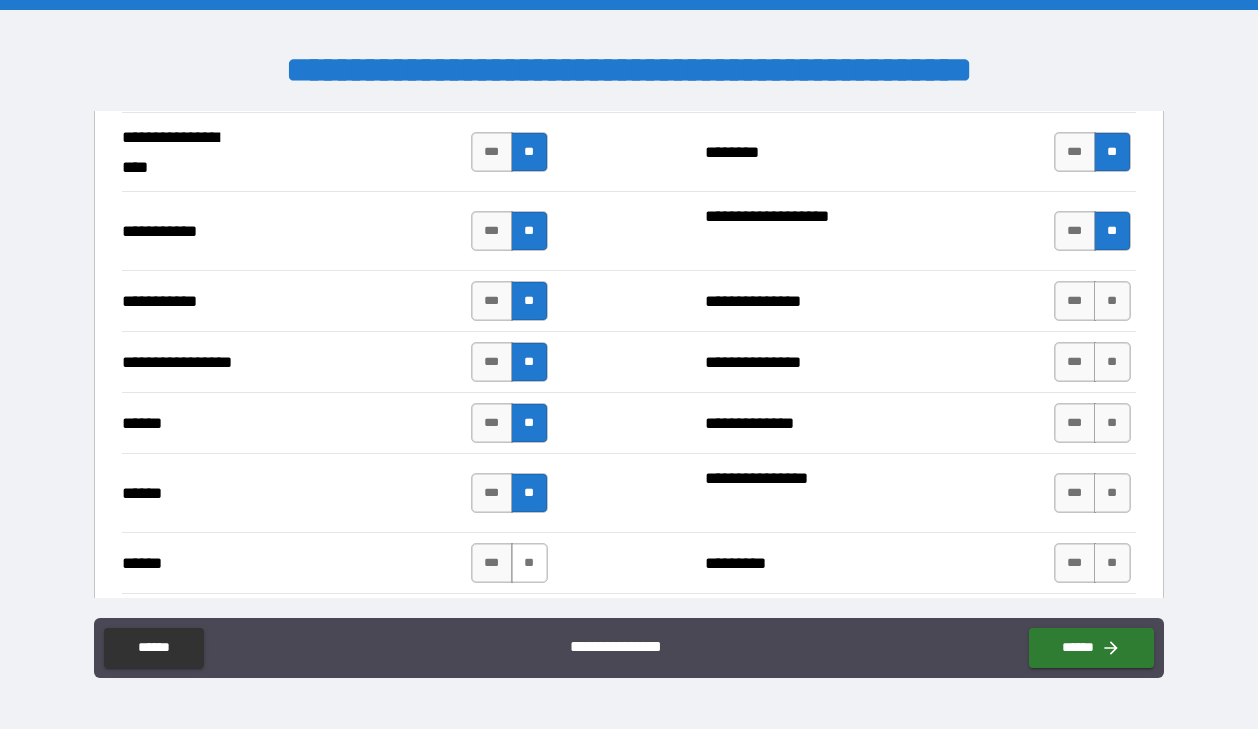 click on "**" at bounding box center (529, 563) 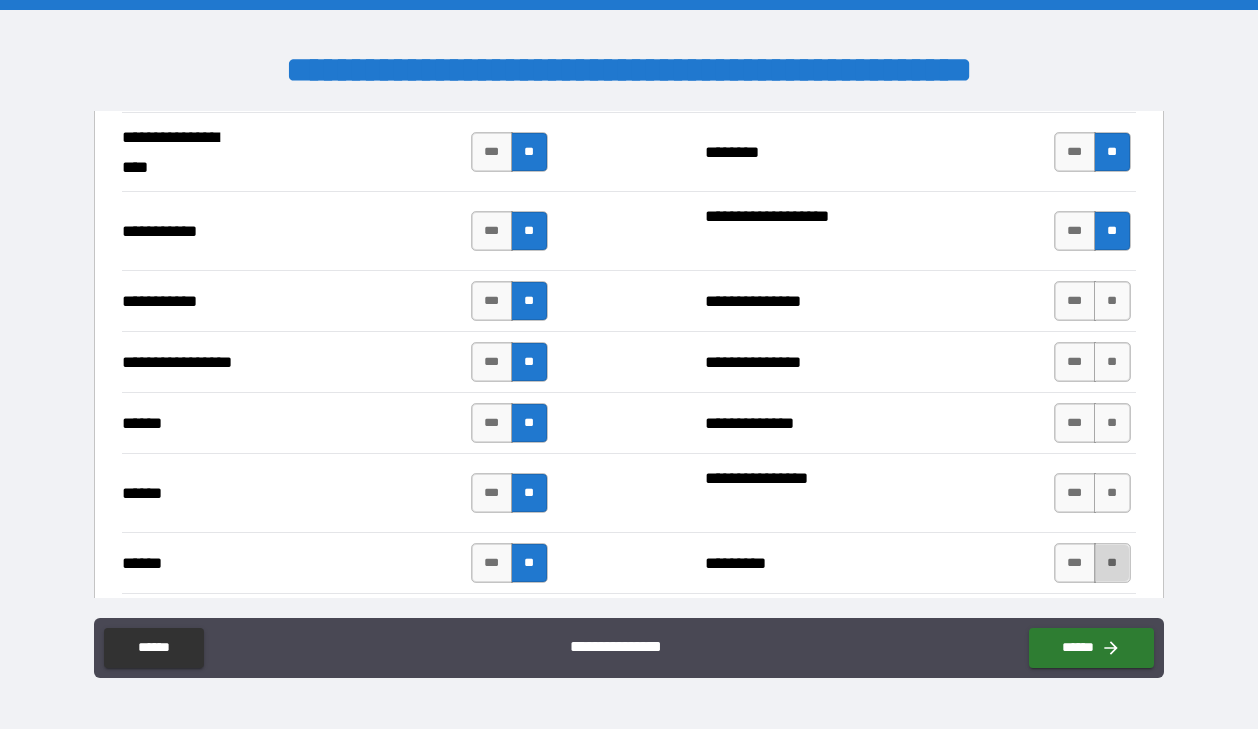 click on "**" at bounding box center [1112, 563] 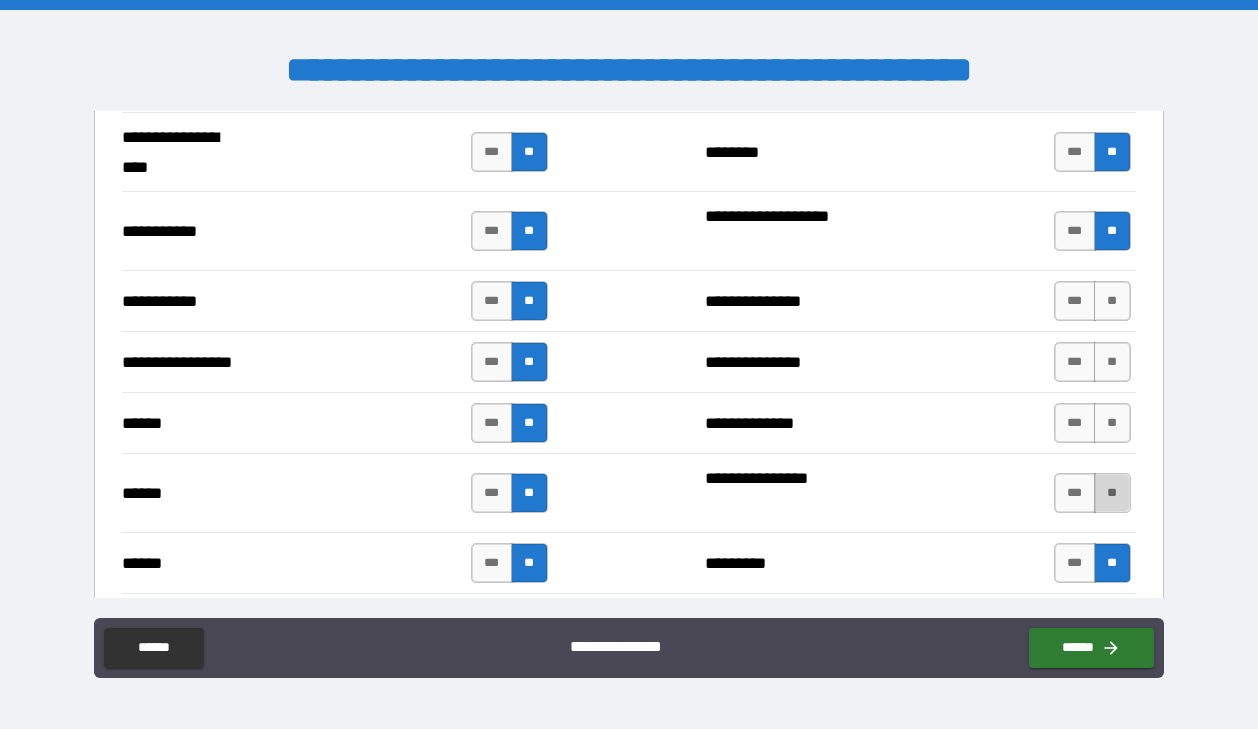 click on "**" at bounding box center (1112, 493) 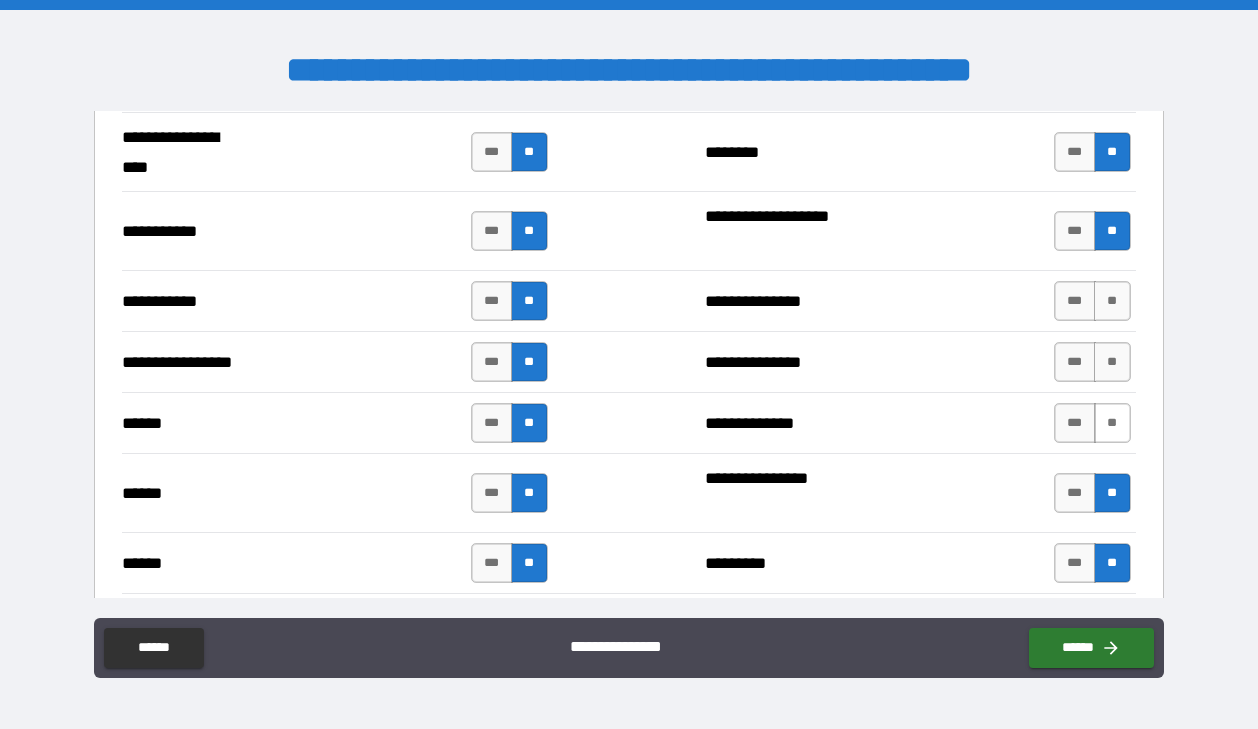 click on "**" at bounding box center [1112, 423] 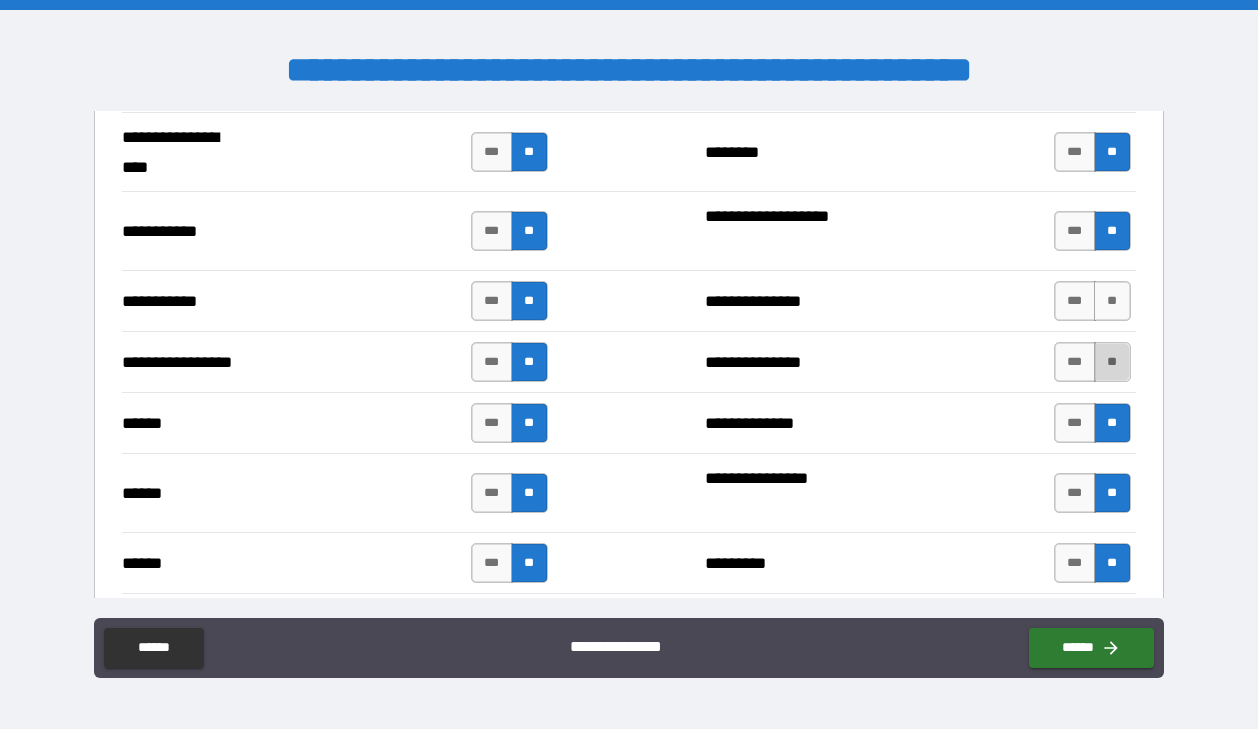 click on "**" at bounding box center [1112, 362] 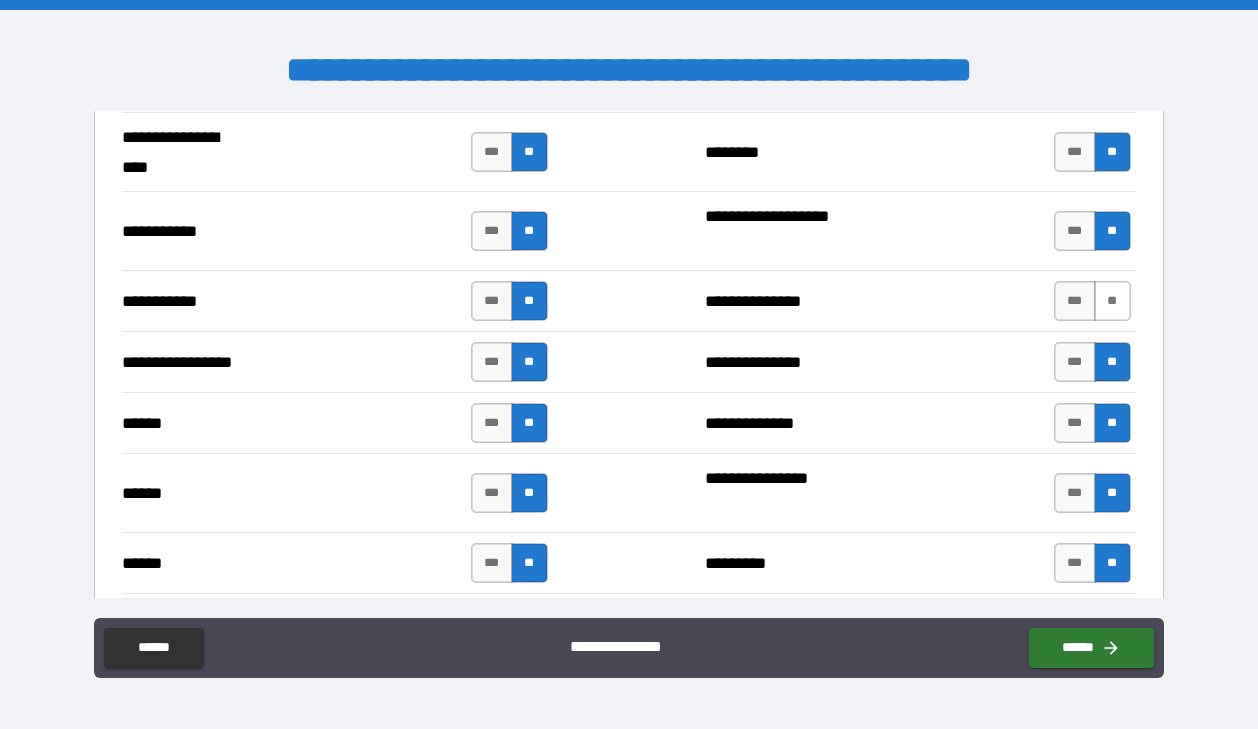 click on "**" at bounding box center [1112, 301] 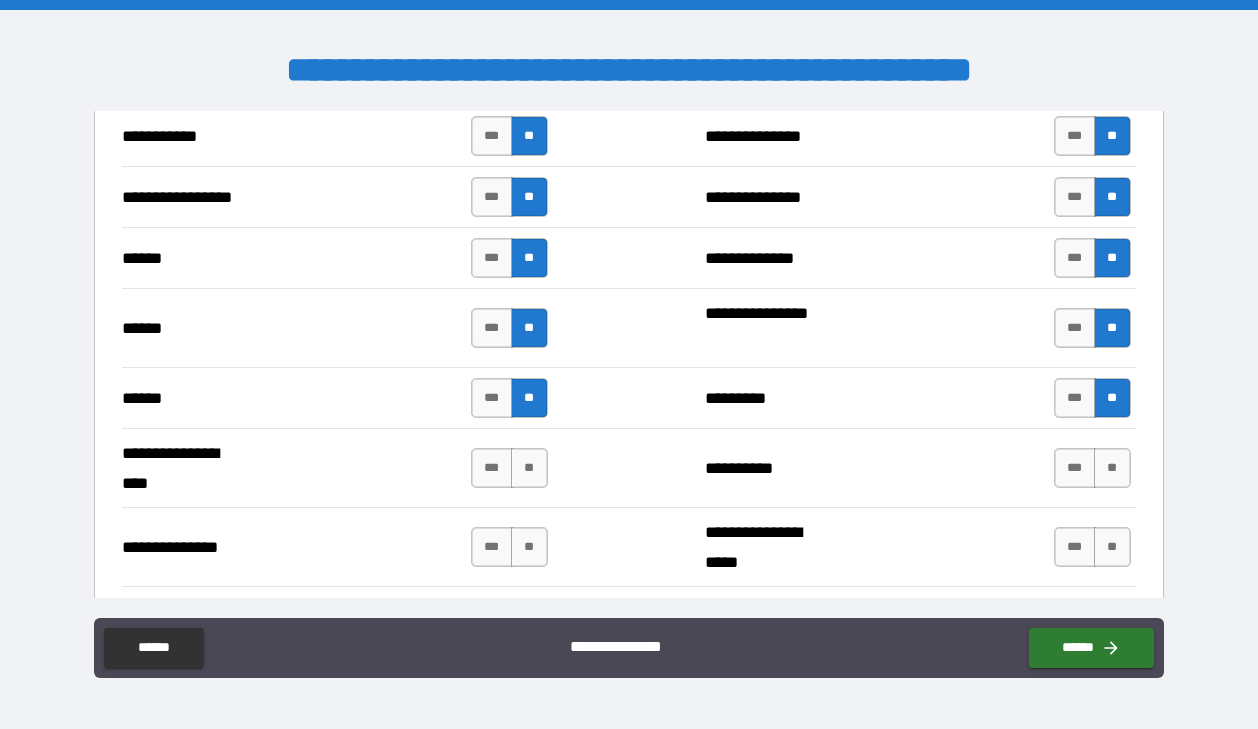 scroll, scrollTop: 2805, scrollLeft: 0, axis: vertical 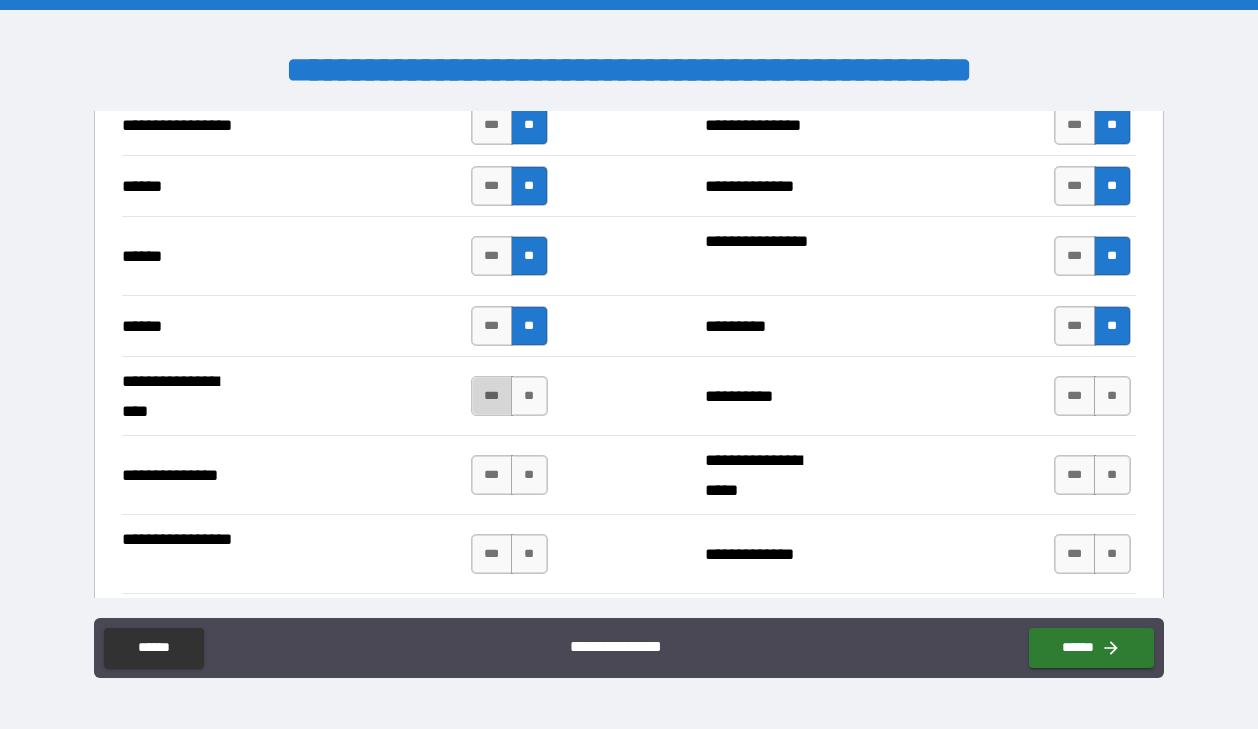 click on "***" at bounding box center [492, 396] 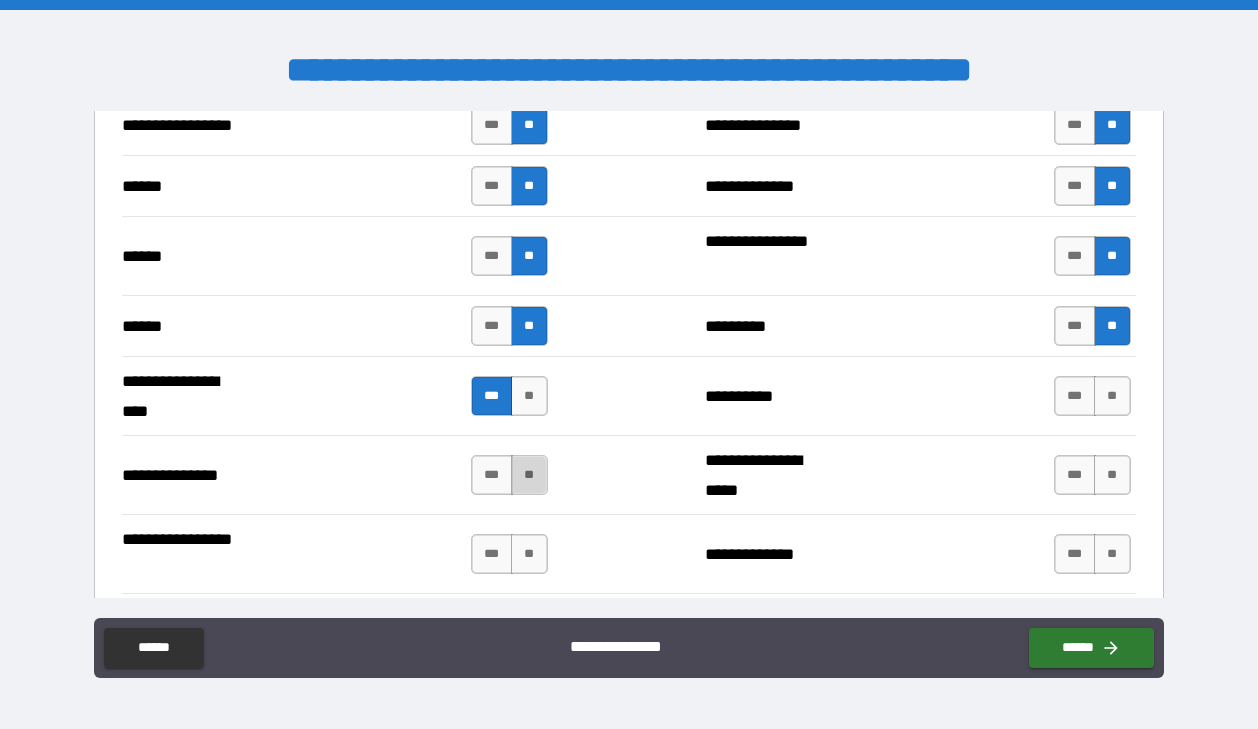 click on "**" at bounding box center [529, 475] 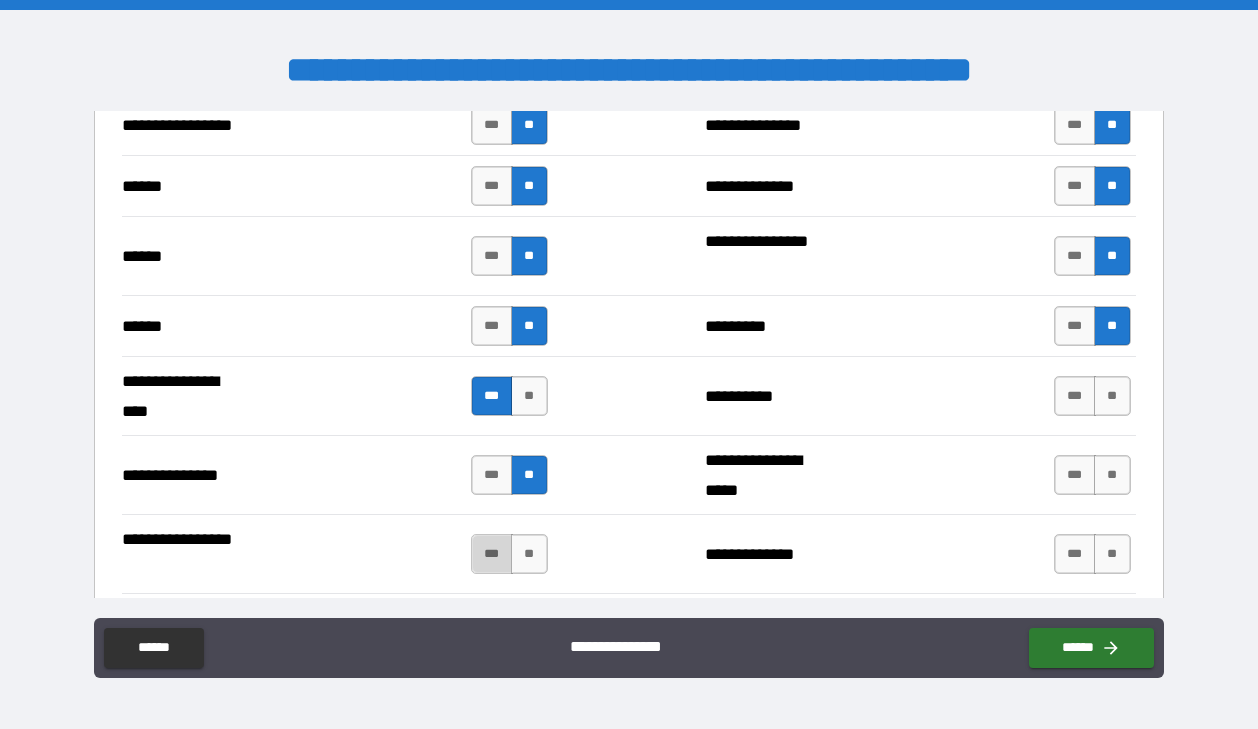 click on "***" at bounding box center (492, 554) 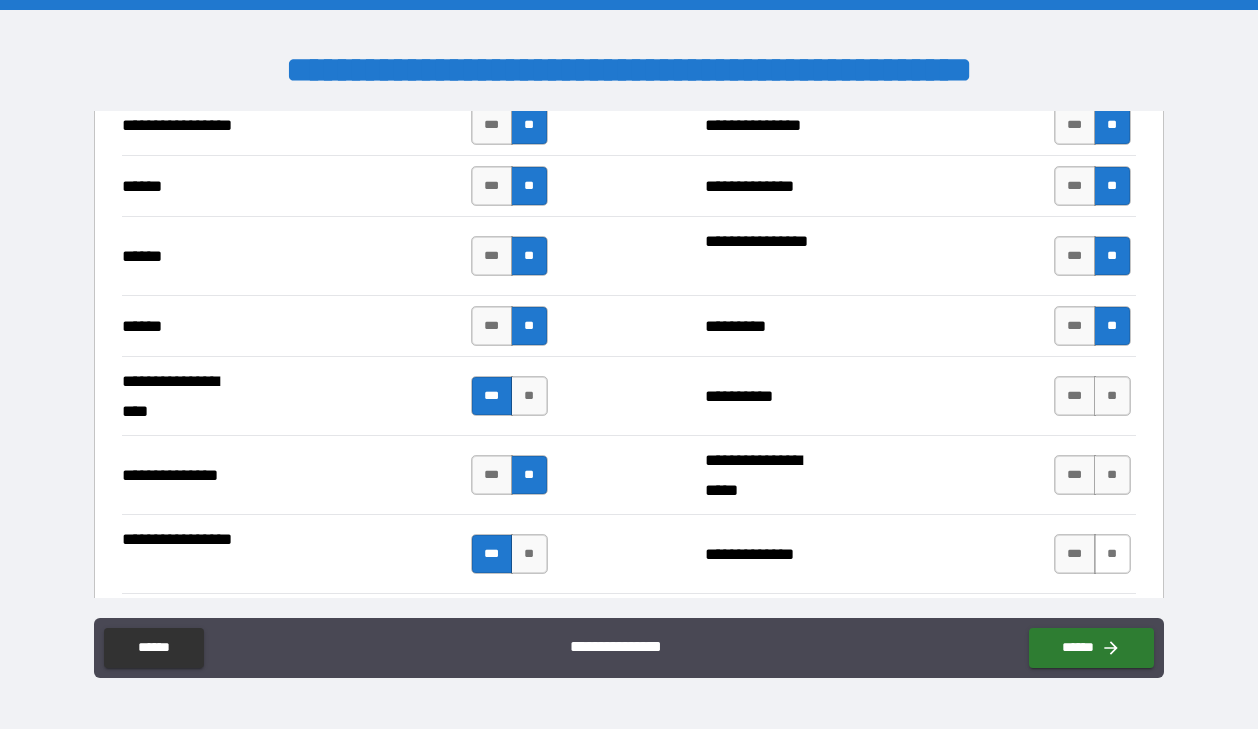 click on "**" at bounding box center [1112, 554] 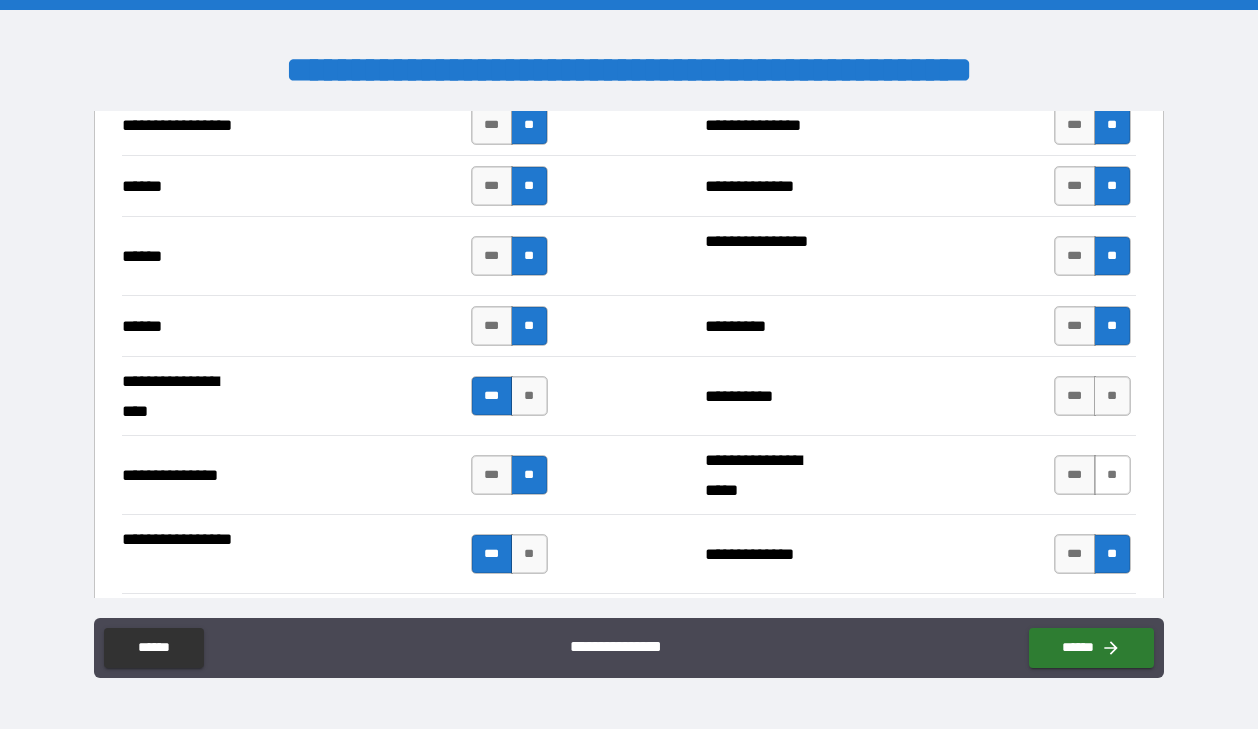 click on "**" at bounding box center [1112, 475] 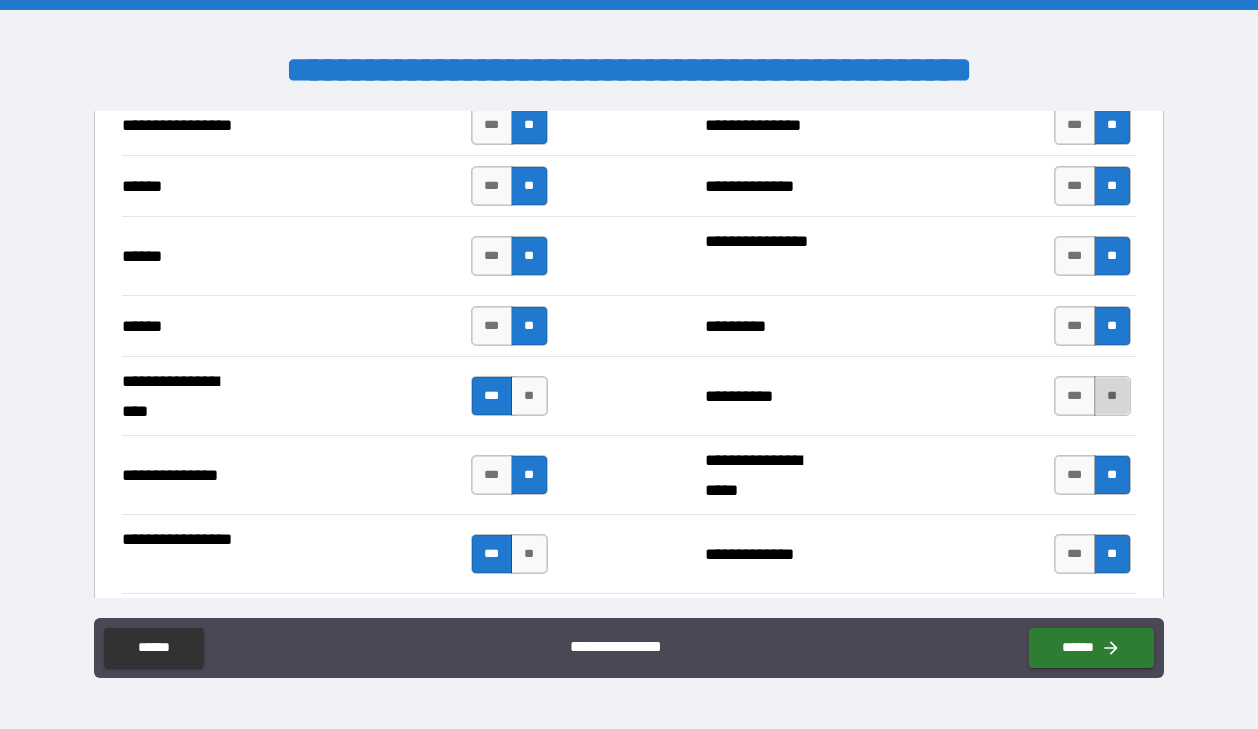 click on "**" at bounding box center (1112, 396) 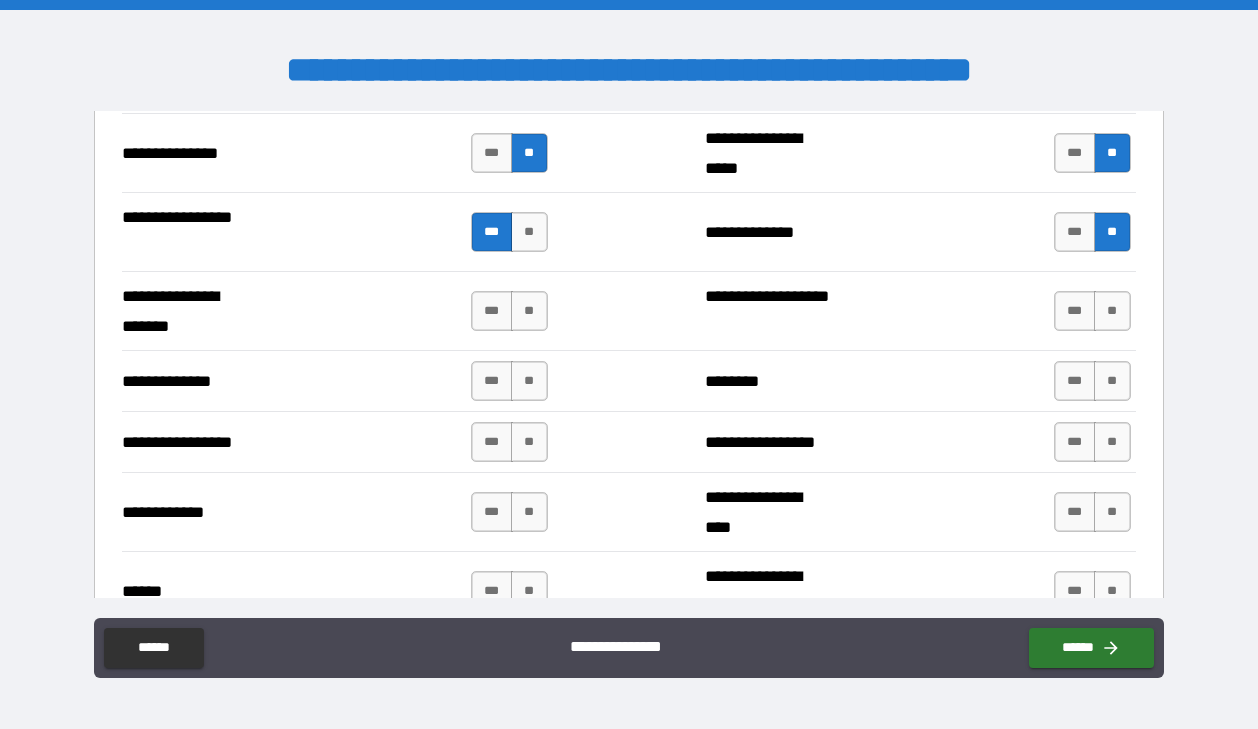scroll, scrollTop: 3129, scrollLeft: 0, axis: vertical 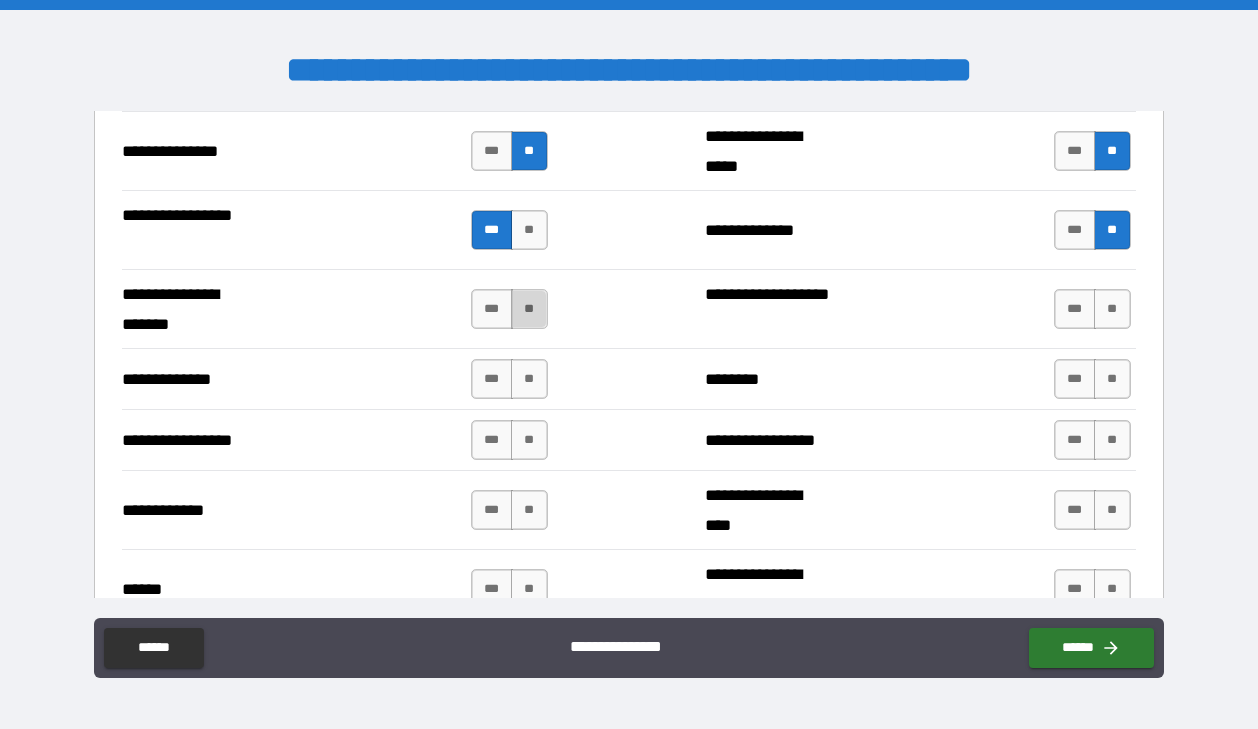 click on "**" at bounding box center (529, 309) 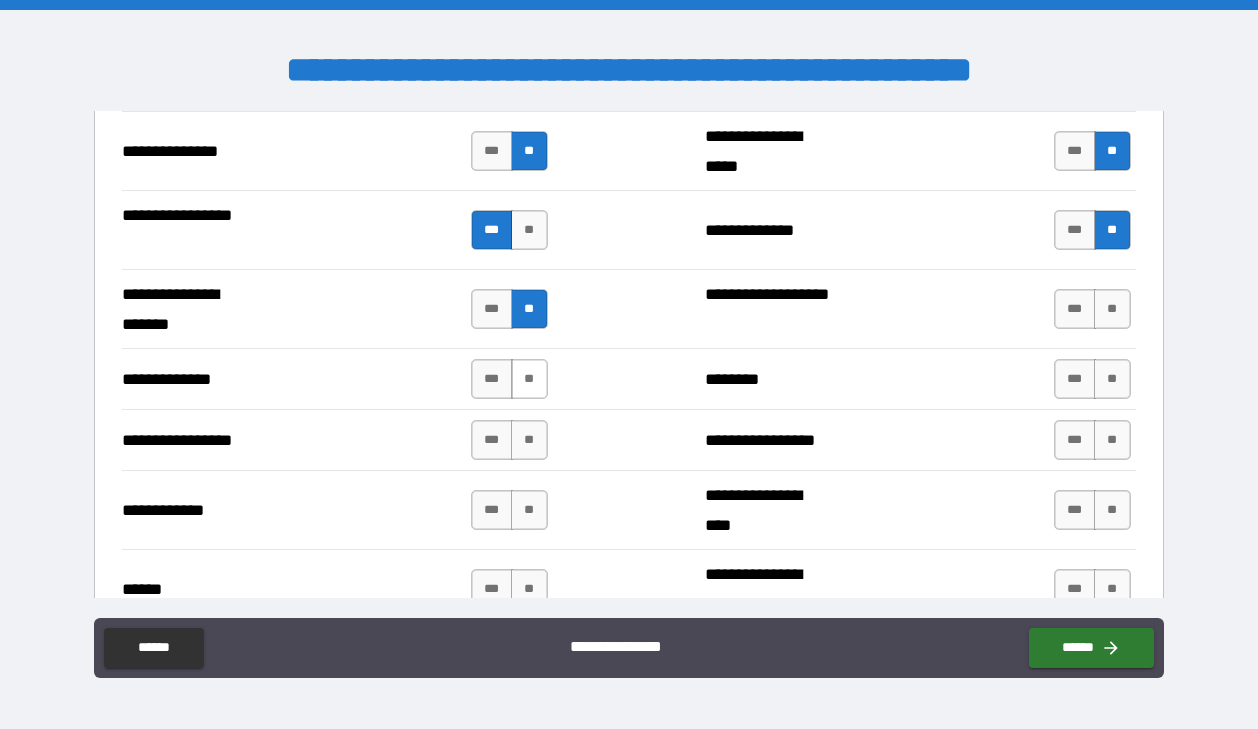 click on "**" at bounding box center (529, 379) 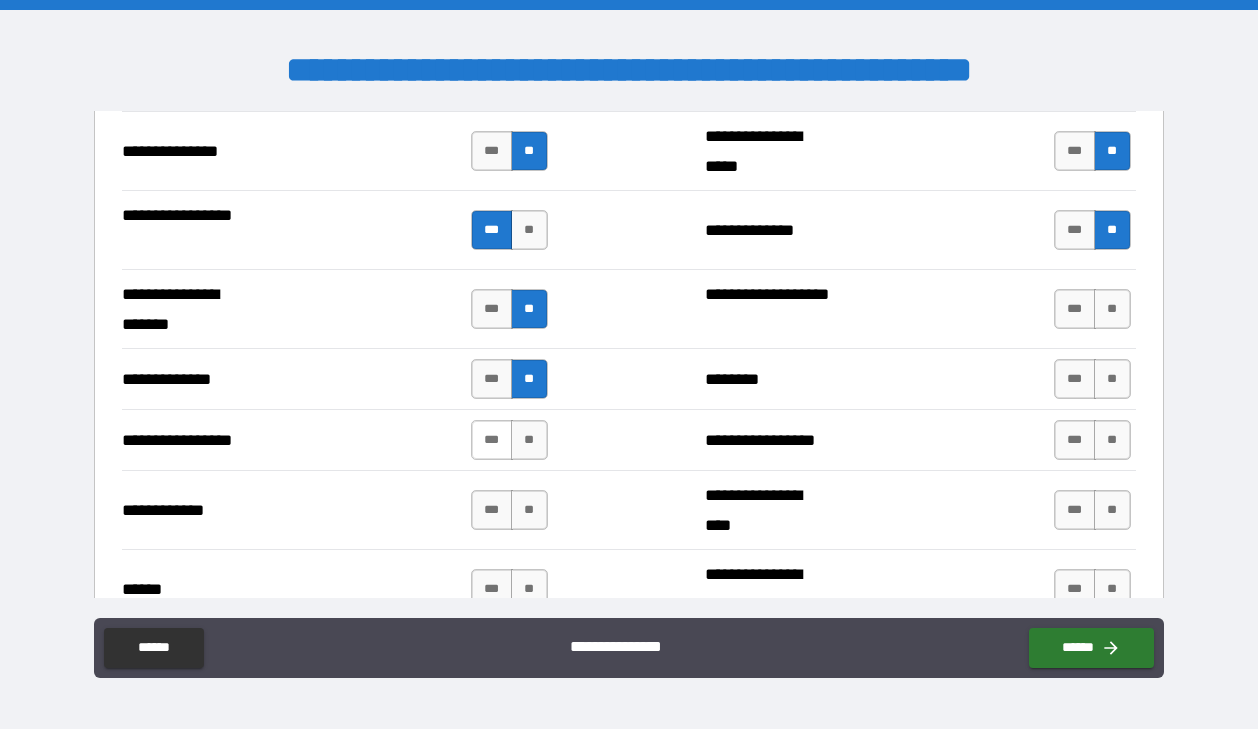 click on "***" at bounding box center (492, 440) 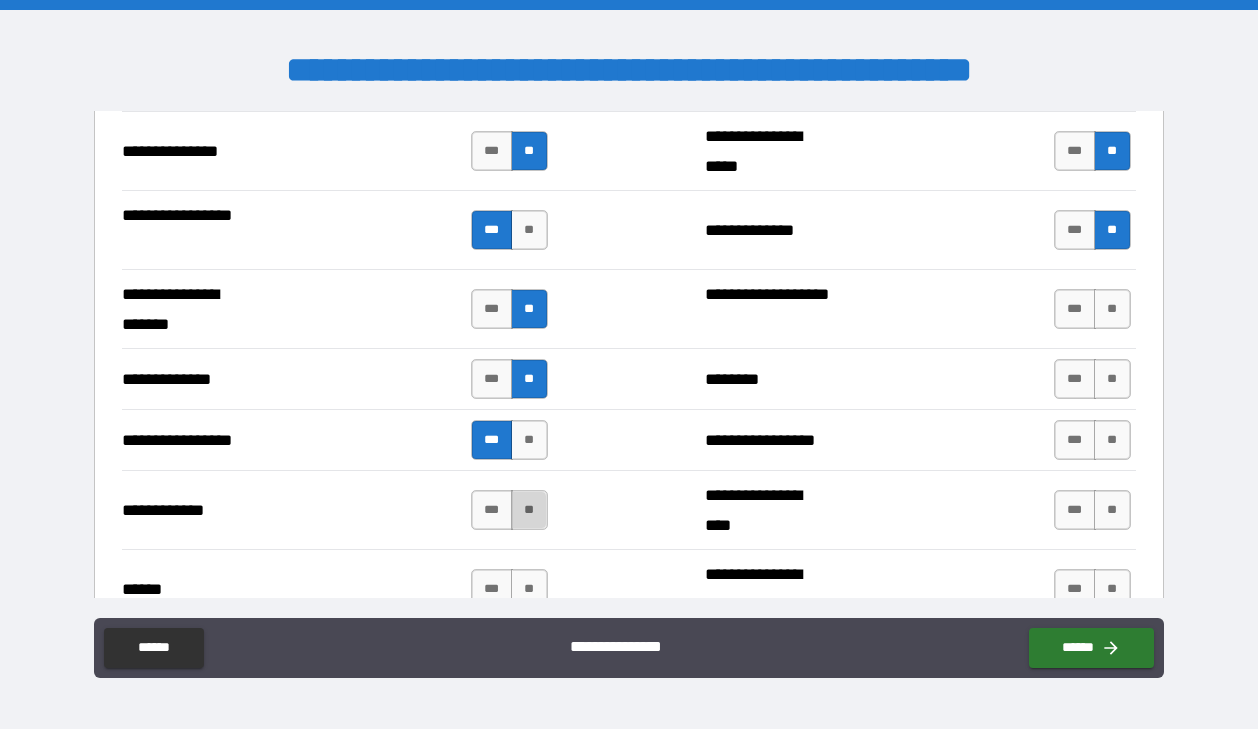 click on "**" at bounding box center (529, 510) 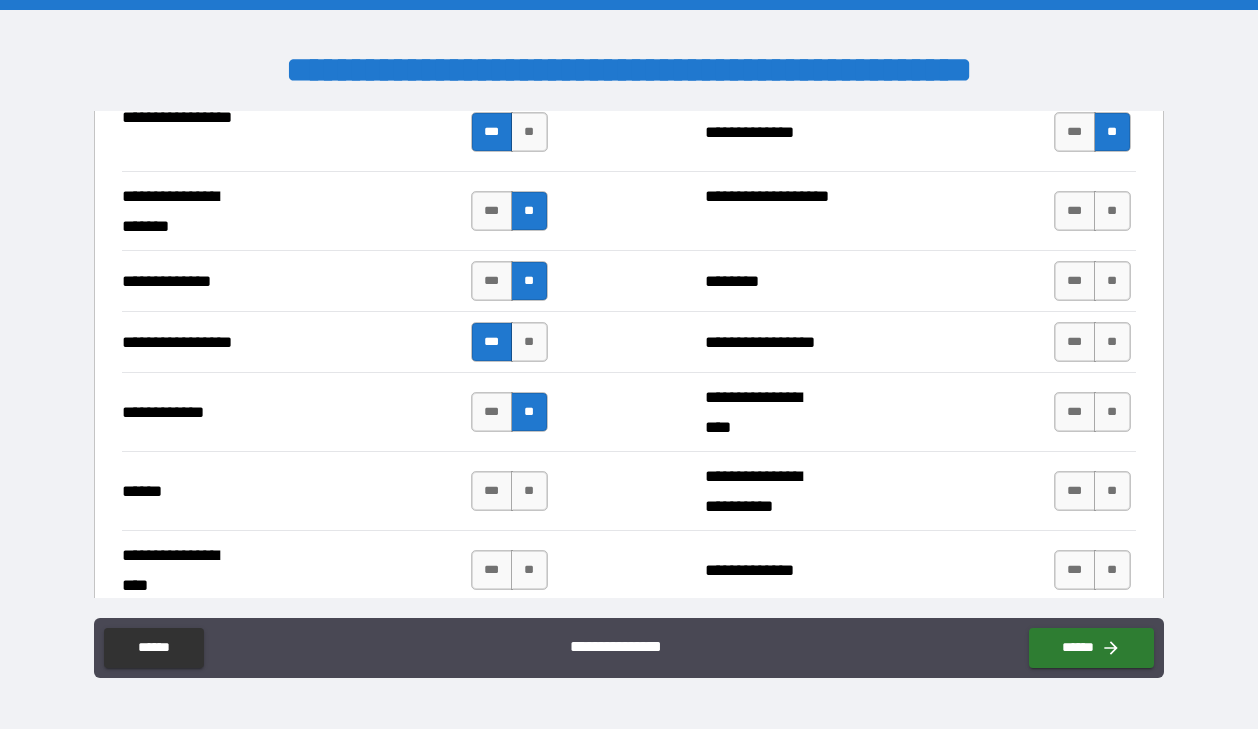 scroll, scrollTop: 3231, scrollLeft: 0, axis: vertical 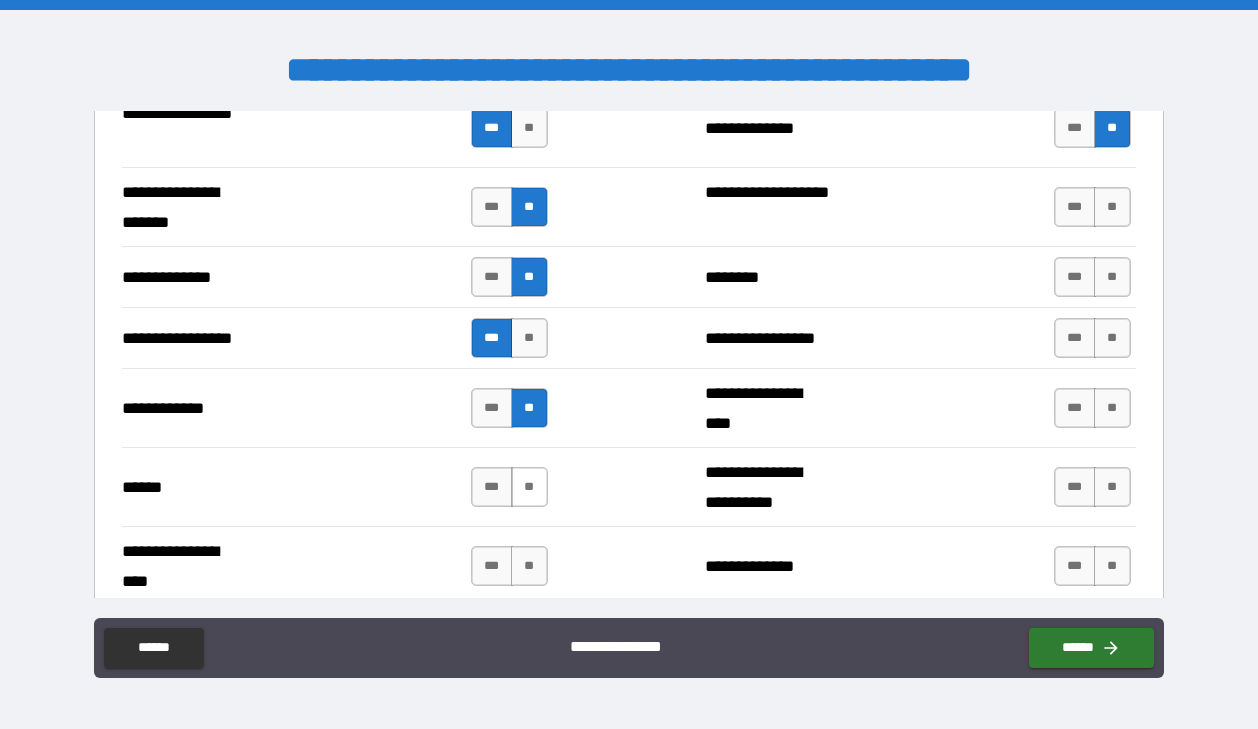 click on "**" at bounding box center (529, 487) 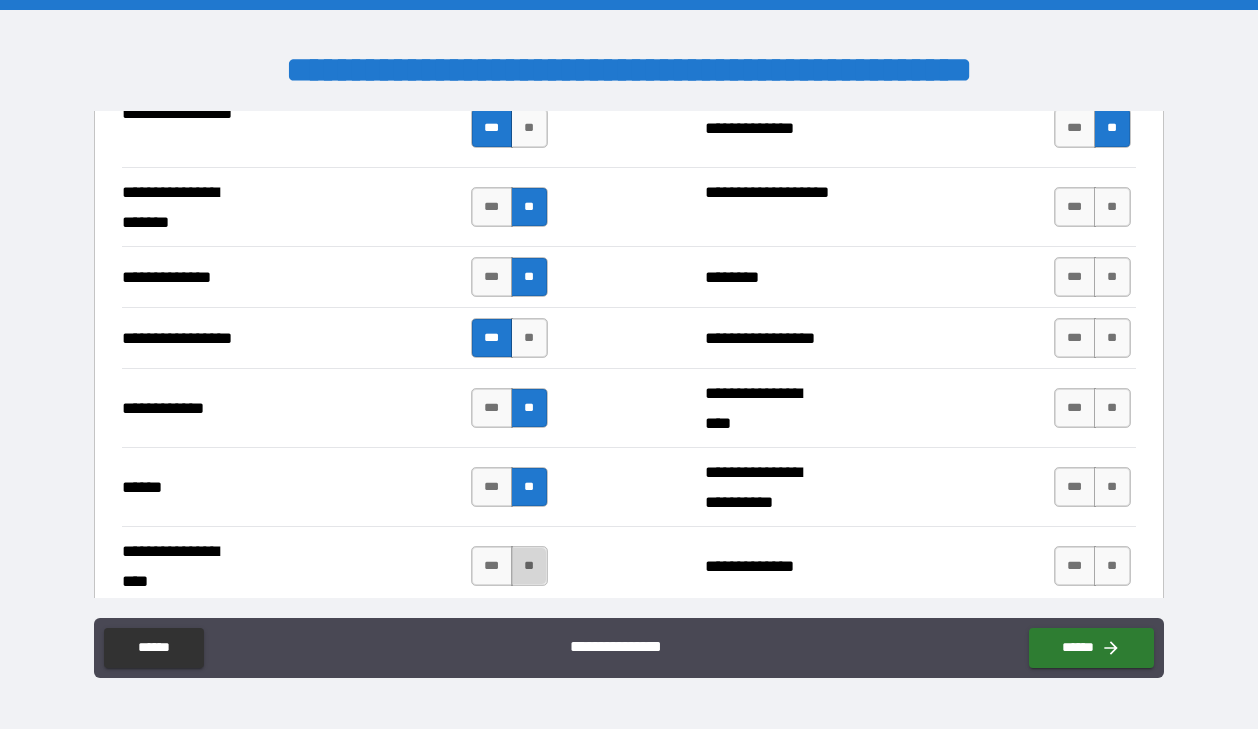 click on "**" at bounding box center (529, 566) 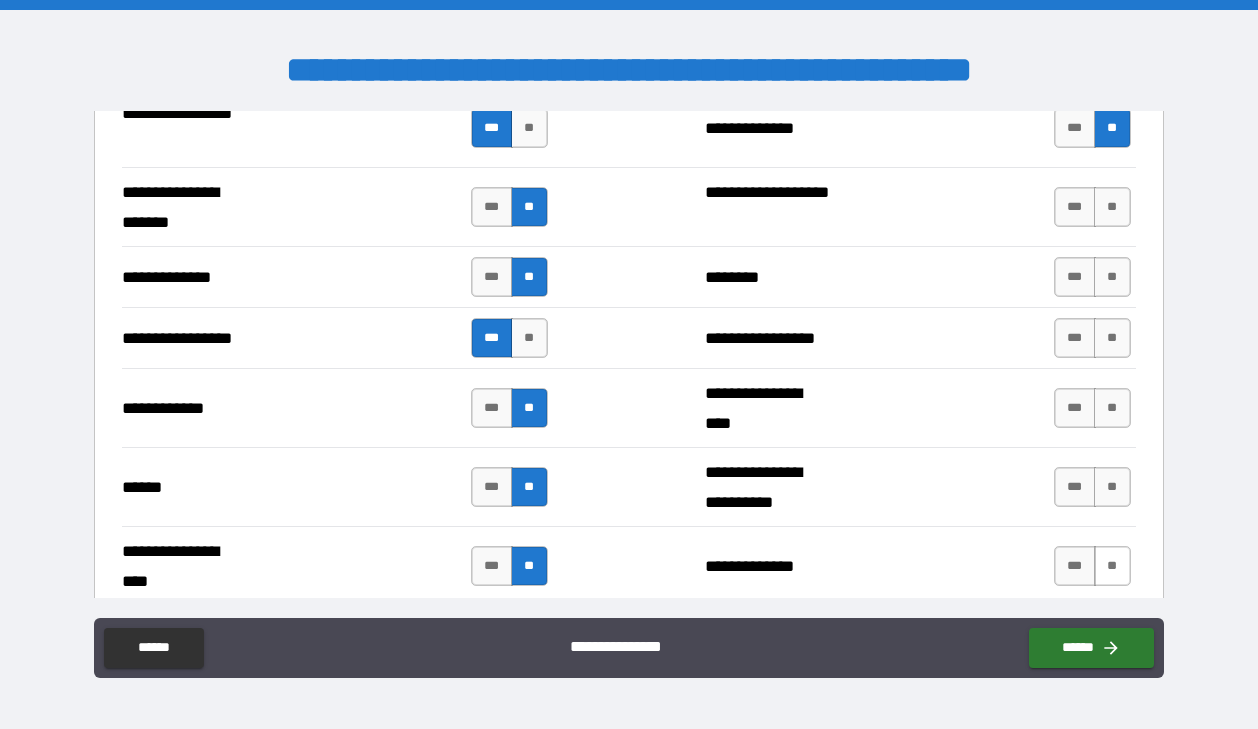 click on "**" at bounding box center [1112, 566] 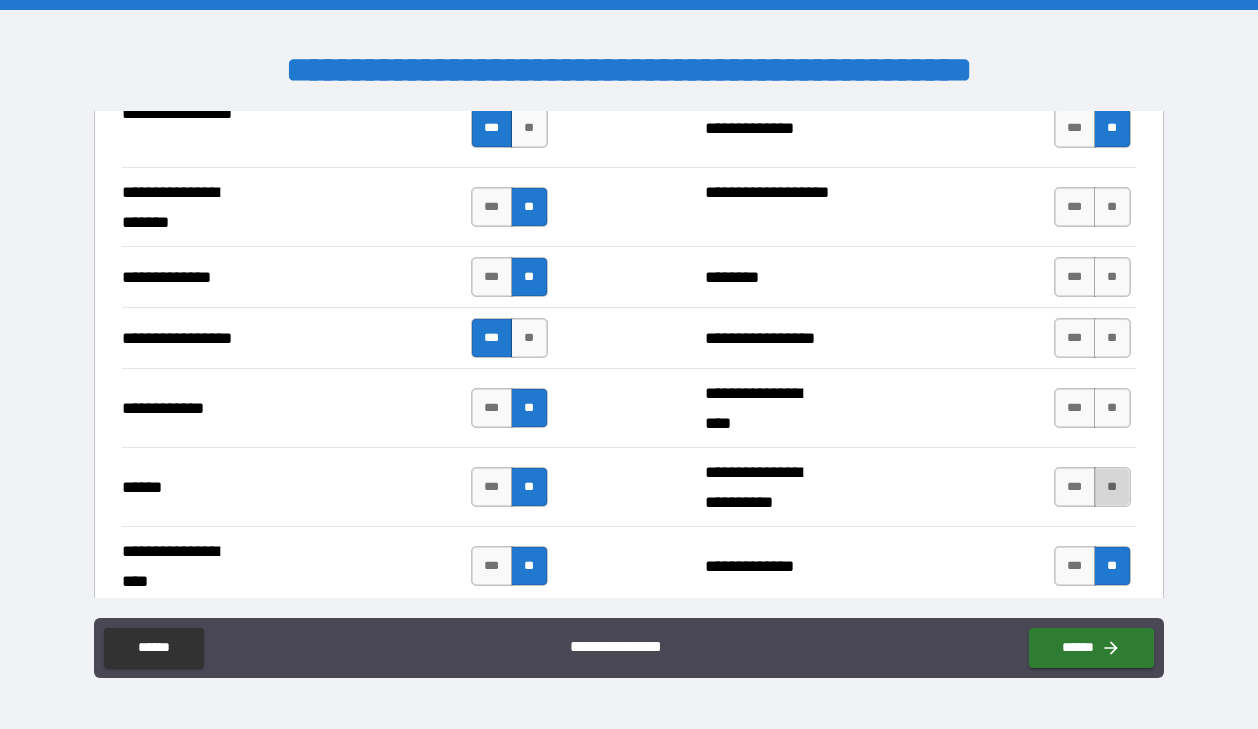 click on "**" at bounding box center (1112, 487) 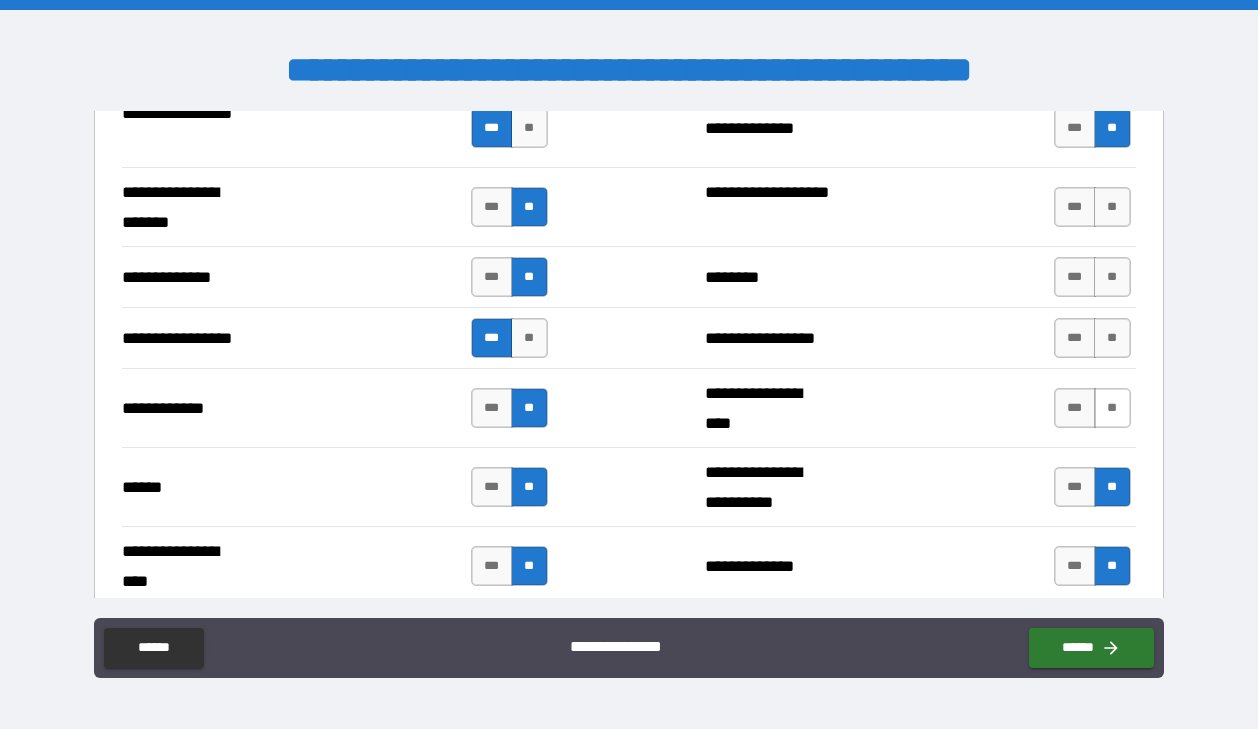 click on "**" at bounding box center [1112, 408] 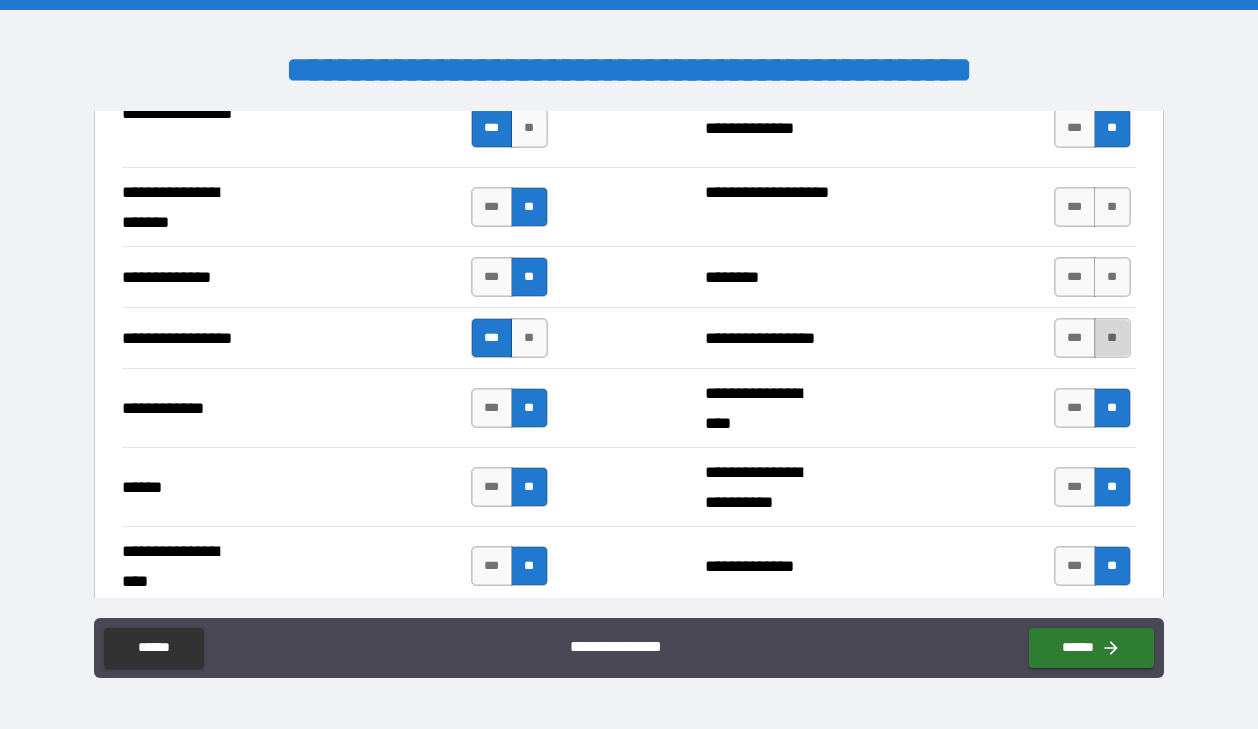 click on "**" at bounding box center [1112, 338] 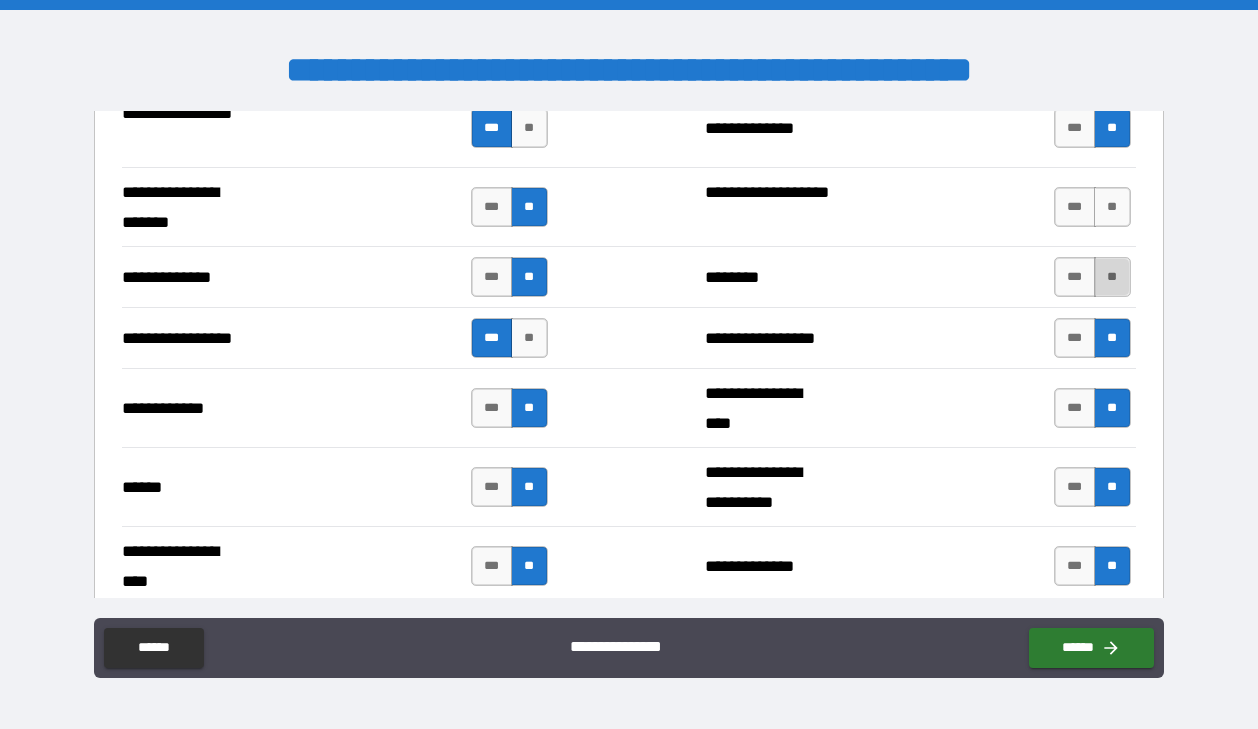 click on "**" at bounding box center [1112, 277] 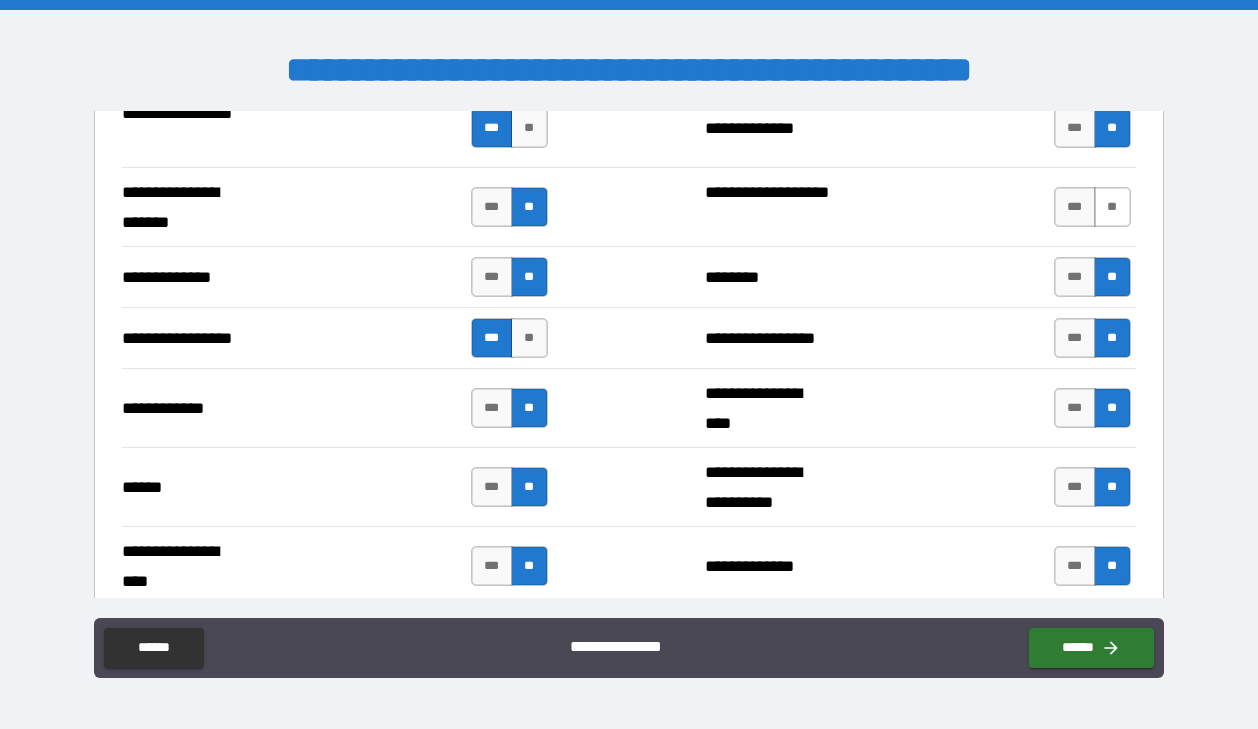 click on "**" at bounding box center (1112, 207) 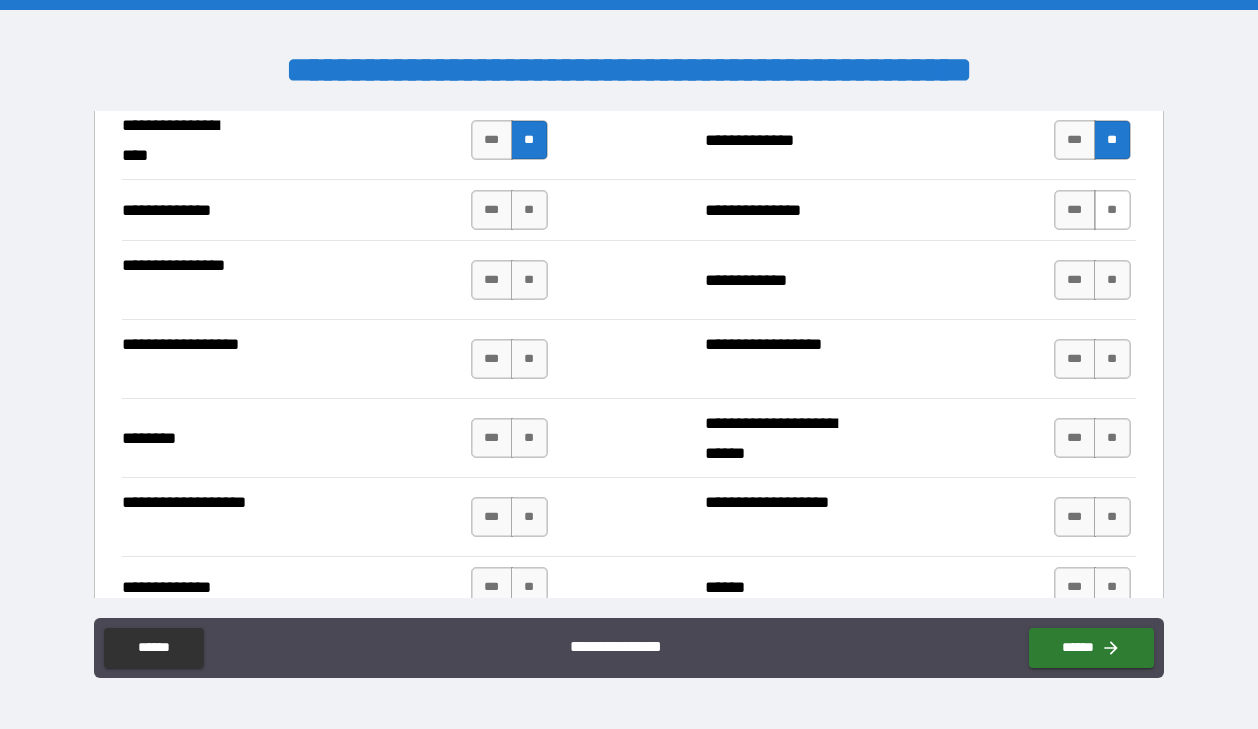 scroll, scrollTop: 3656, scrollLeft: 0, axis: vertical 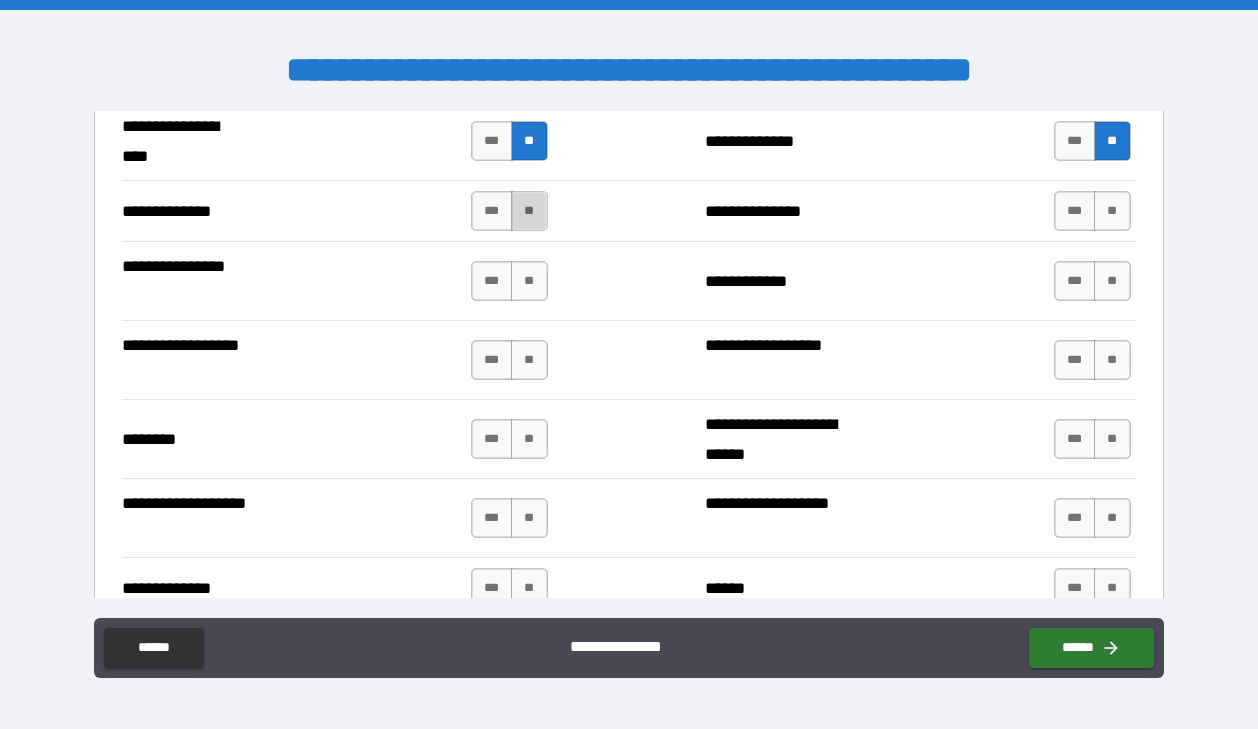 click on "**" at bounding box center (529, 211) 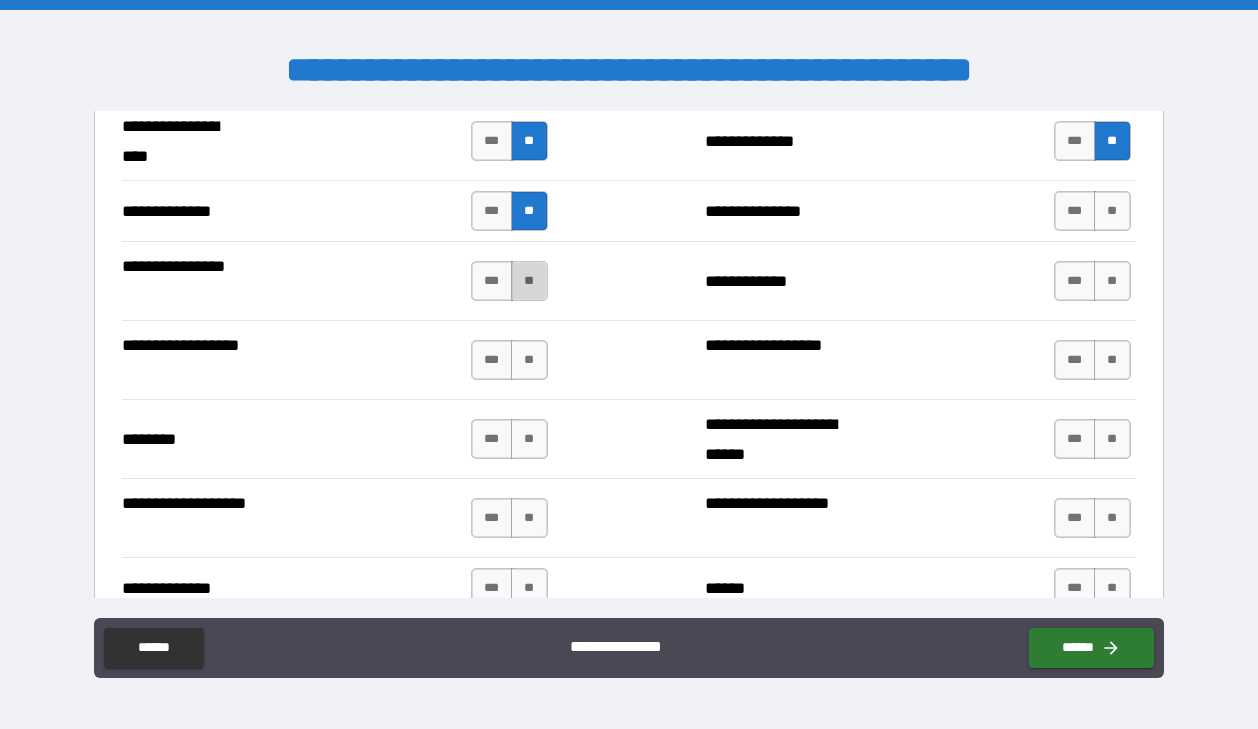 click on "**" at bounding box center [529, 281] 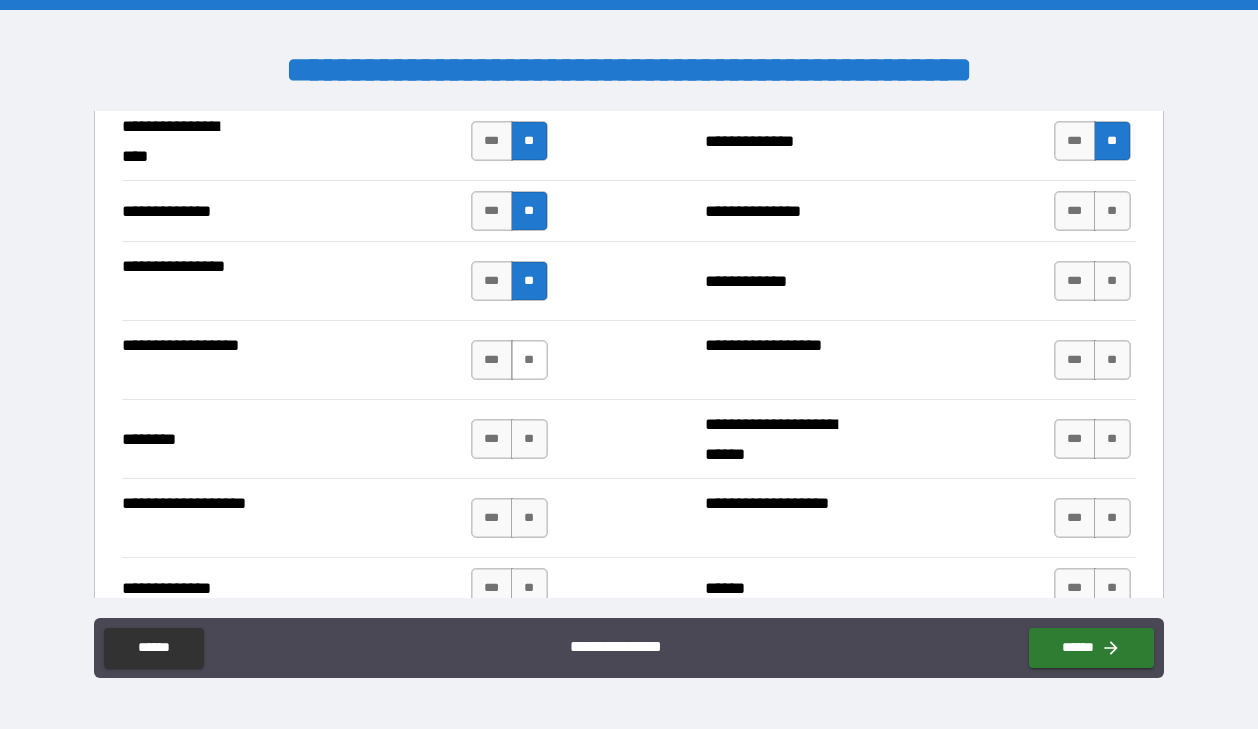 click on "**" at bounding box center (529, 360) 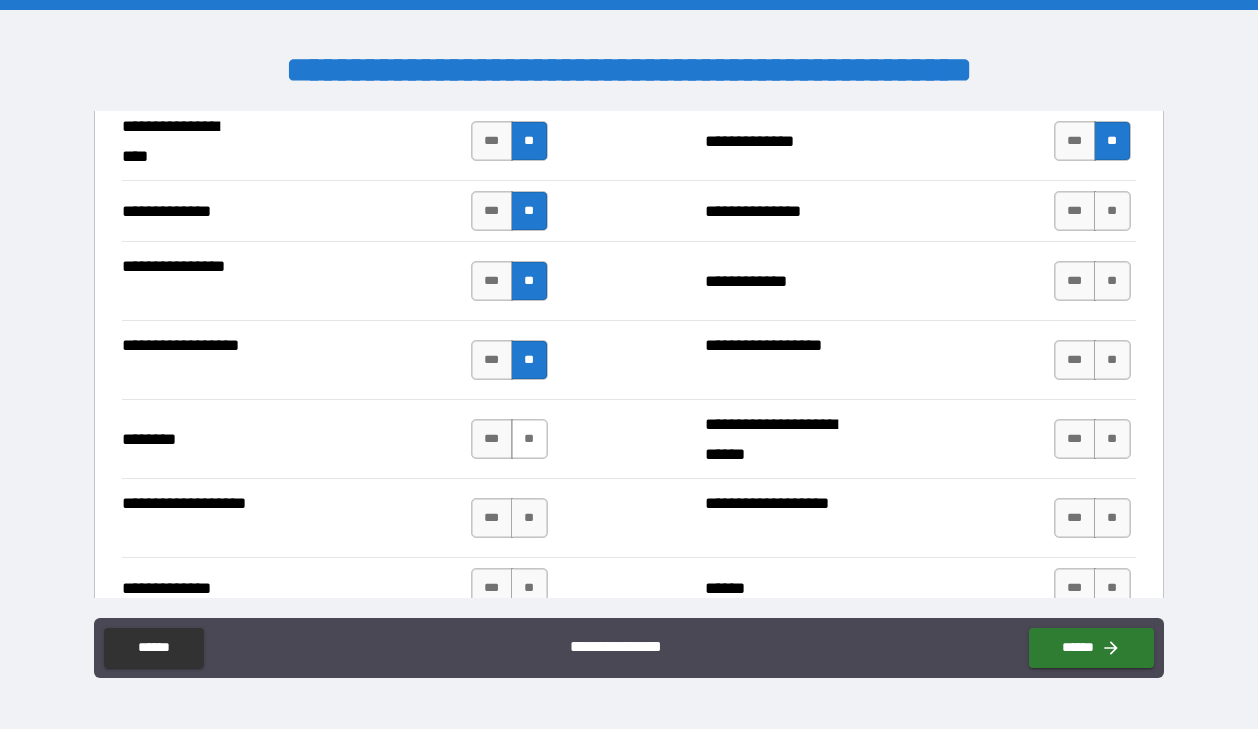 click on "**" at bounding box center [529, 439] 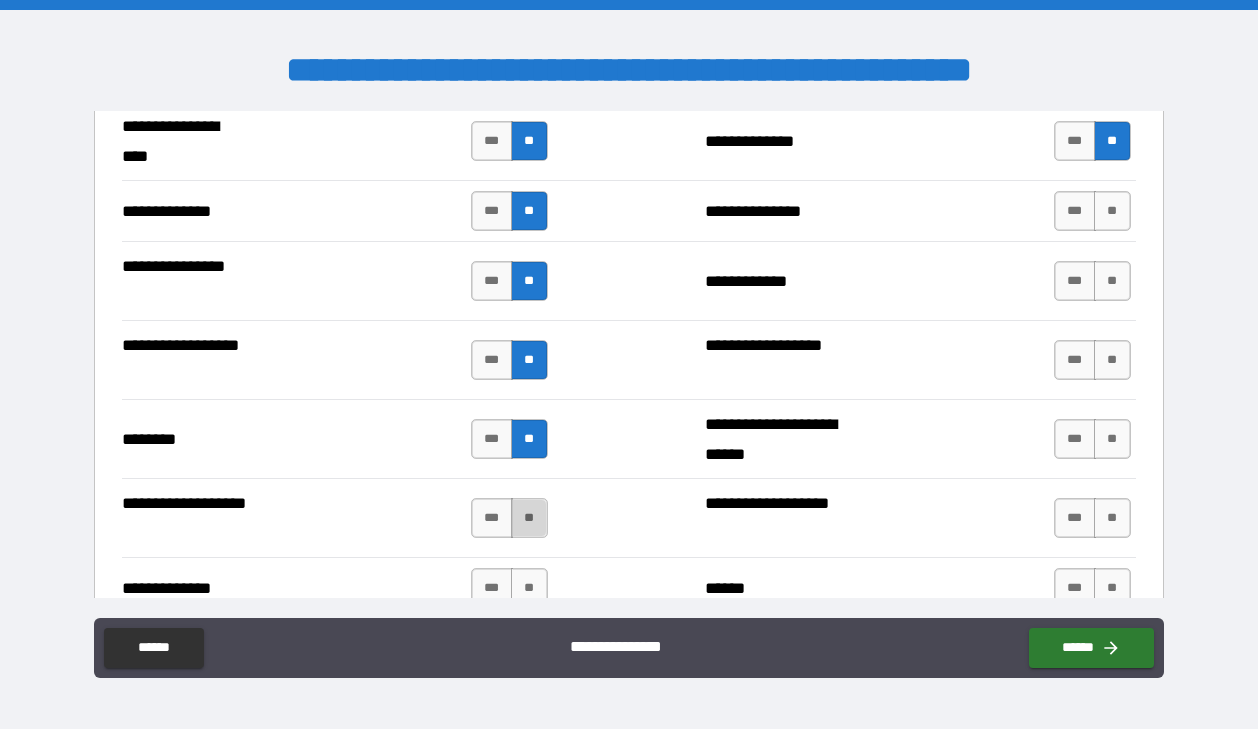 click on "**" at bounding box center [529, 518] 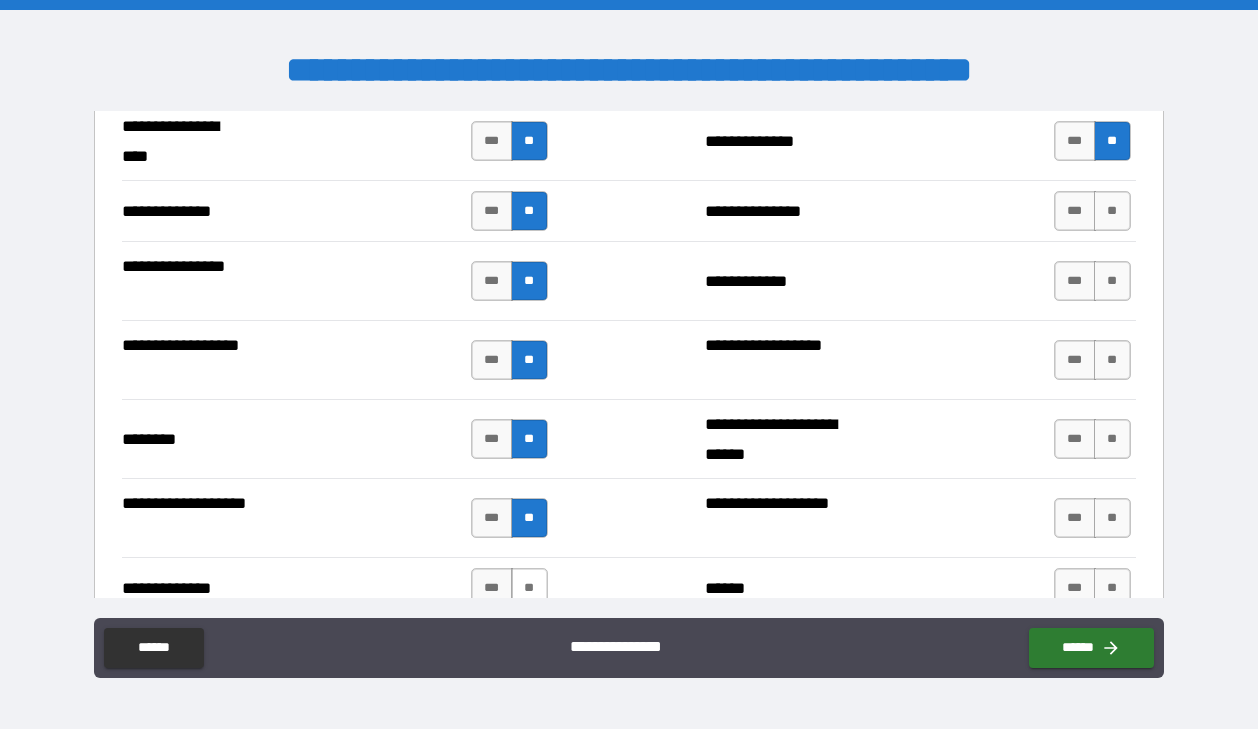 click on "**" at bounding box center [529, 588] 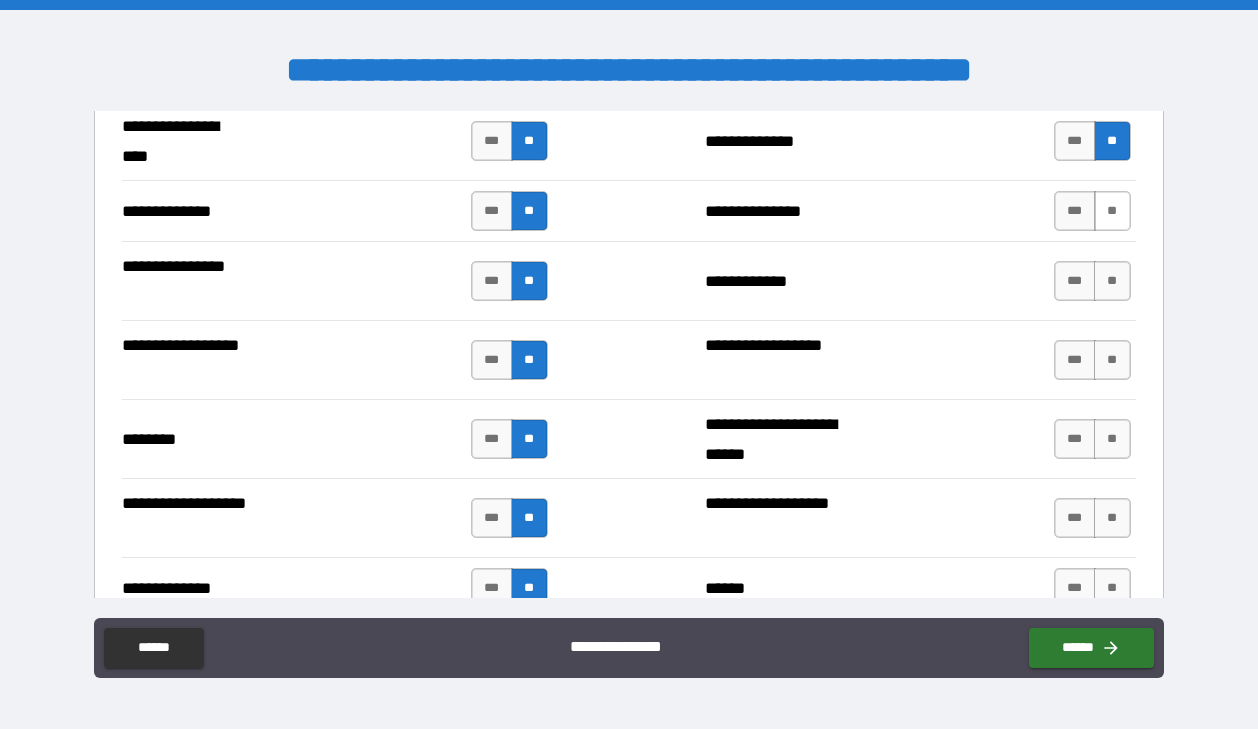 click on "**" at bounding box center [1112, 211] 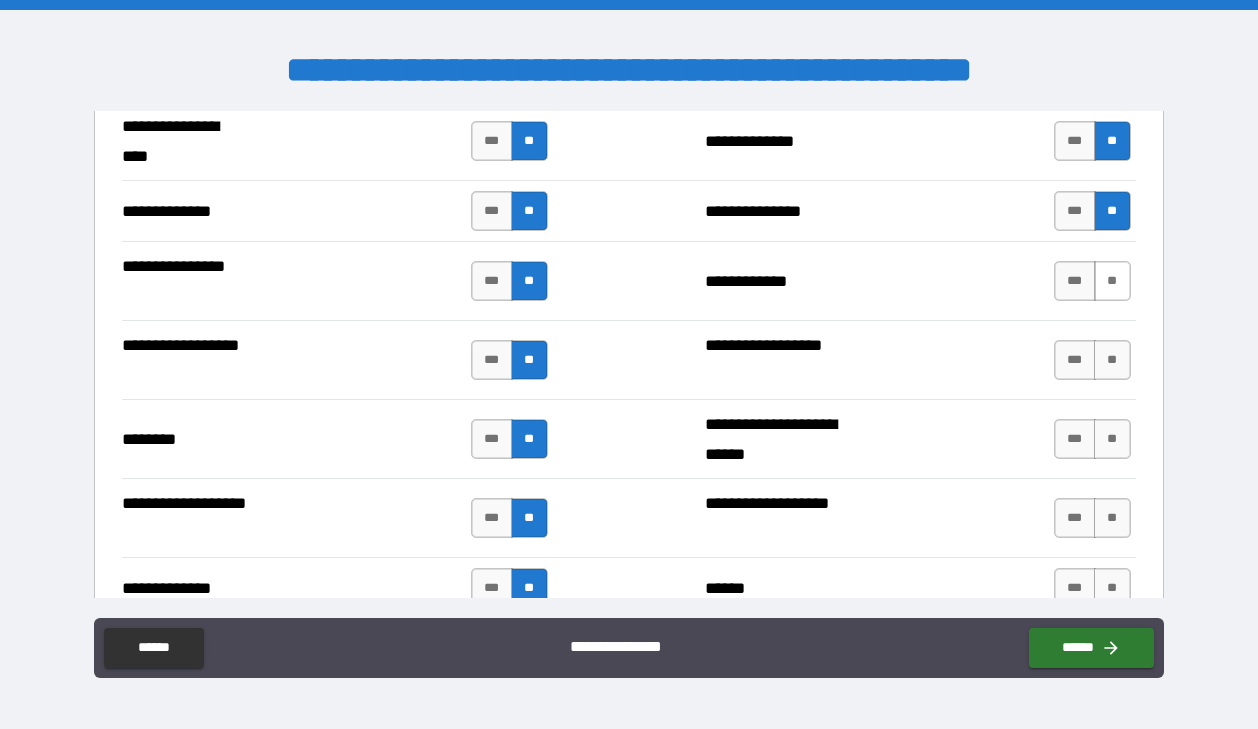 click on "**" at bounding box center (1112, 281) 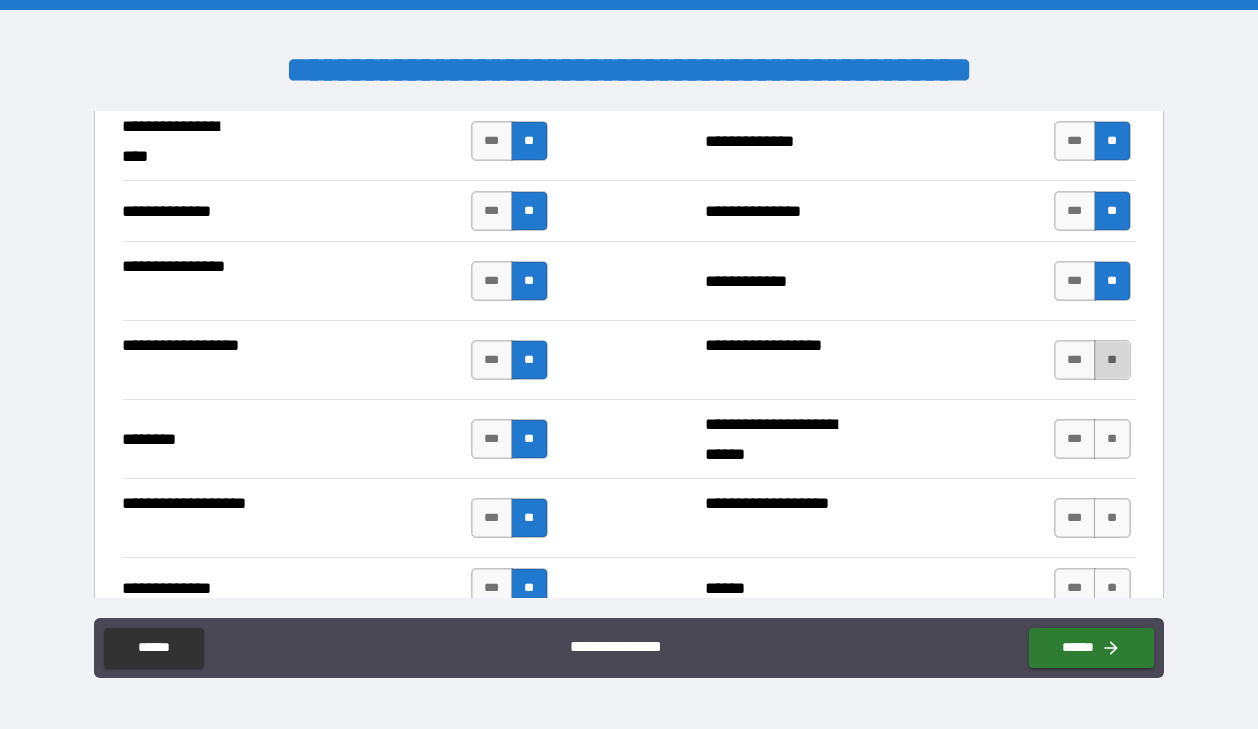 click on "**" at bounding box center [1112, 360] 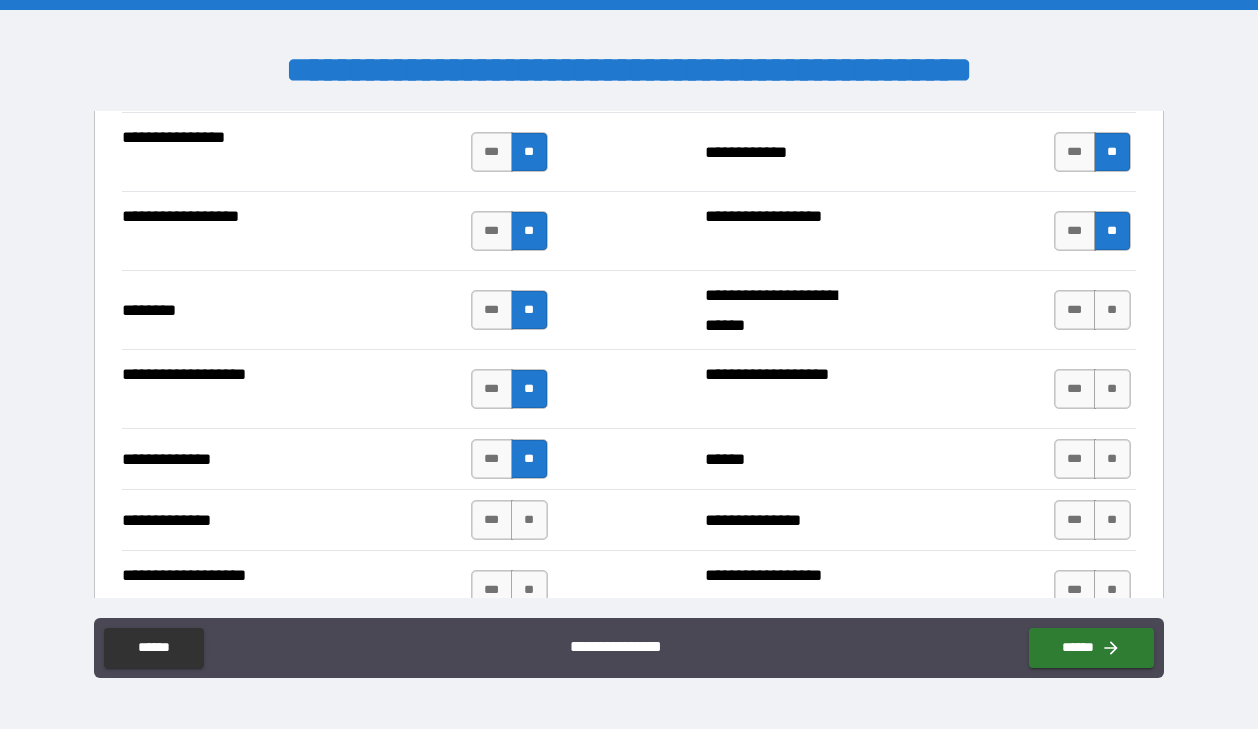 scroll, scrollTop: 3797, scrollLeft: 0, axis: vertical 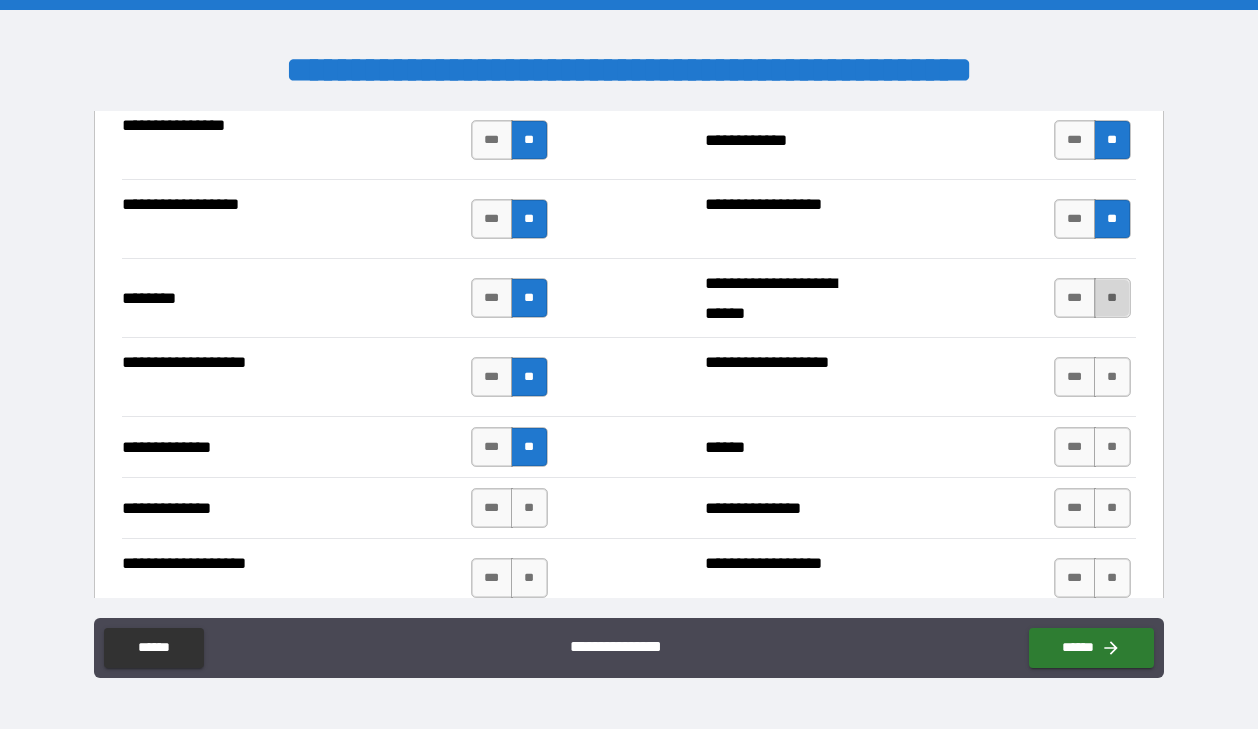 click on "**" at bounding box center (1112, 298) 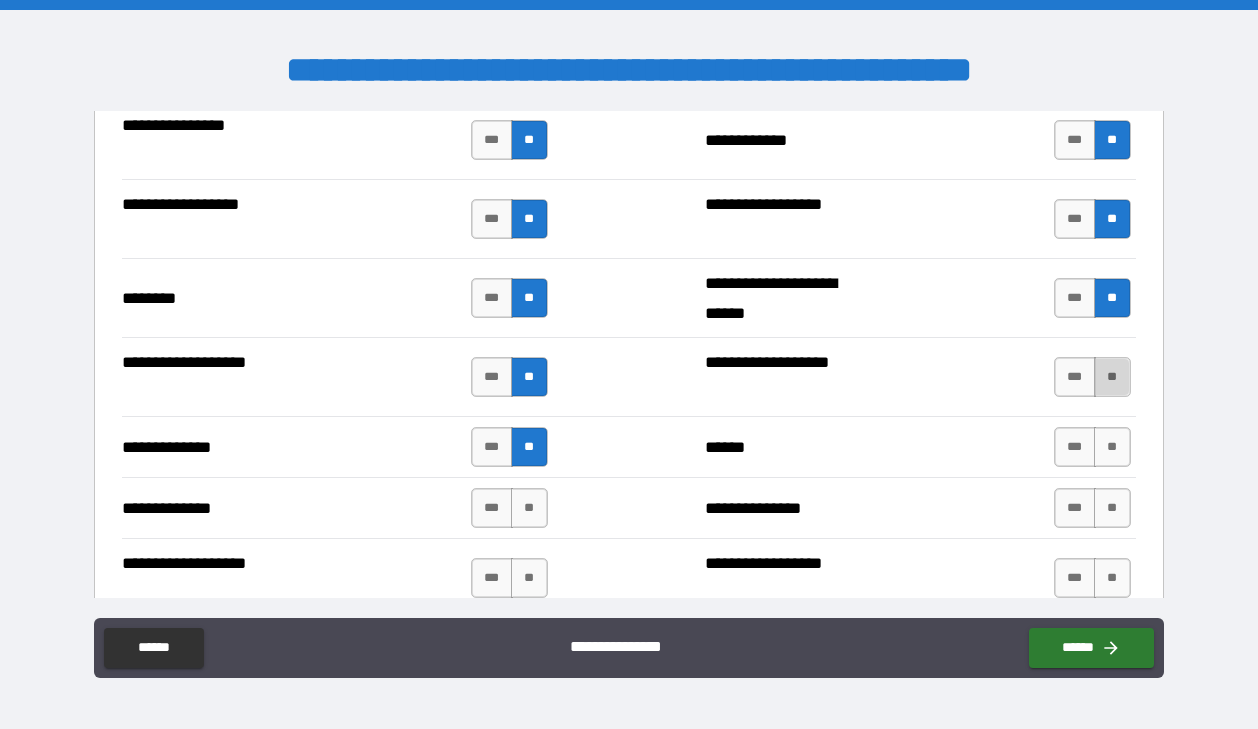 click on "**" at bounding box center (1112, 377) 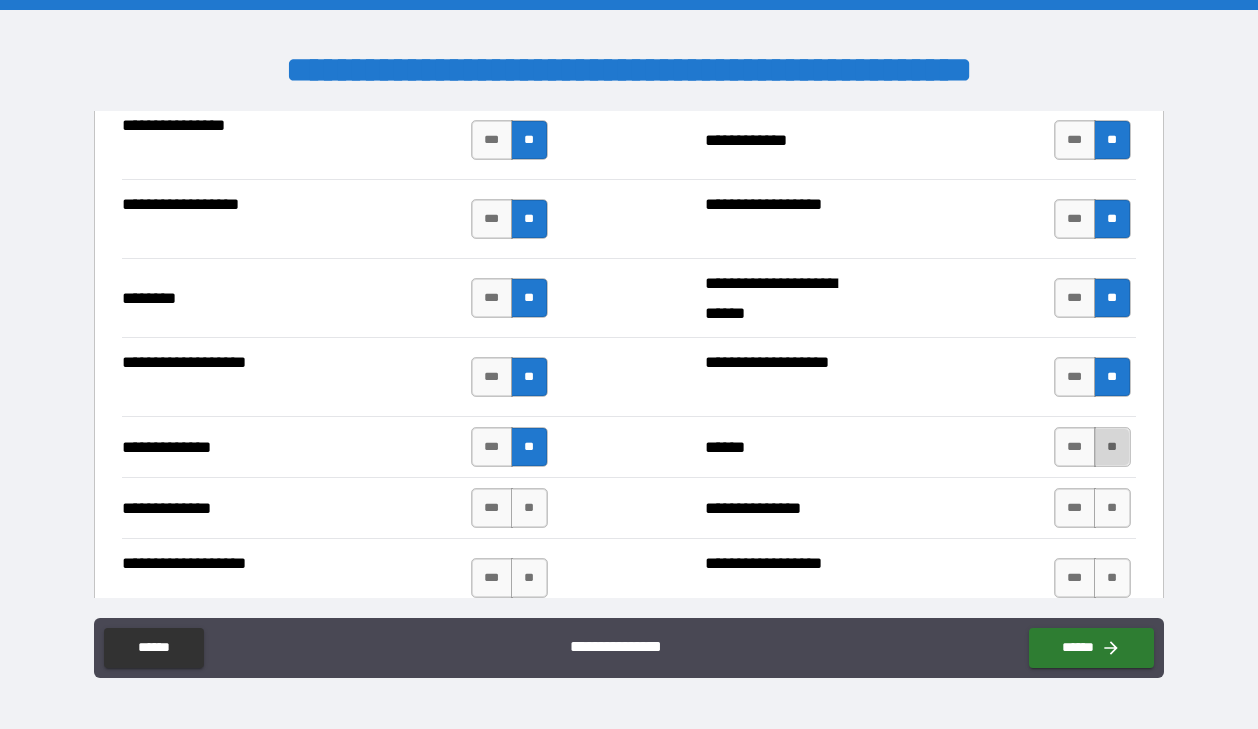 click on "**" at bounding box center [1112, 447] 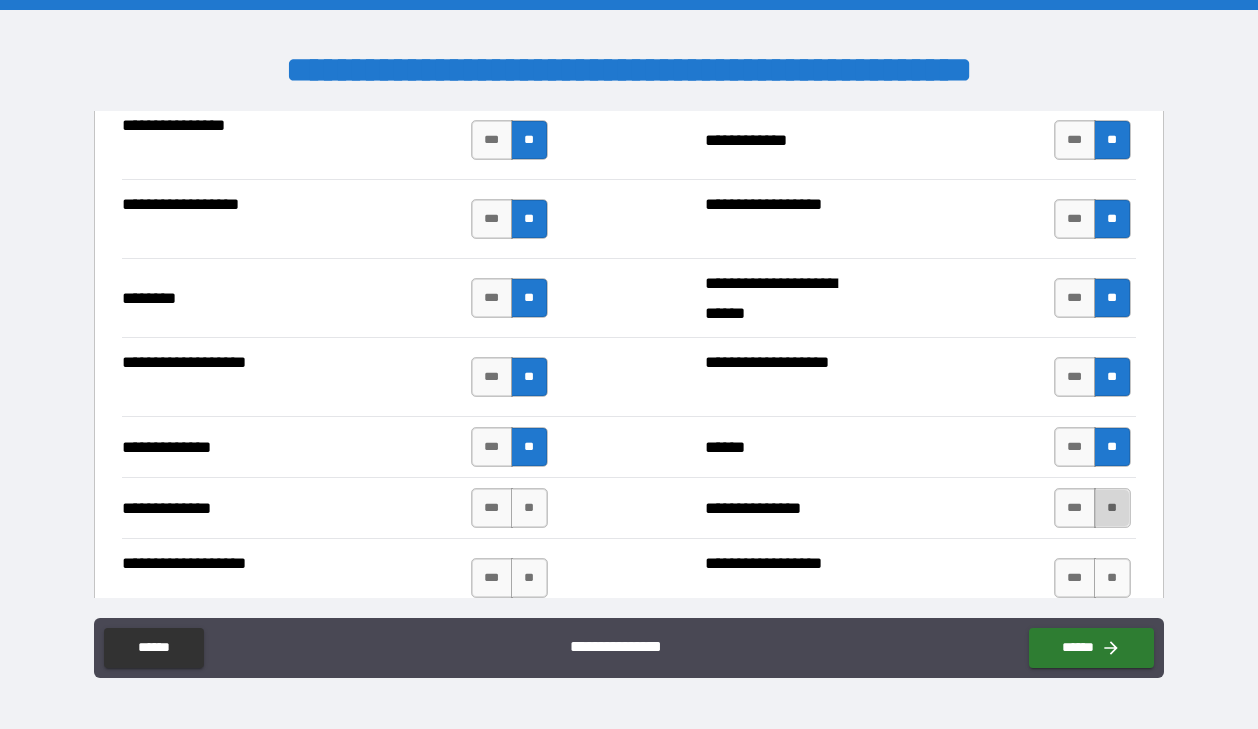 click on "**" at bounding box center [1112, 508] 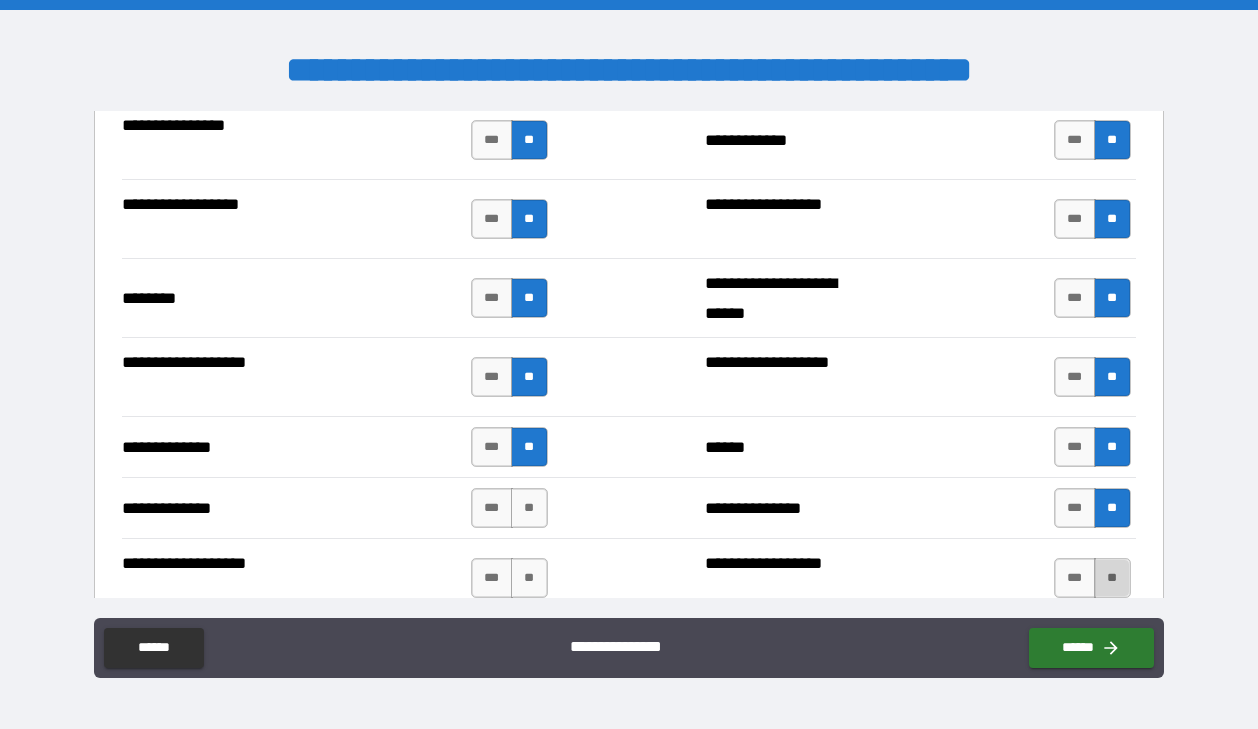 click on "**" at bounding box center [1112, 578] 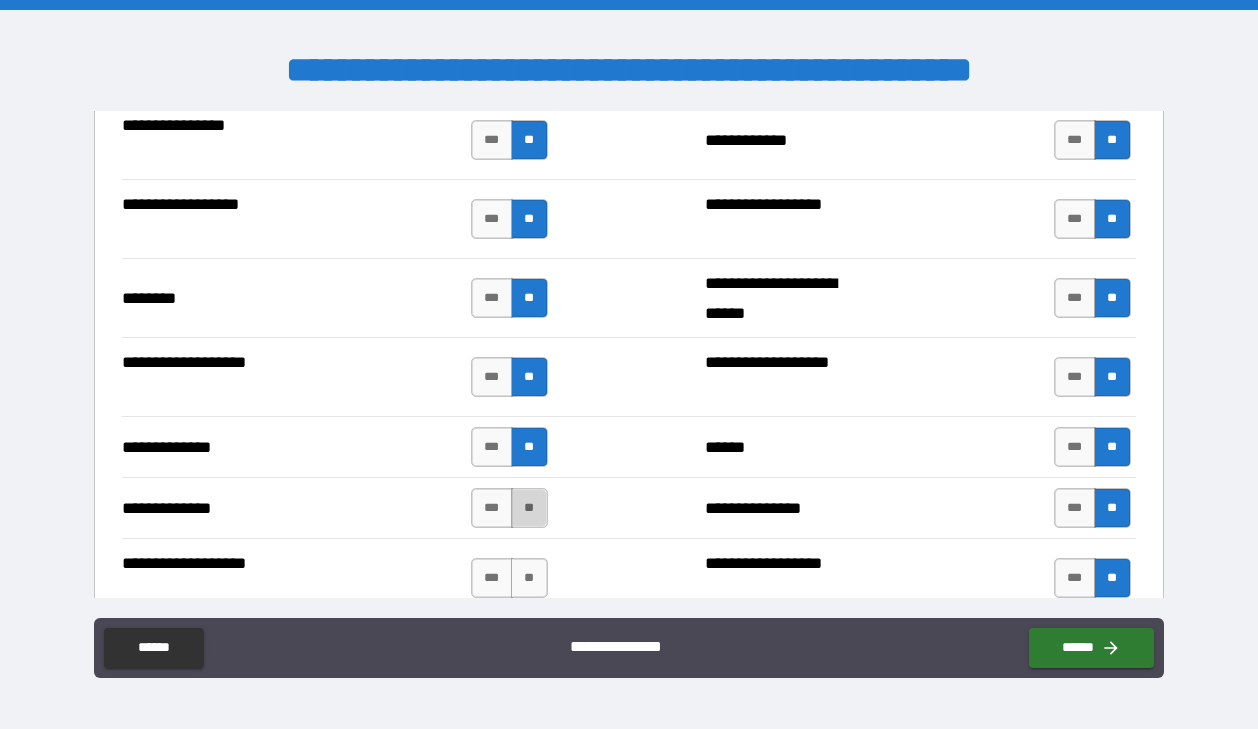 click on "**" at bounding box center (529, 508) 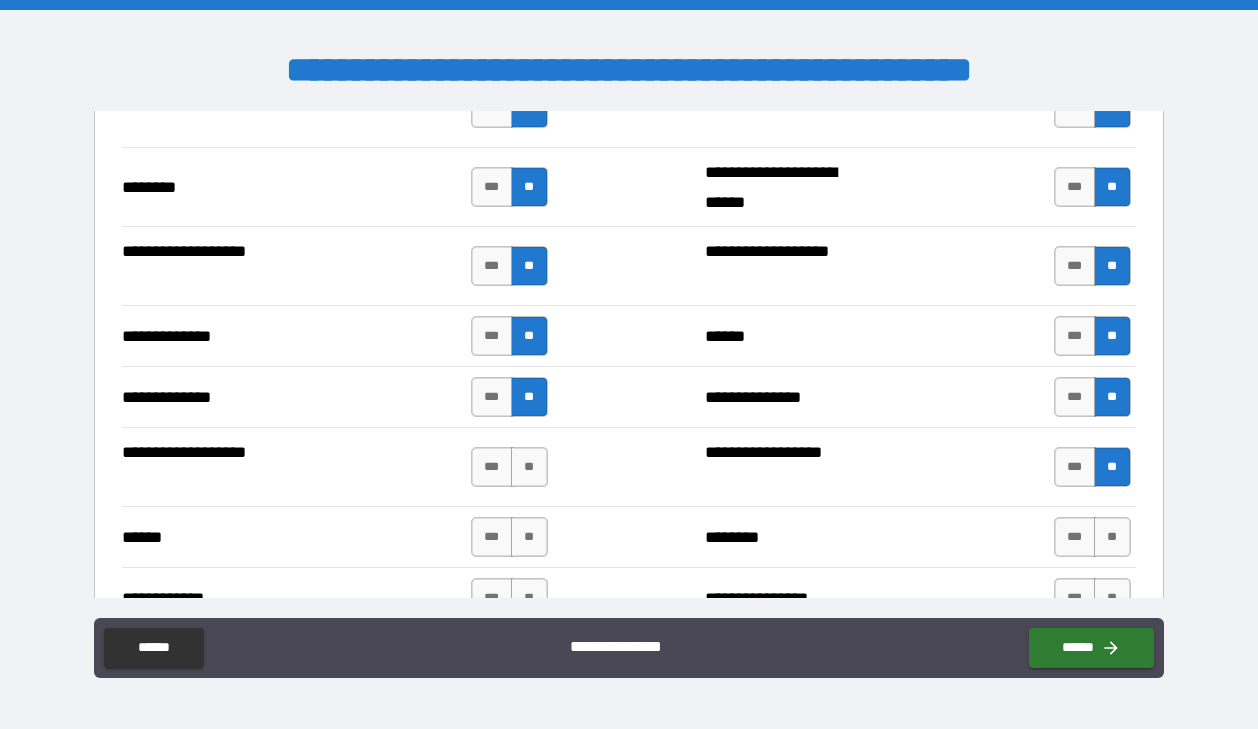 scroll, scrollTop: 3918, scrollLeft: 0, axis: vertical 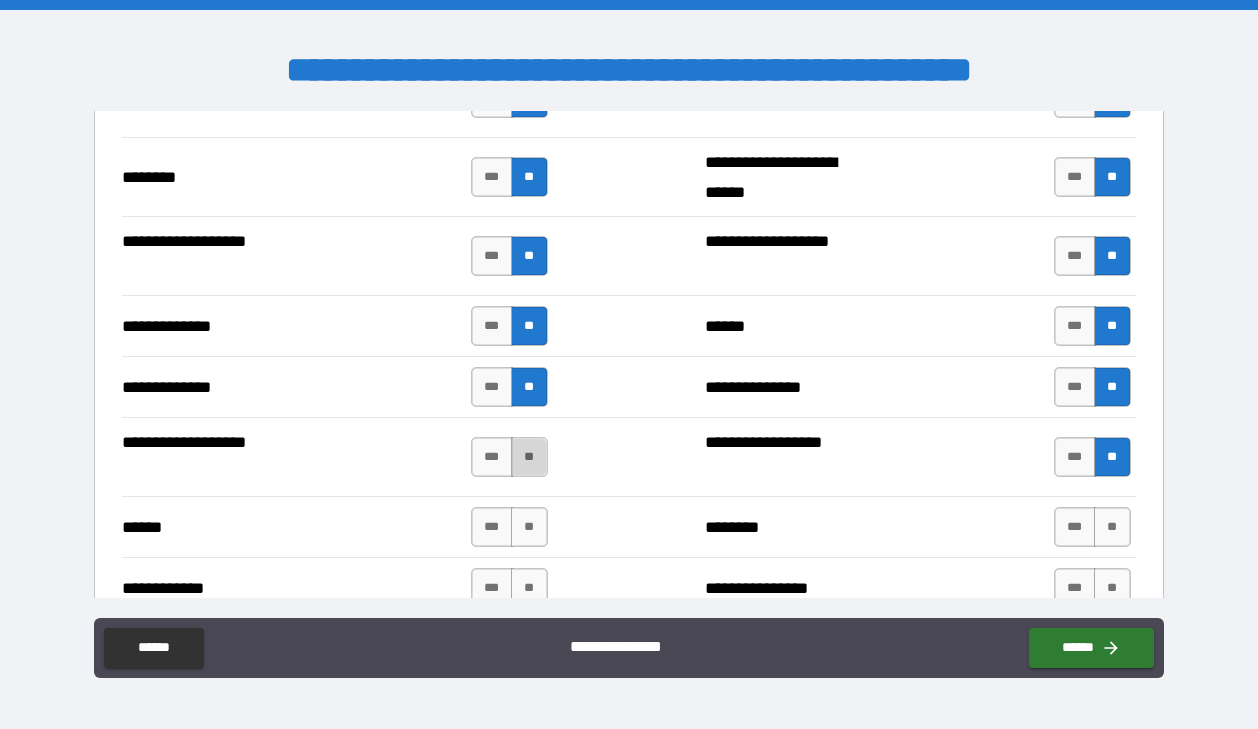 click on "**" at bounding box center (529, 457) 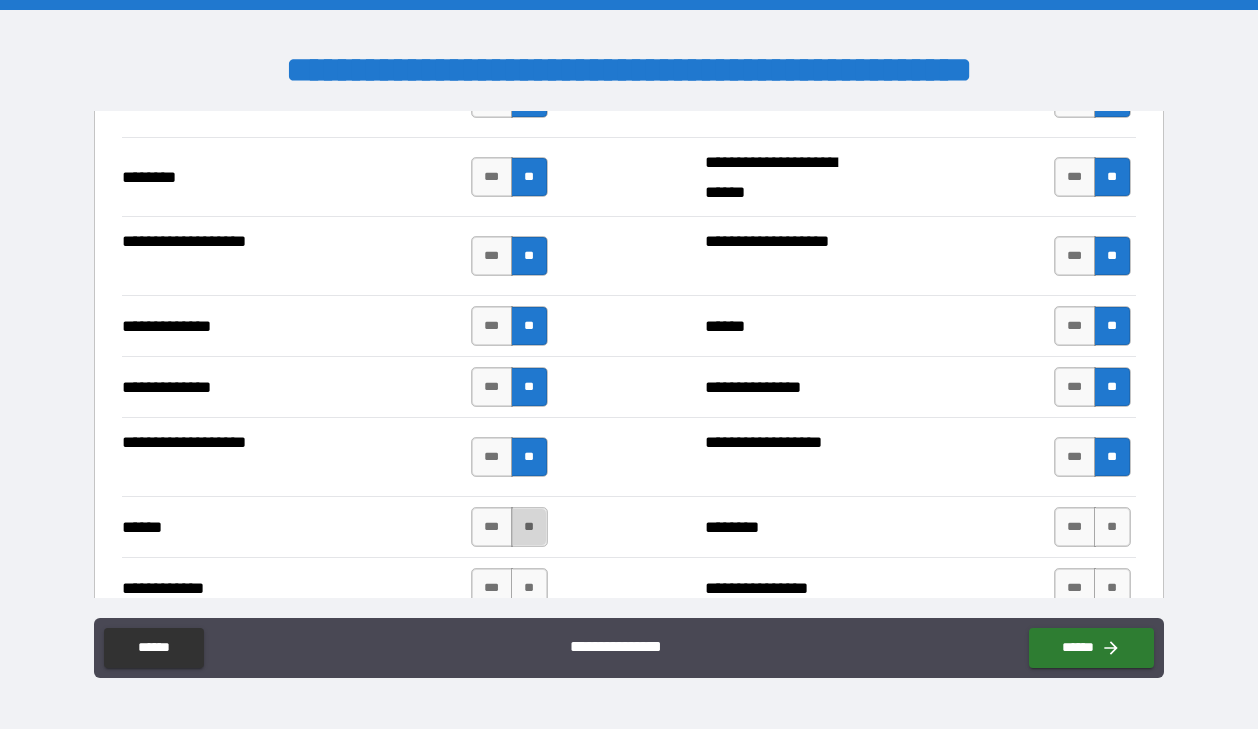click on "**" at bounding box center [529, 527] 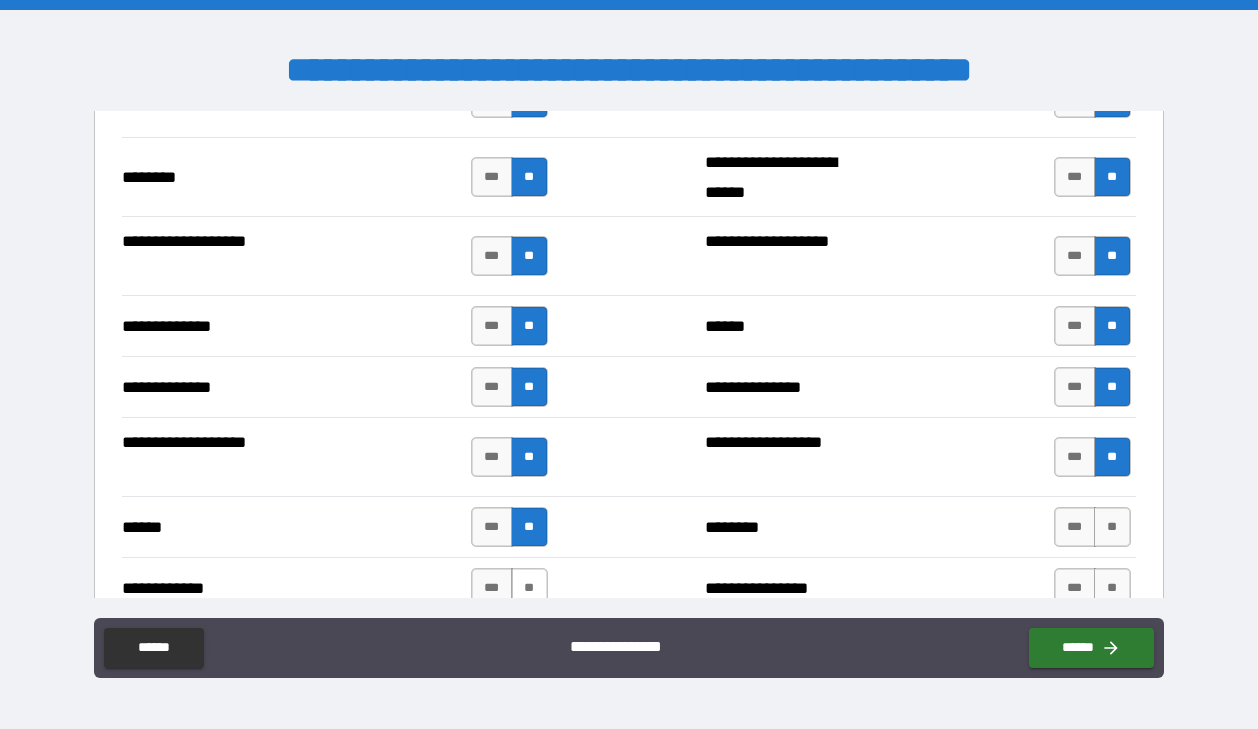 click on "**" at bounding box center [529, 588] 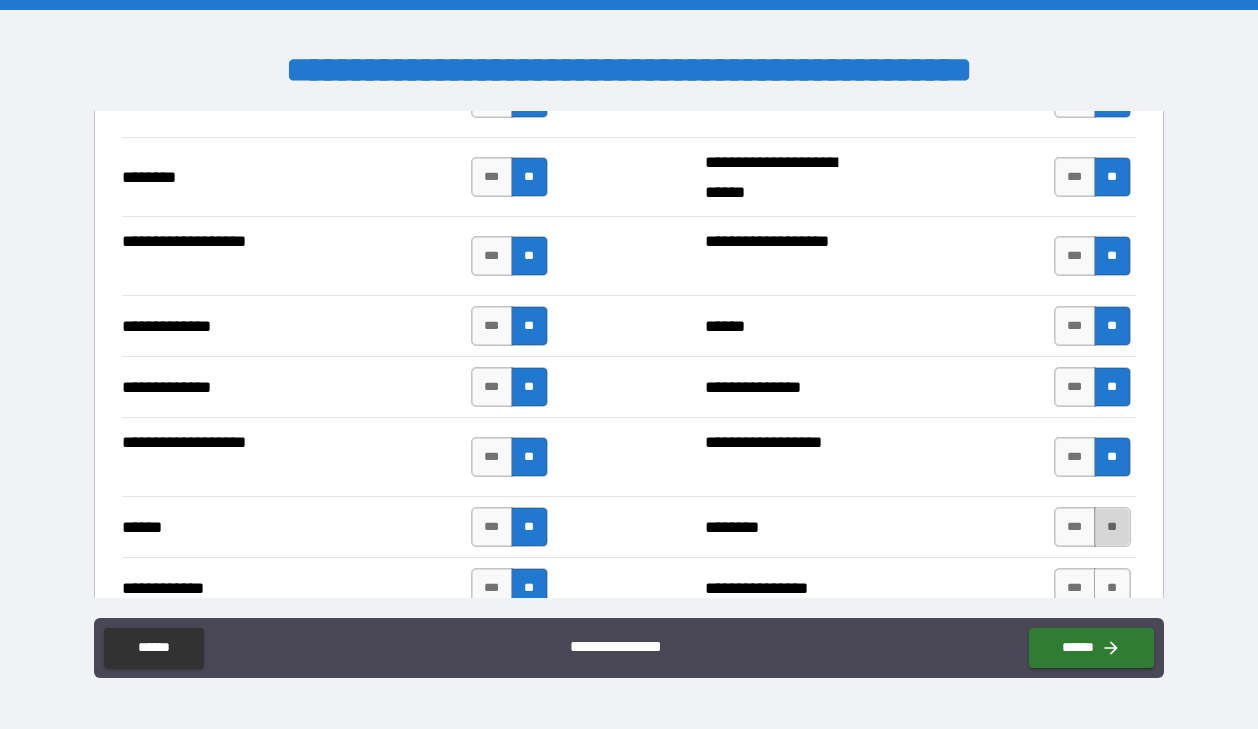 click on "**" at bounding box center [1112, 527] 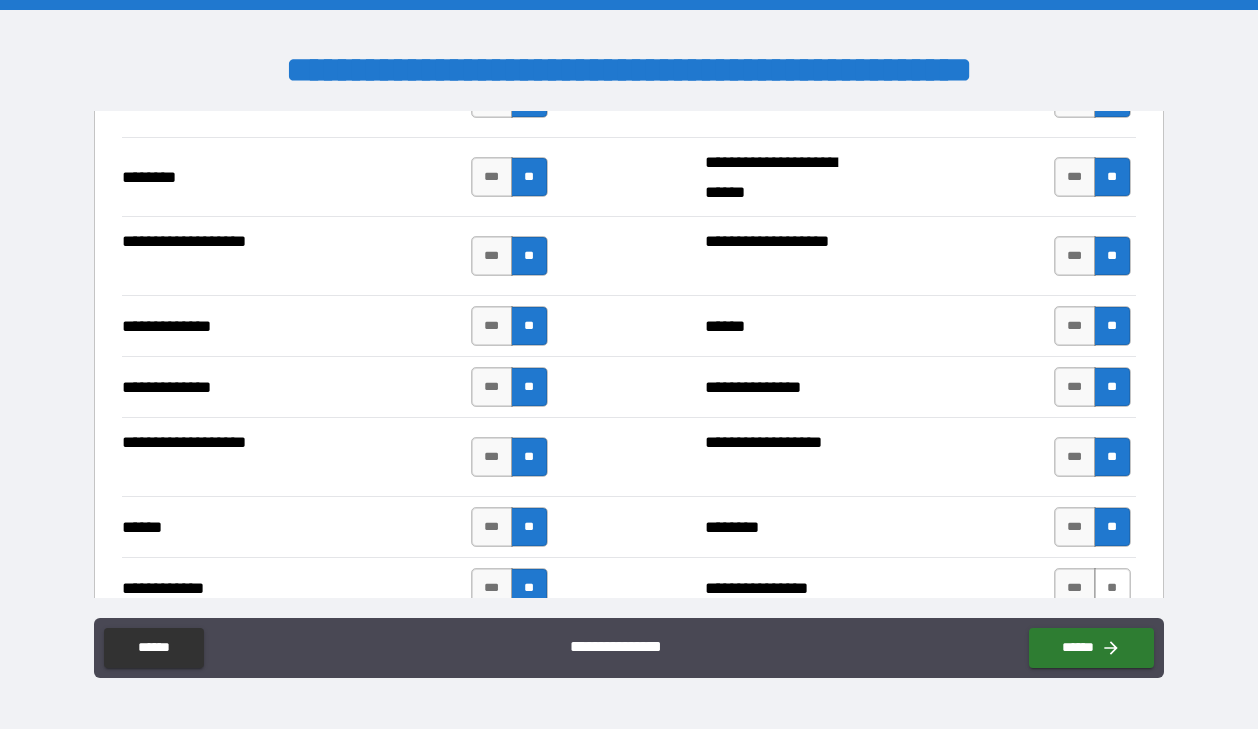 click on "**" at bounding box center (1112, 588) 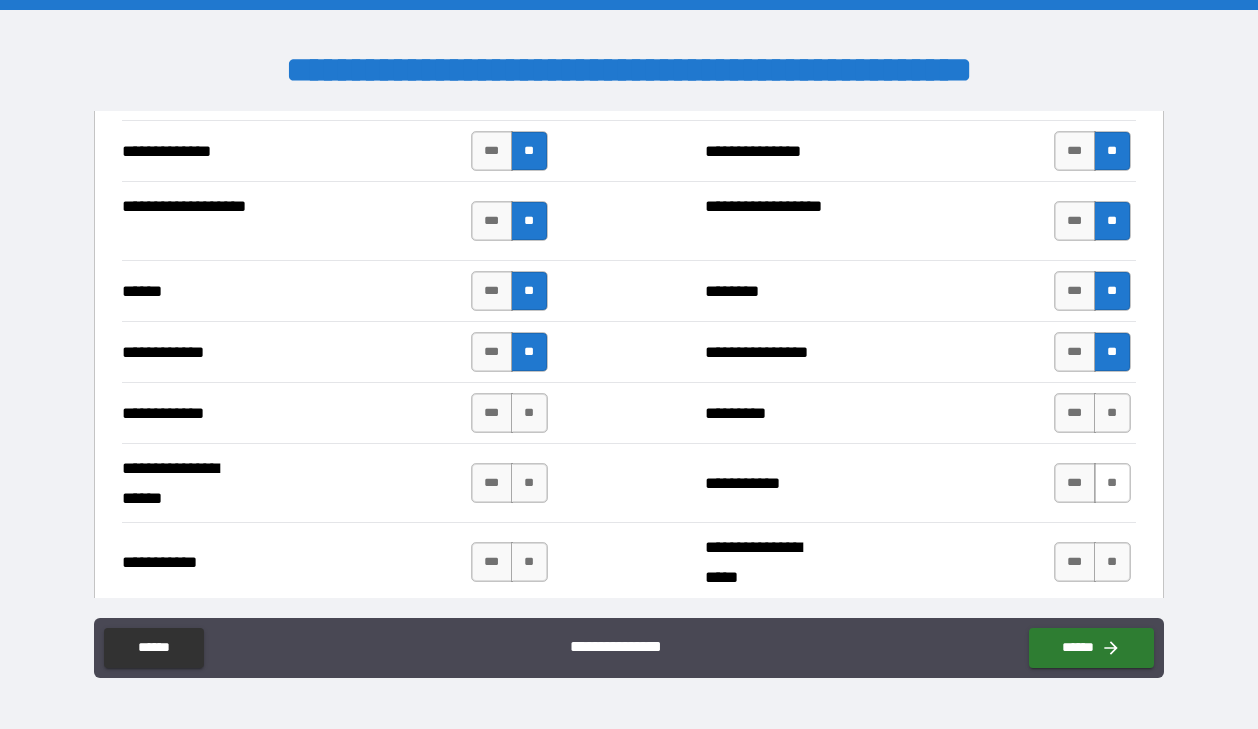 scroll, scrollTop: 4159, scrollLeft: 0, axis: vertical 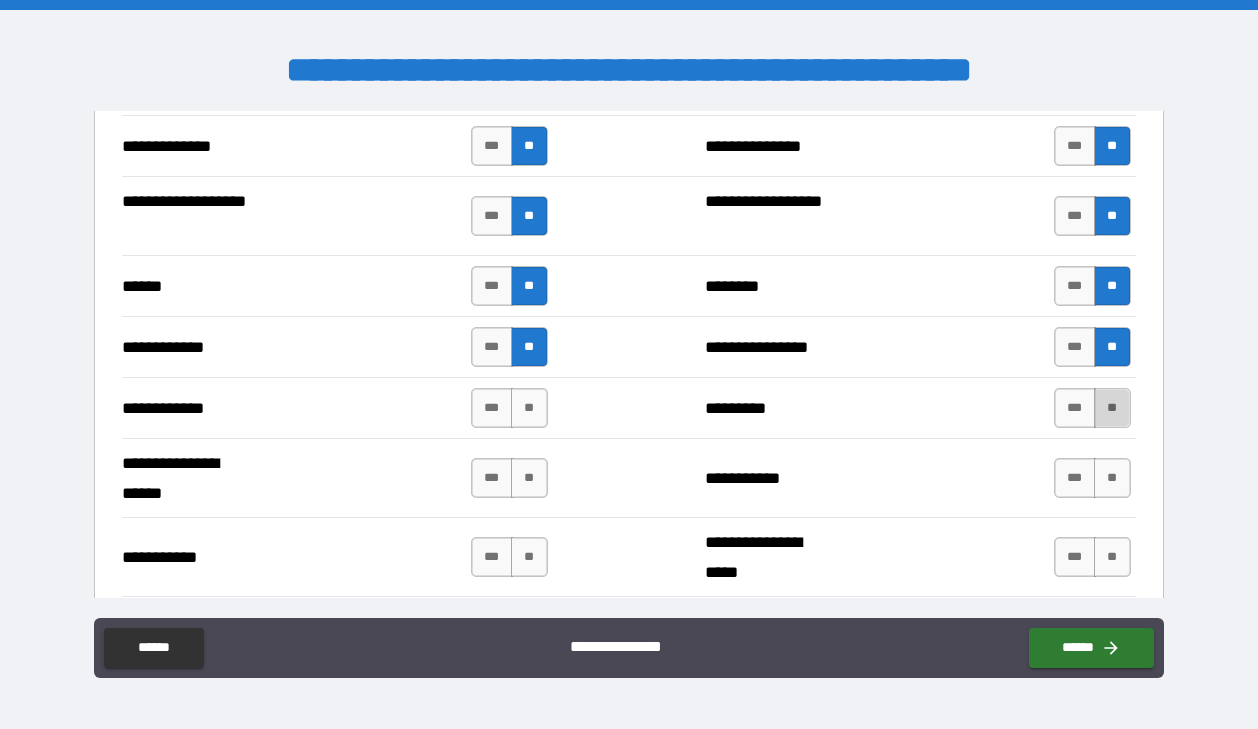 click on "**" at bounding box center [1112, 408] 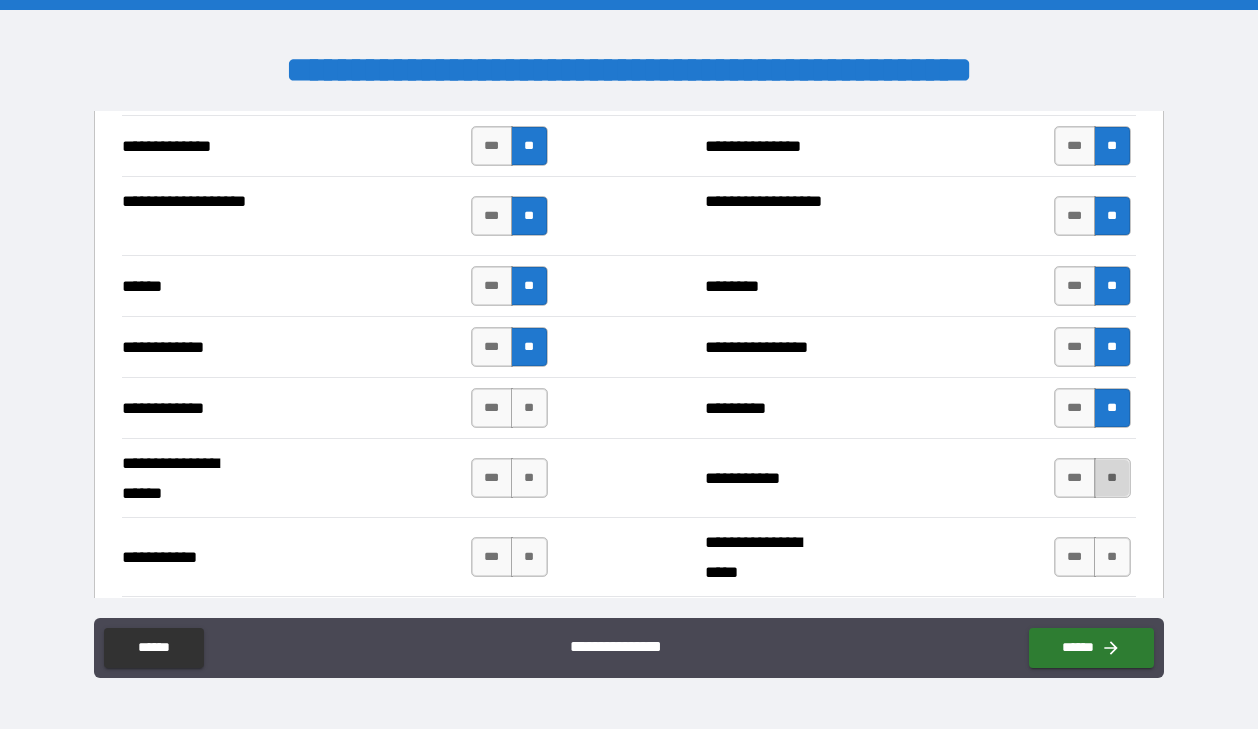 click on "**" at bounding box center (1112, 478) 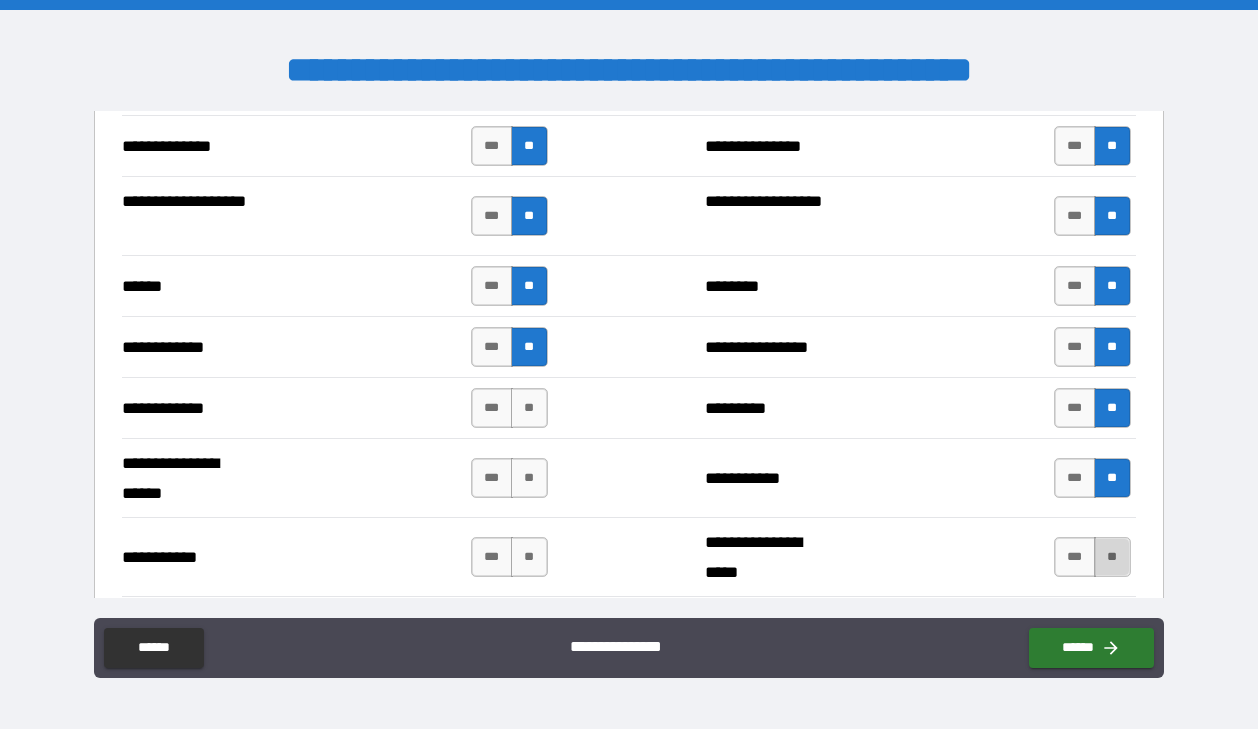 click on "**" at bounding box center [1112, 557] 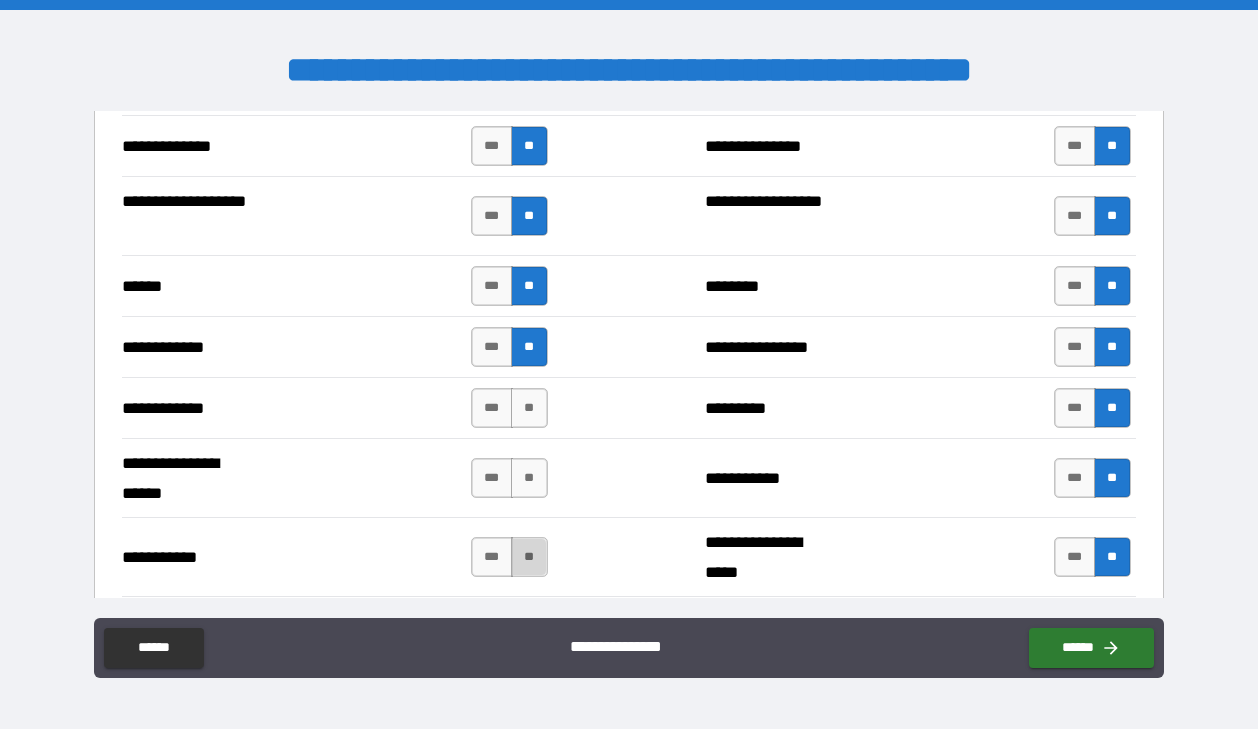 click on "**" at bounding box center (529, 557) 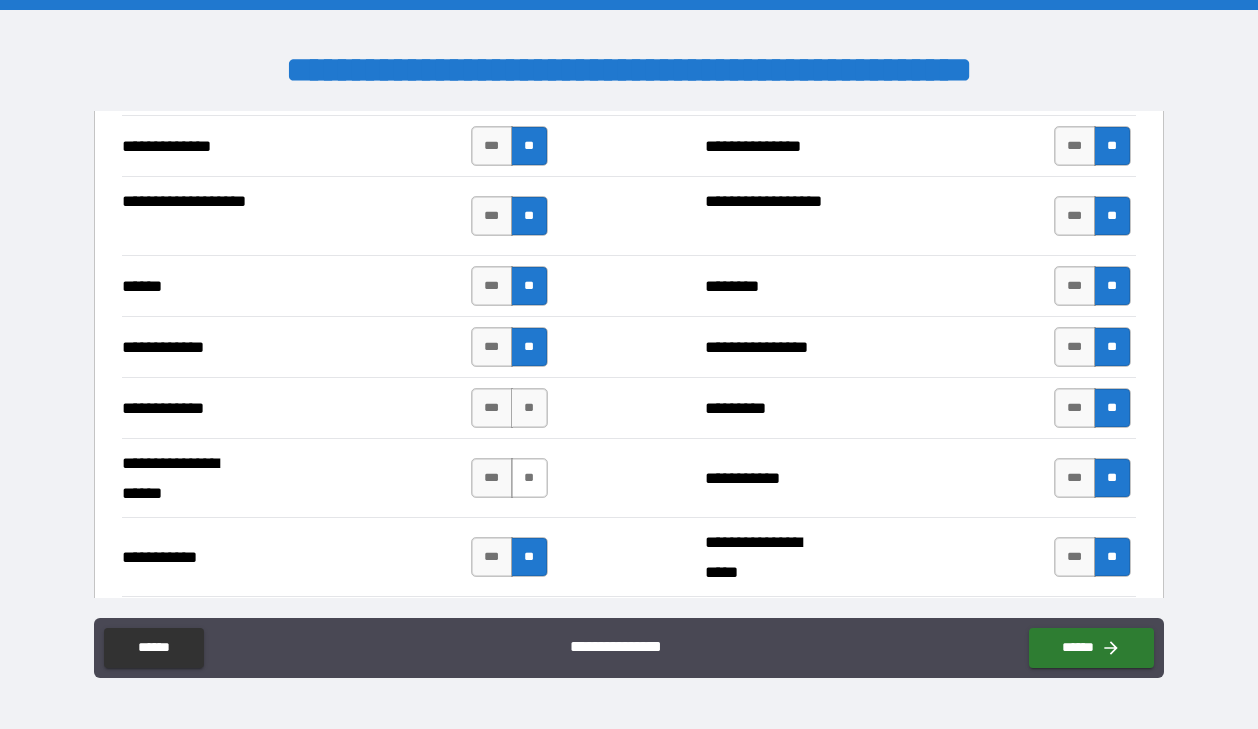 click on "**" at bounding box center [529, 478] 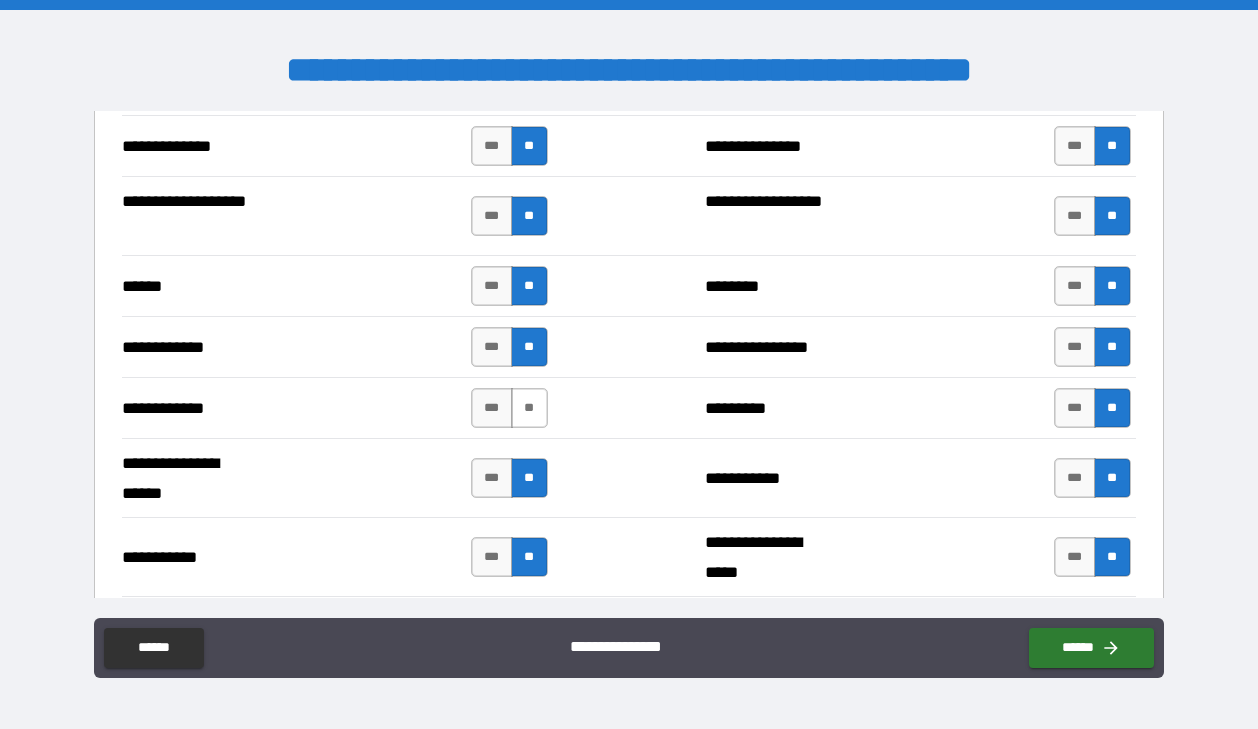 click on "**" at bounding box center [529, 408] 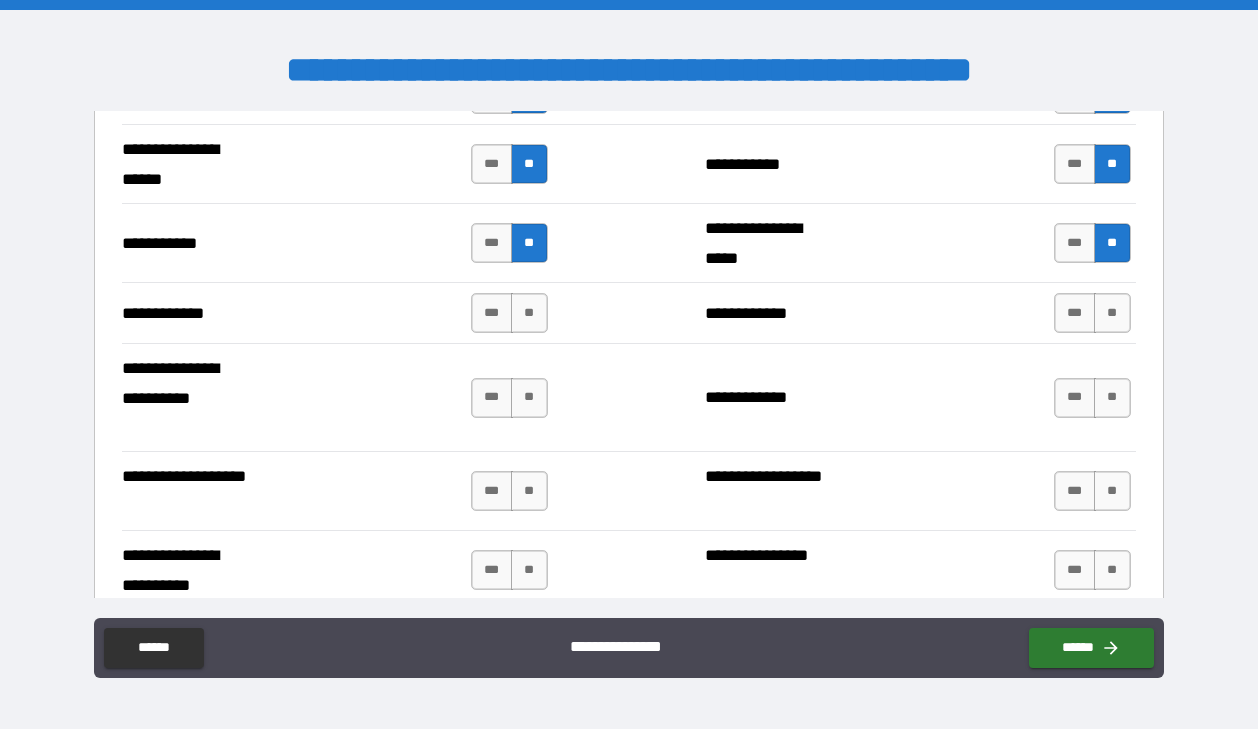 scroll, scrollTop: 4481, scrollLeft: 0, axis: vertical 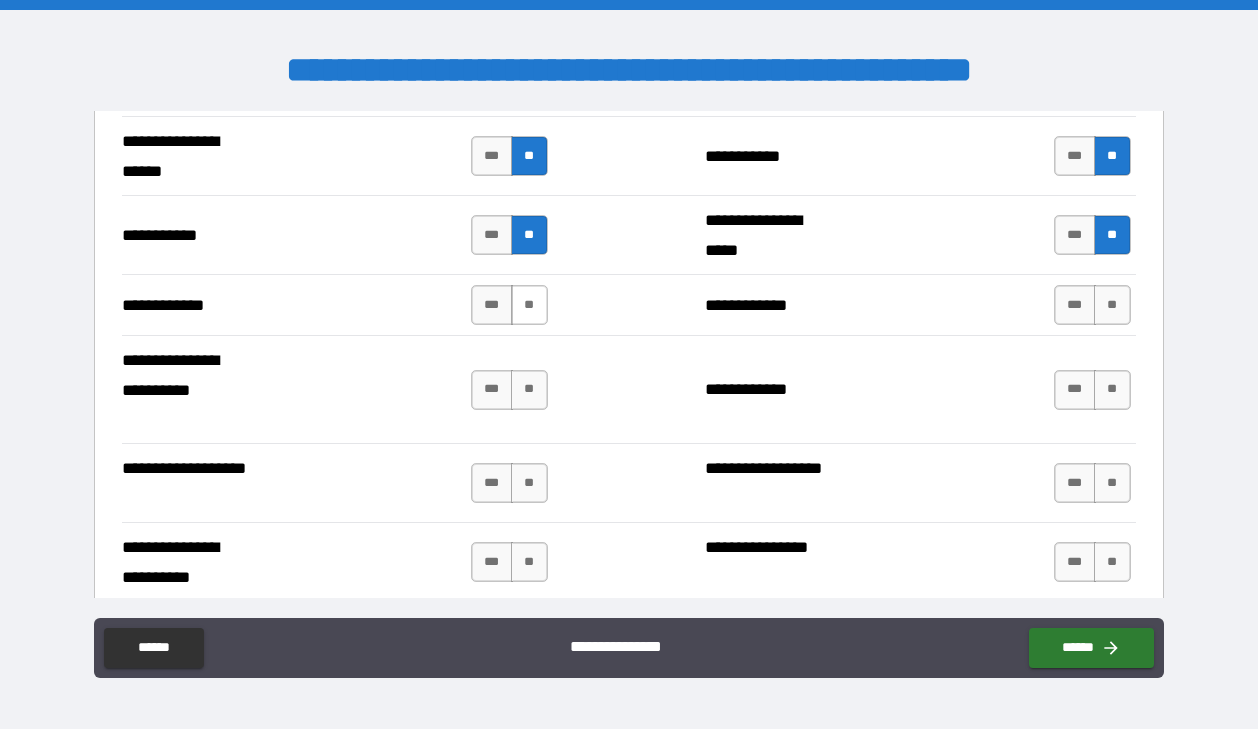 click on "**" at bounding box center (529, 305) 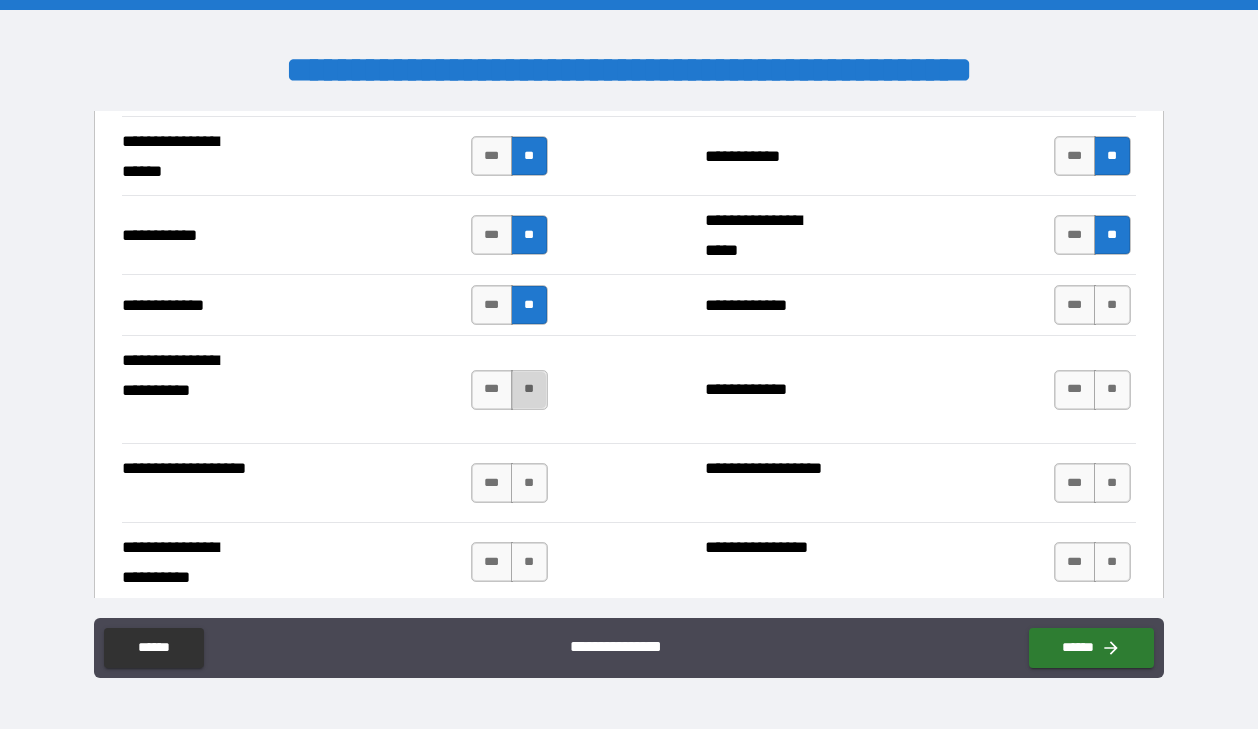 click on "**" at bounding box center [529, 390] 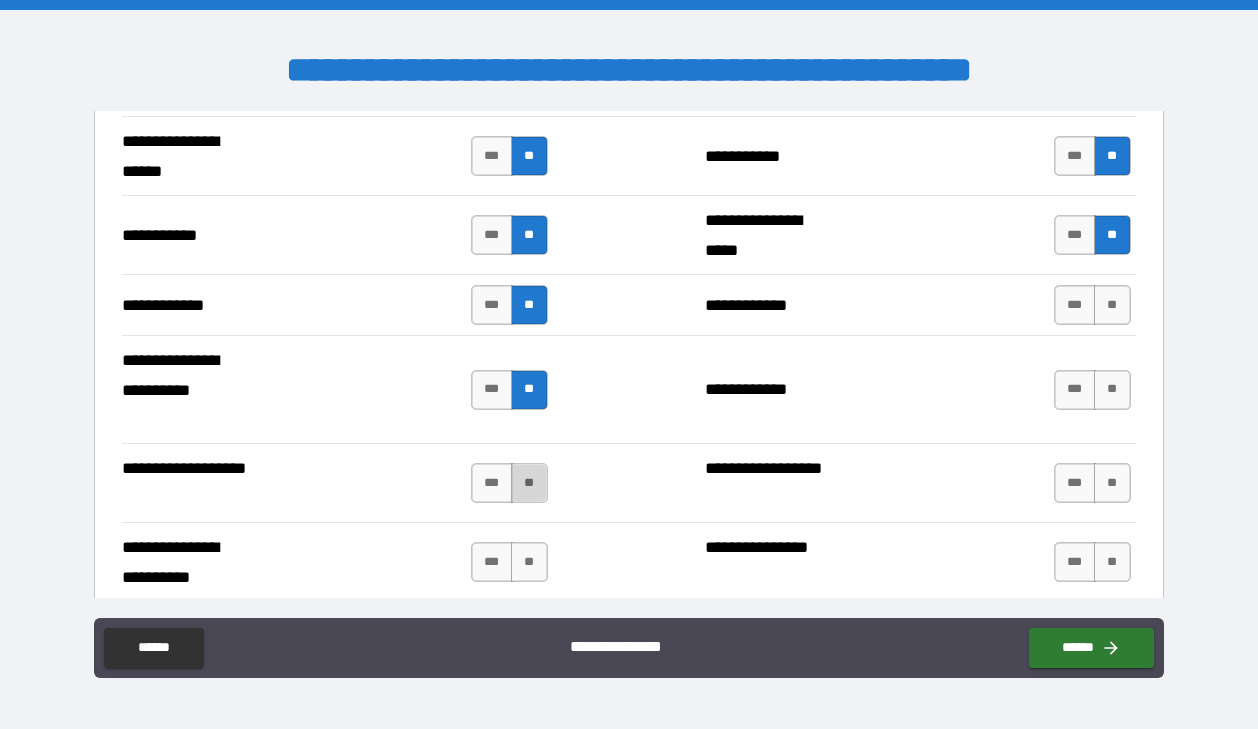 click on "**" at bounding box center (529, 483) 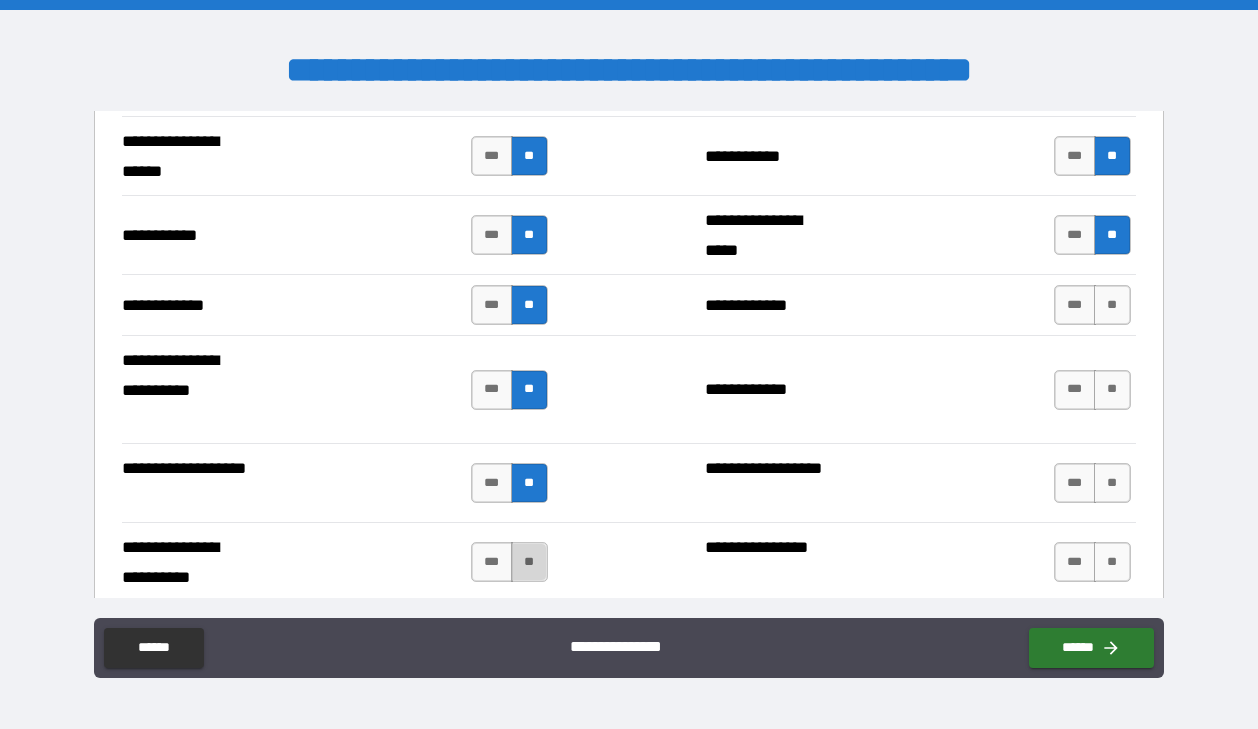 click on "**" at bounding box center (529, 562) 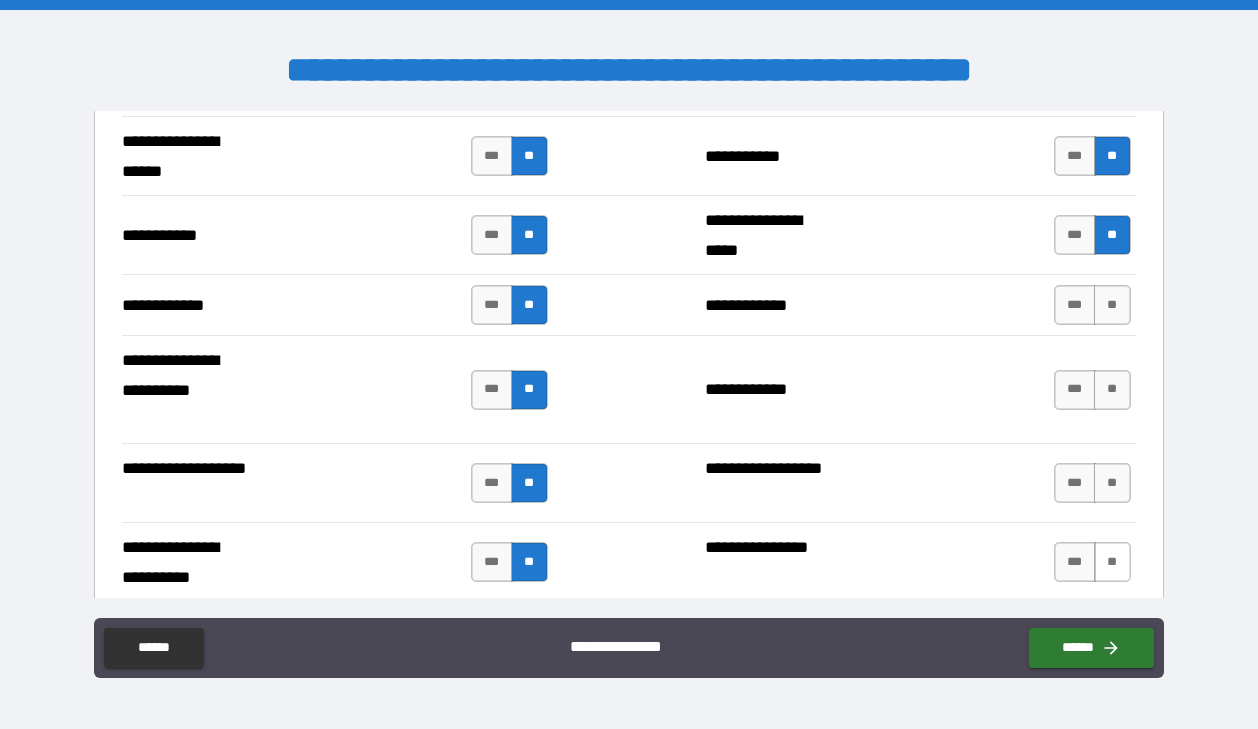 click on "**" at bounding box center [1112, 562] 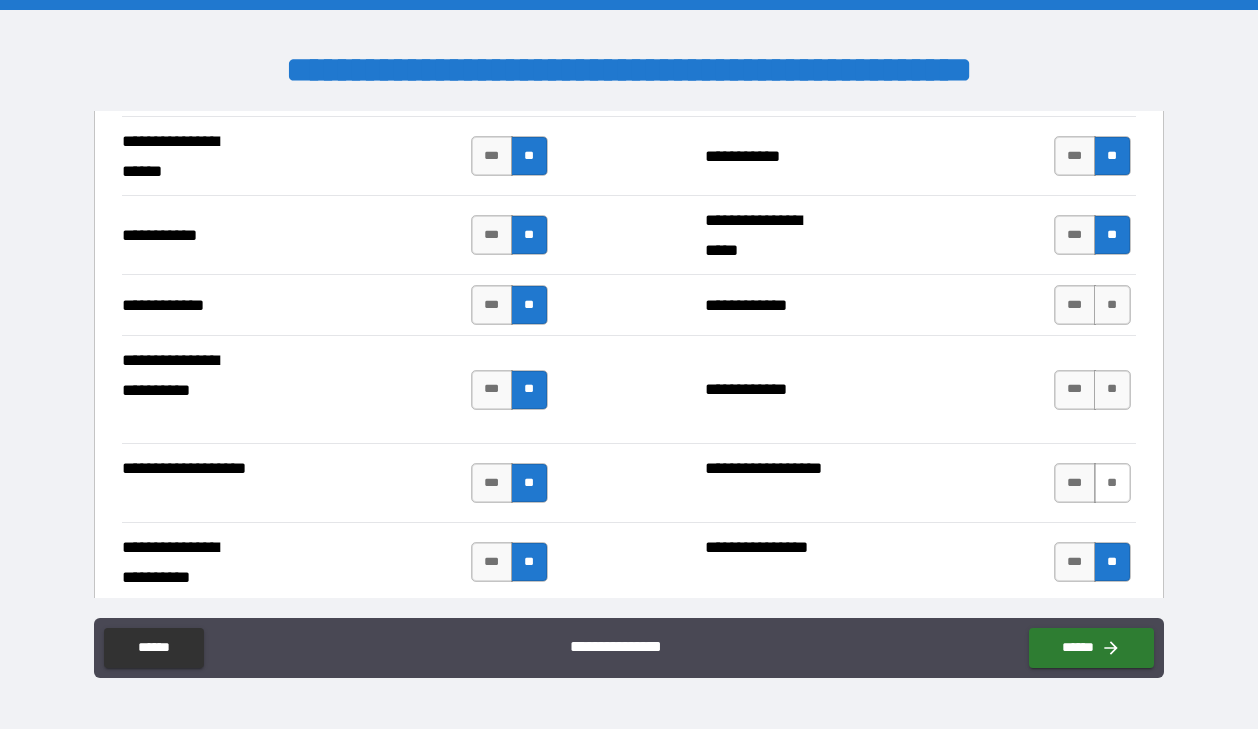 click on "**" at bounding box center [1112, 483] 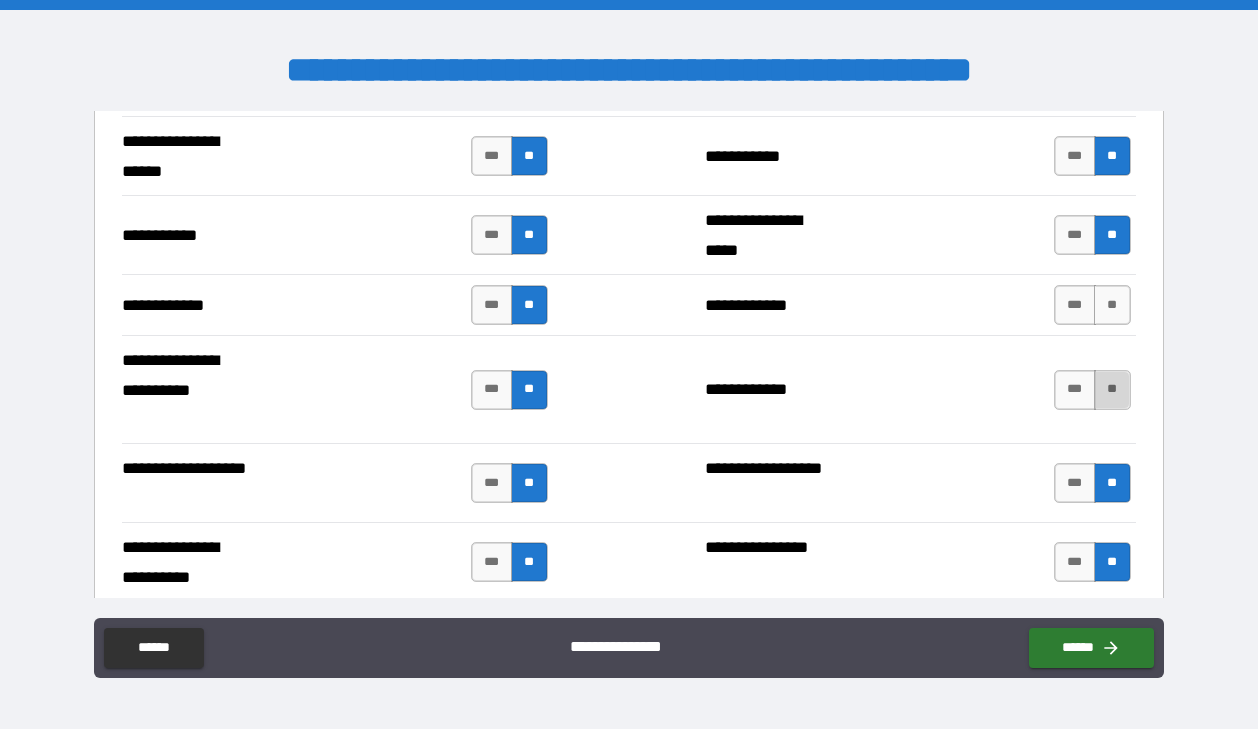 click on "**" at bounding box center [1112, 390] 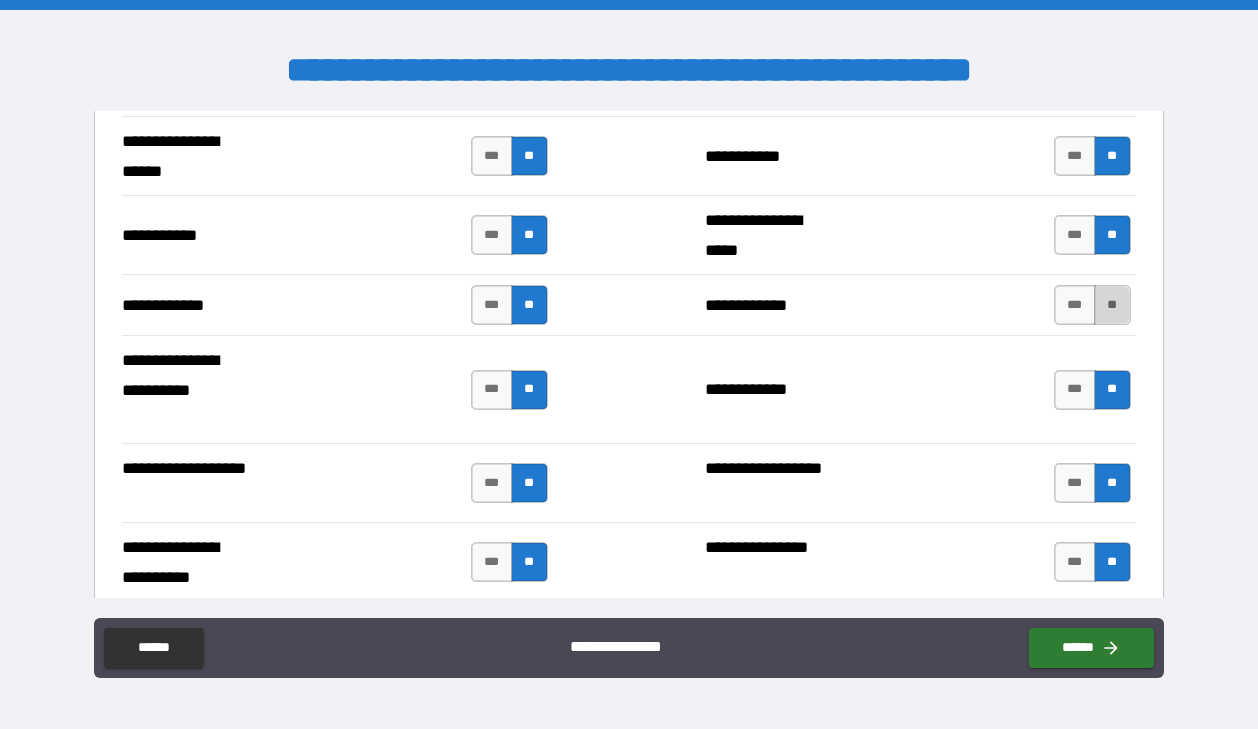 click on "**" at bounding box center [1112, 305] 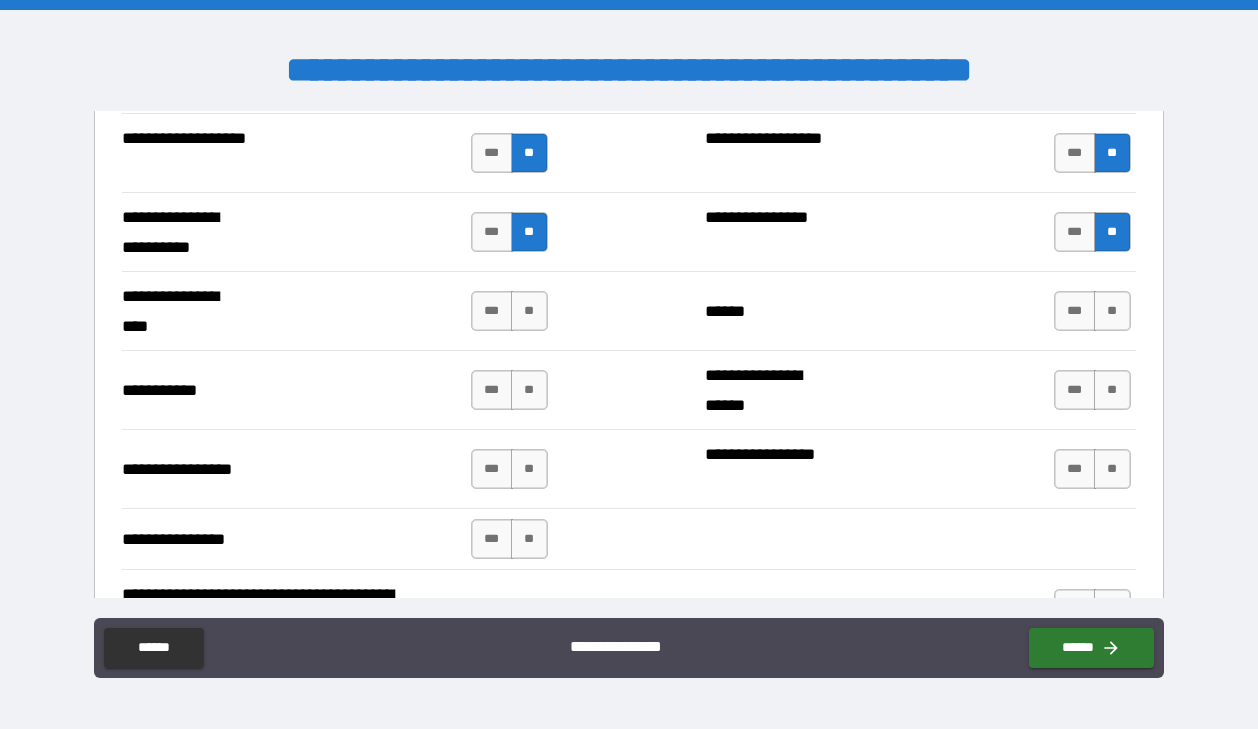 scroll, scrollTop: 4821, scrollLeft: 0, axis: vertical 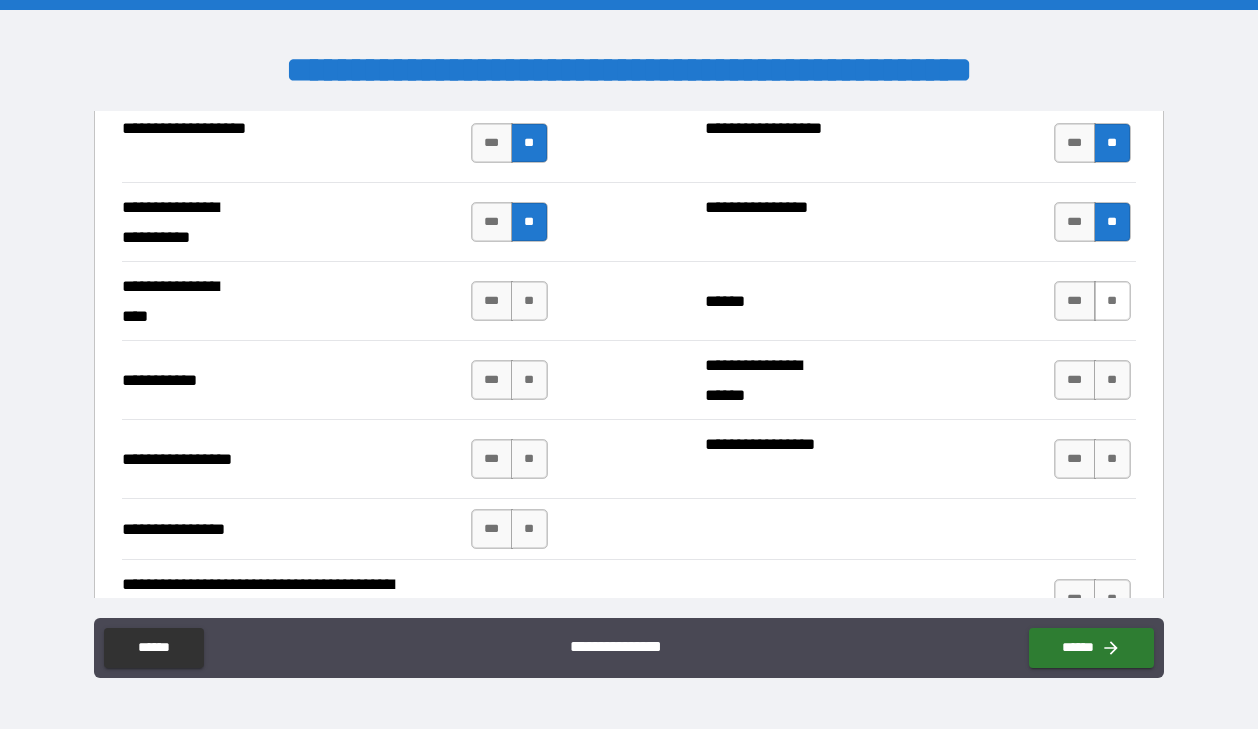 click on "**" at bounding box center [1112, 301] 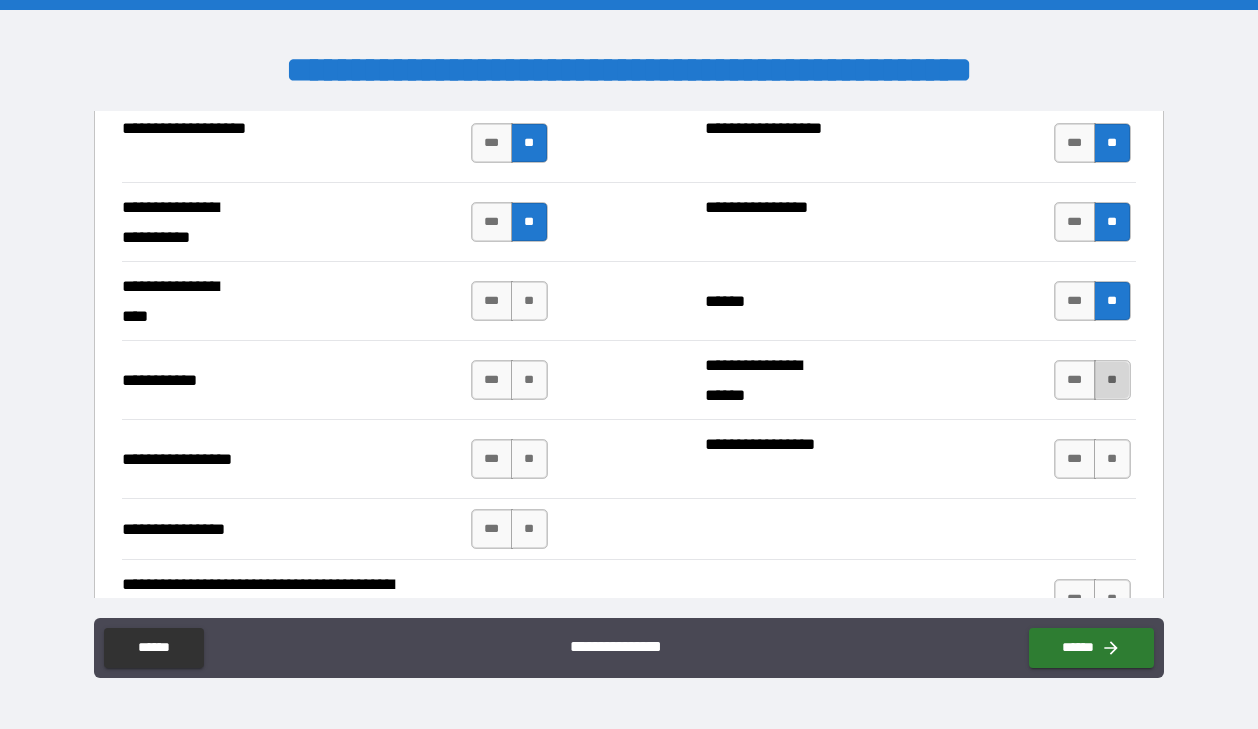 click on "**" at bounding box center (1112, 380) 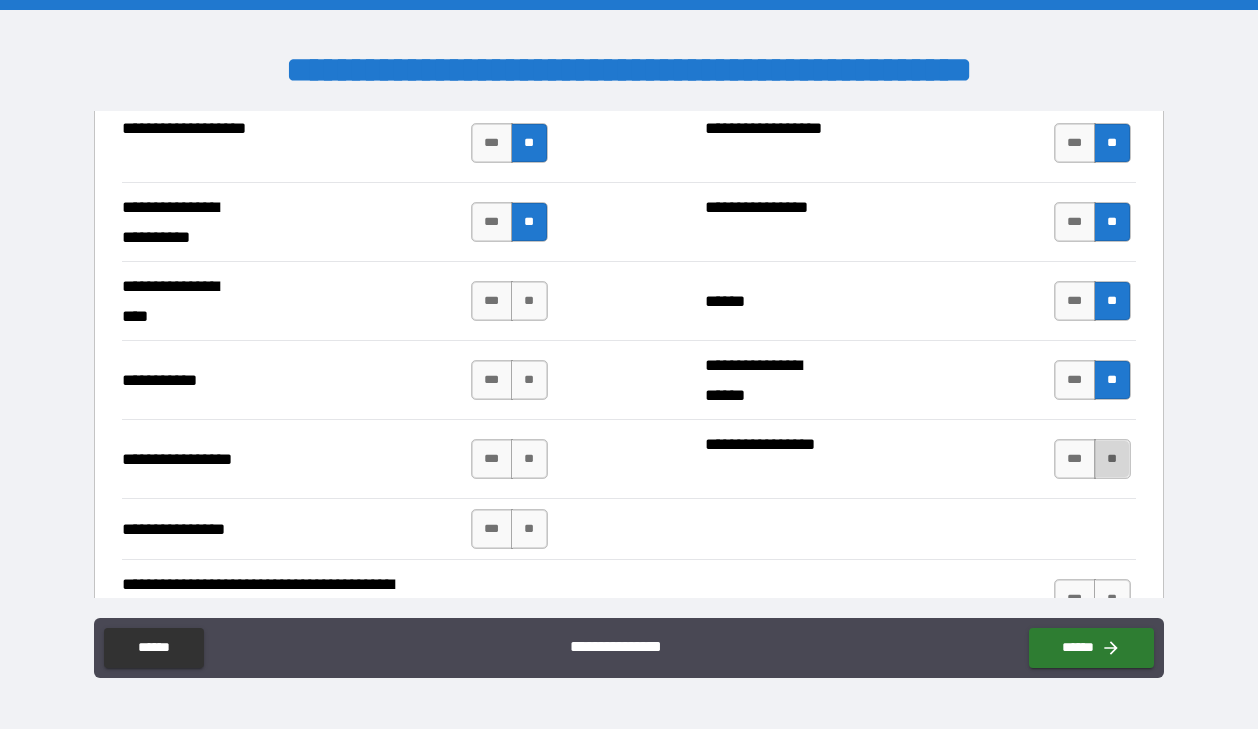 click on "**" at bounding box center [1112, 459] 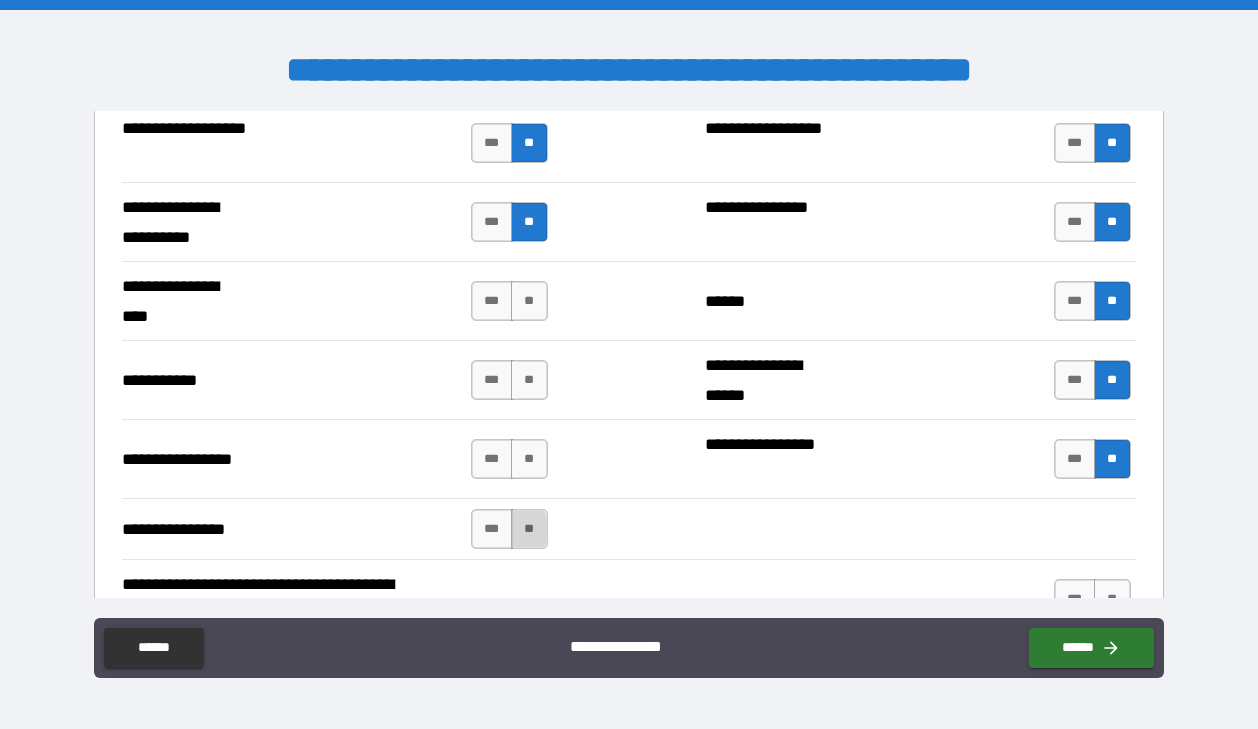 click on "**" at bounding box center [529, 529] 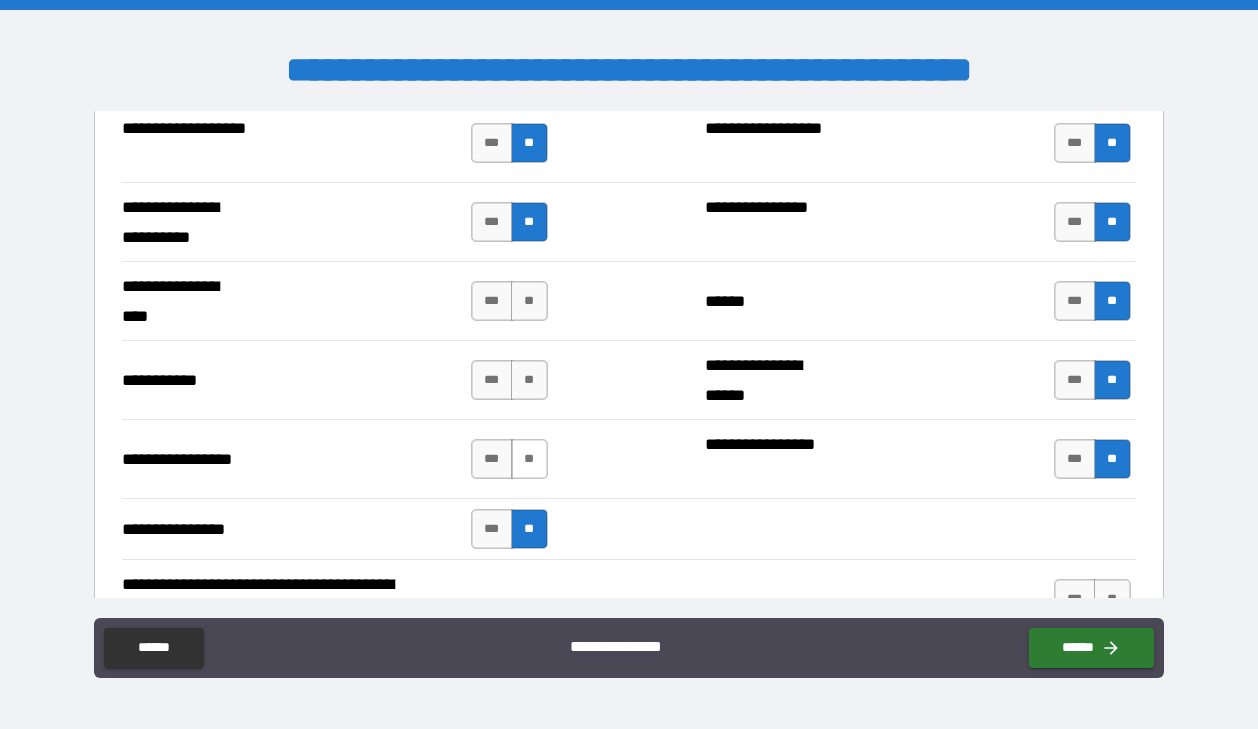 click on "**" at bounding box center [529, 459] 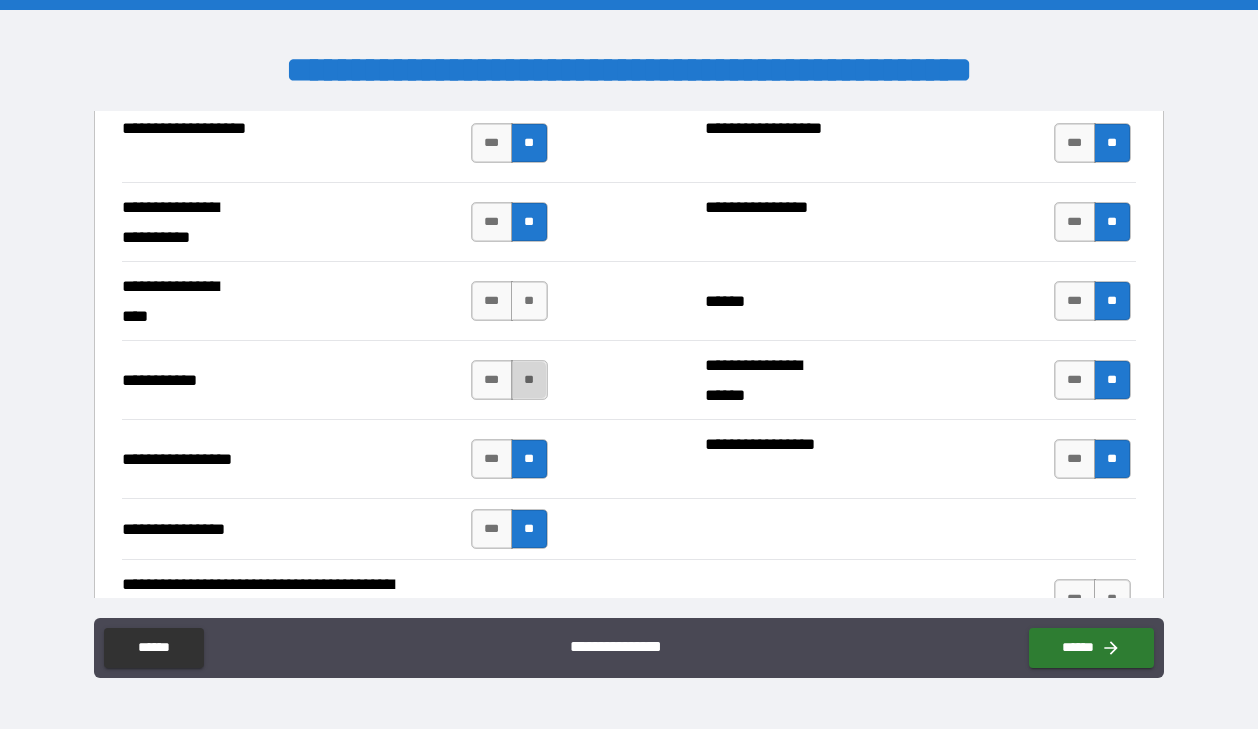 click on "**" at bounding box center (529, 380) 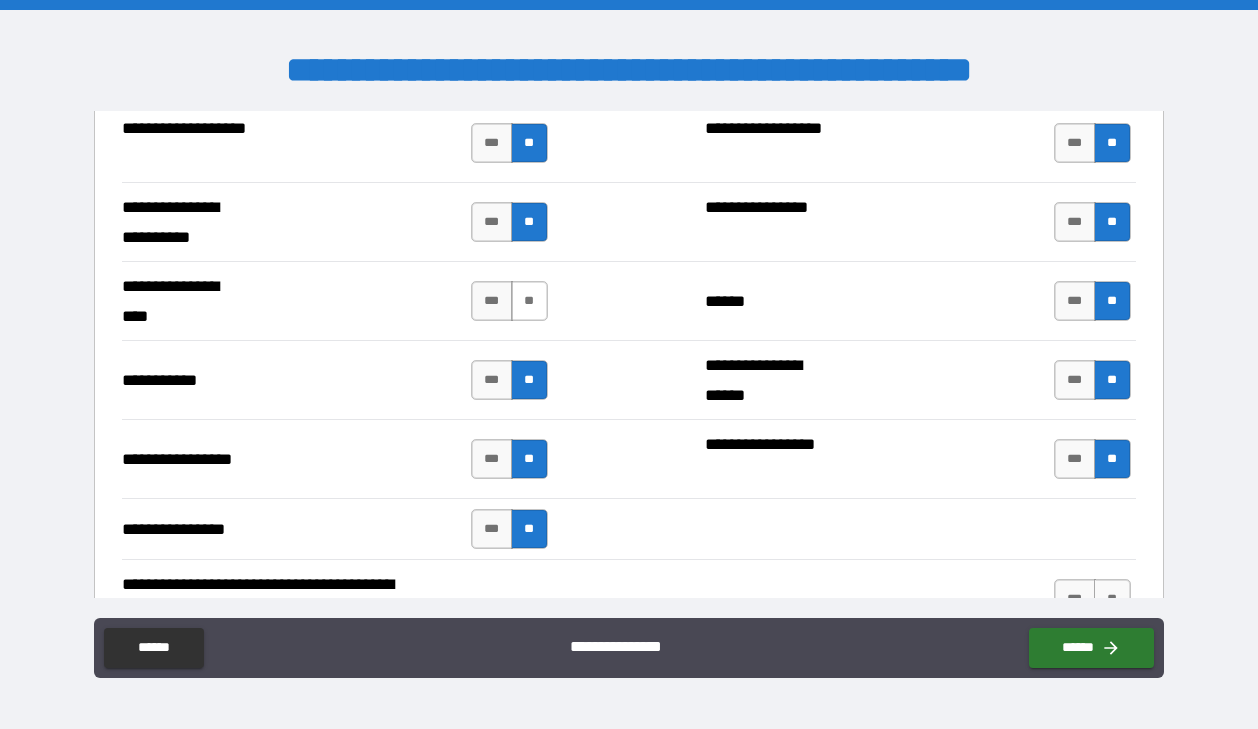 click on "**" at bounding box center (529, 301) 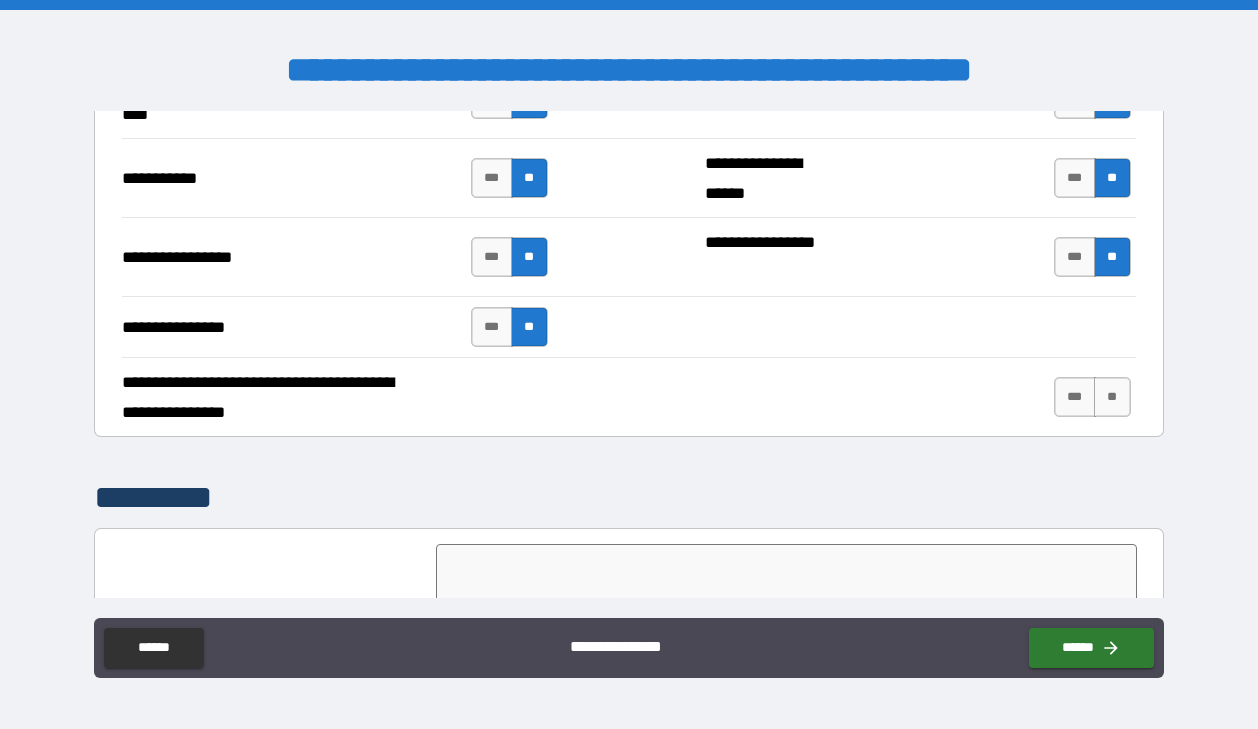scroll, scrollTop: 5024, scrollLeft: 0, axis: vertical 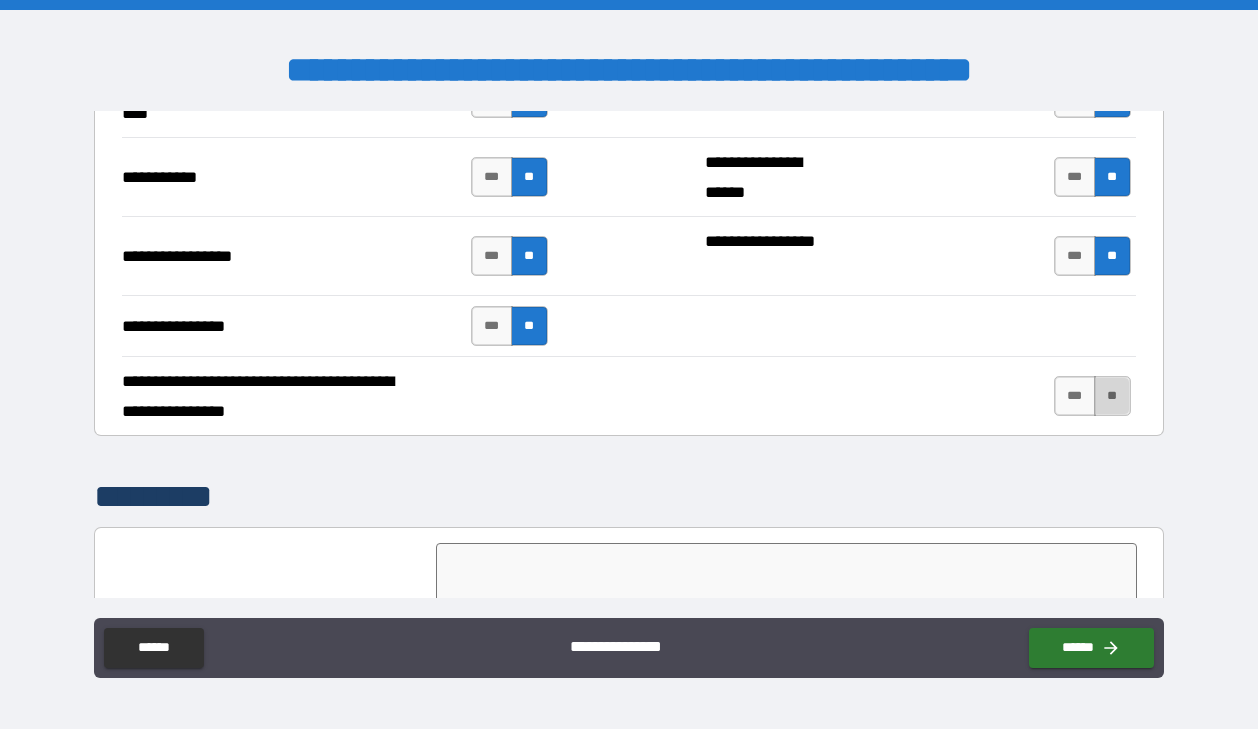 click on "**" at bounding box center (1112, 396) 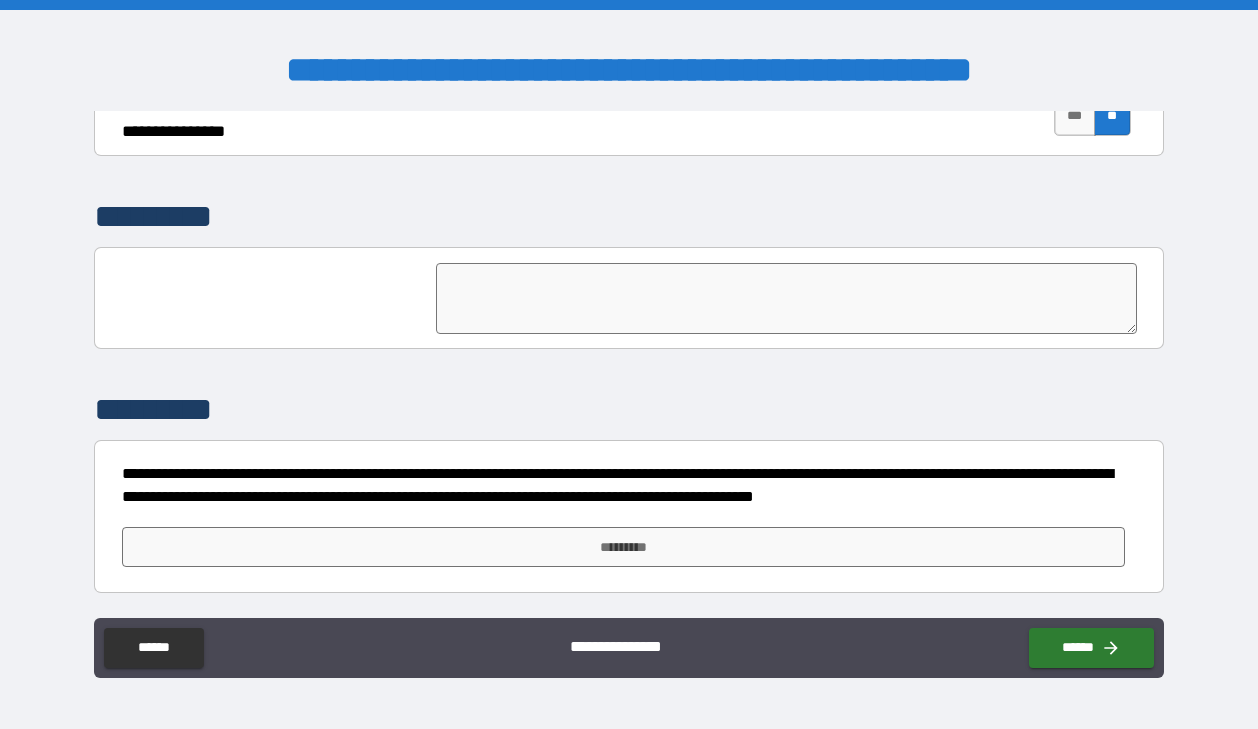 scroll, scrollTop: 5304, scrollLeft: 0, axis: vertical 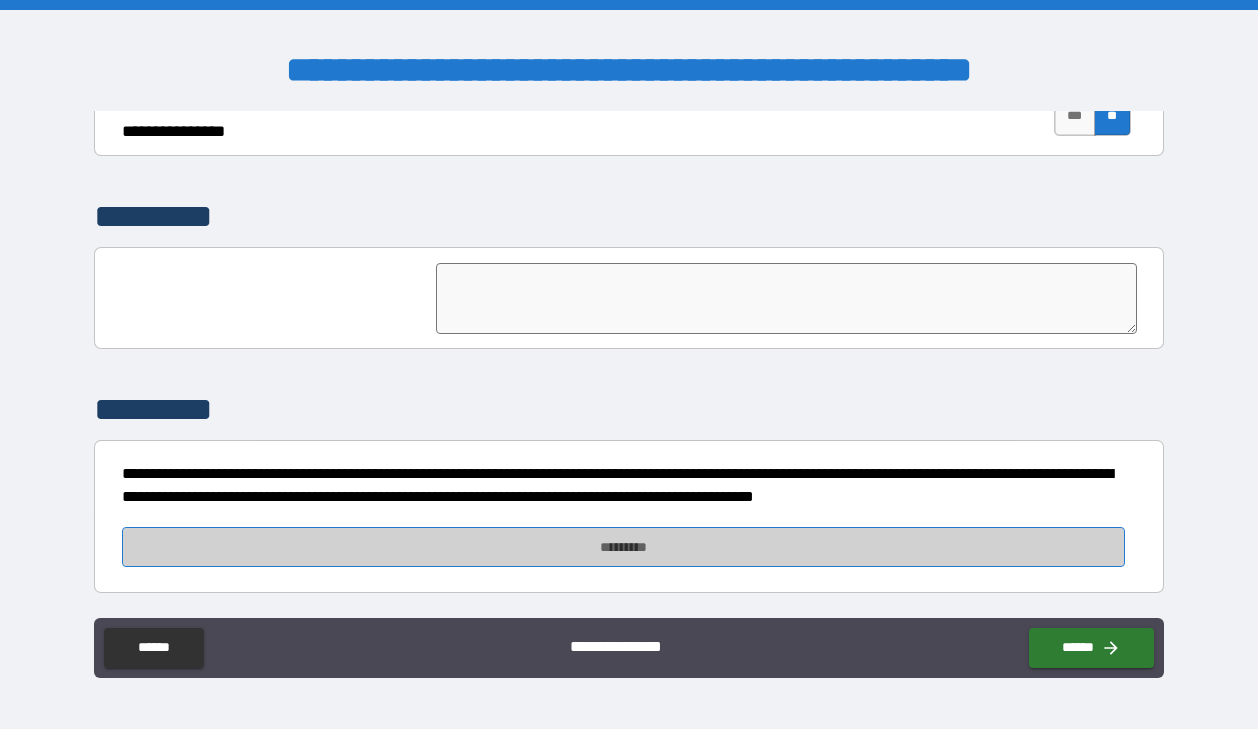 click on "*********" at bounding box center (623, 547) 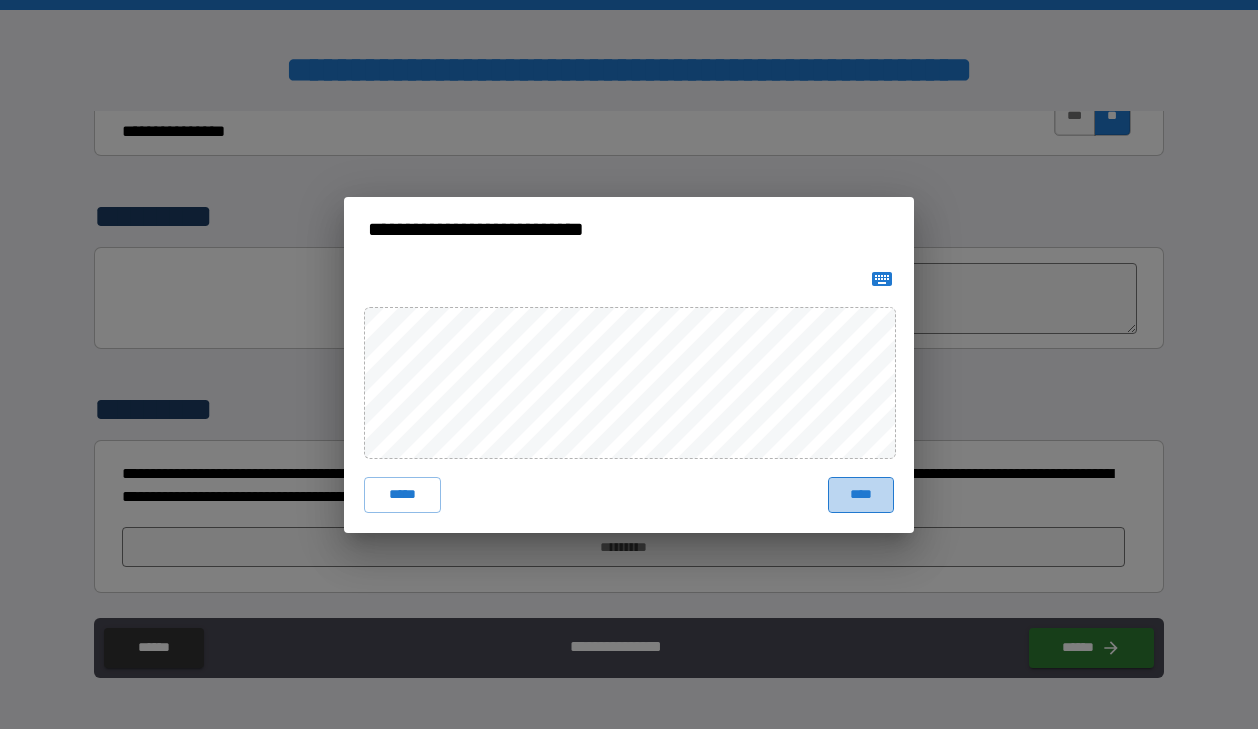 click on "****" at bounding box center [861, 495] 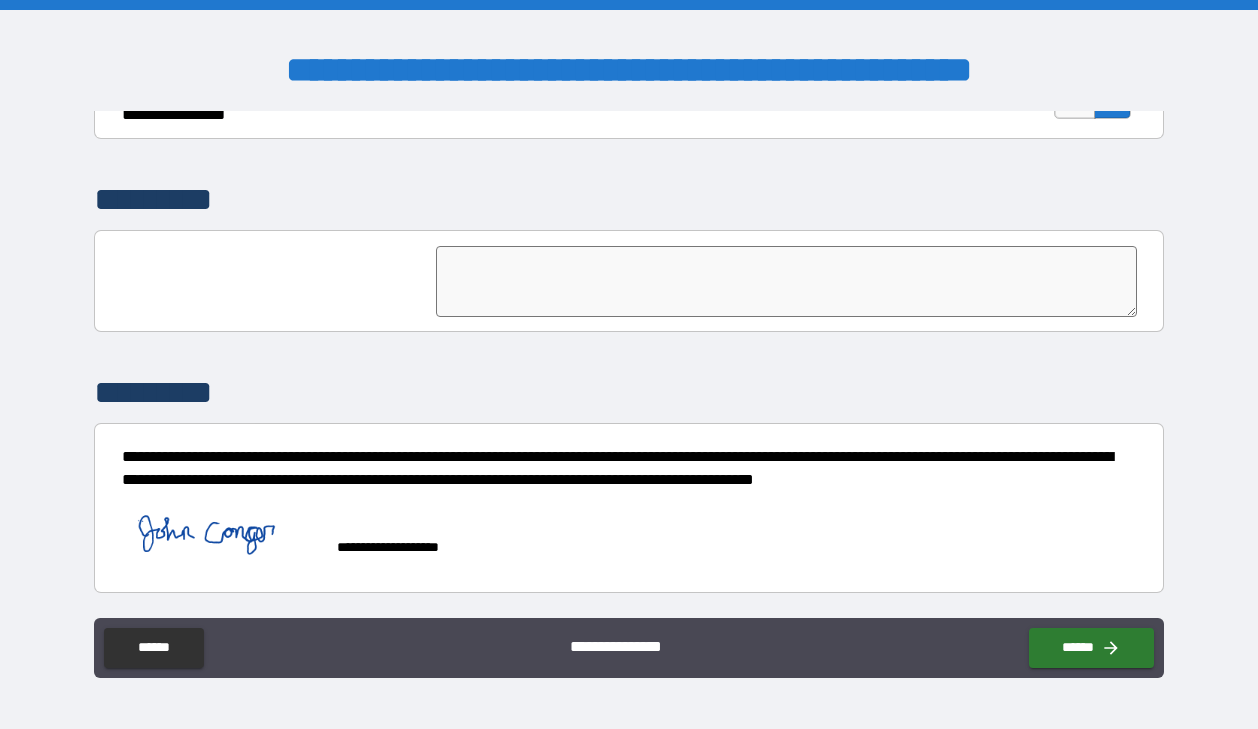 scroll, scrollTop: 5321, scrollLeft: 0, axis: vertical 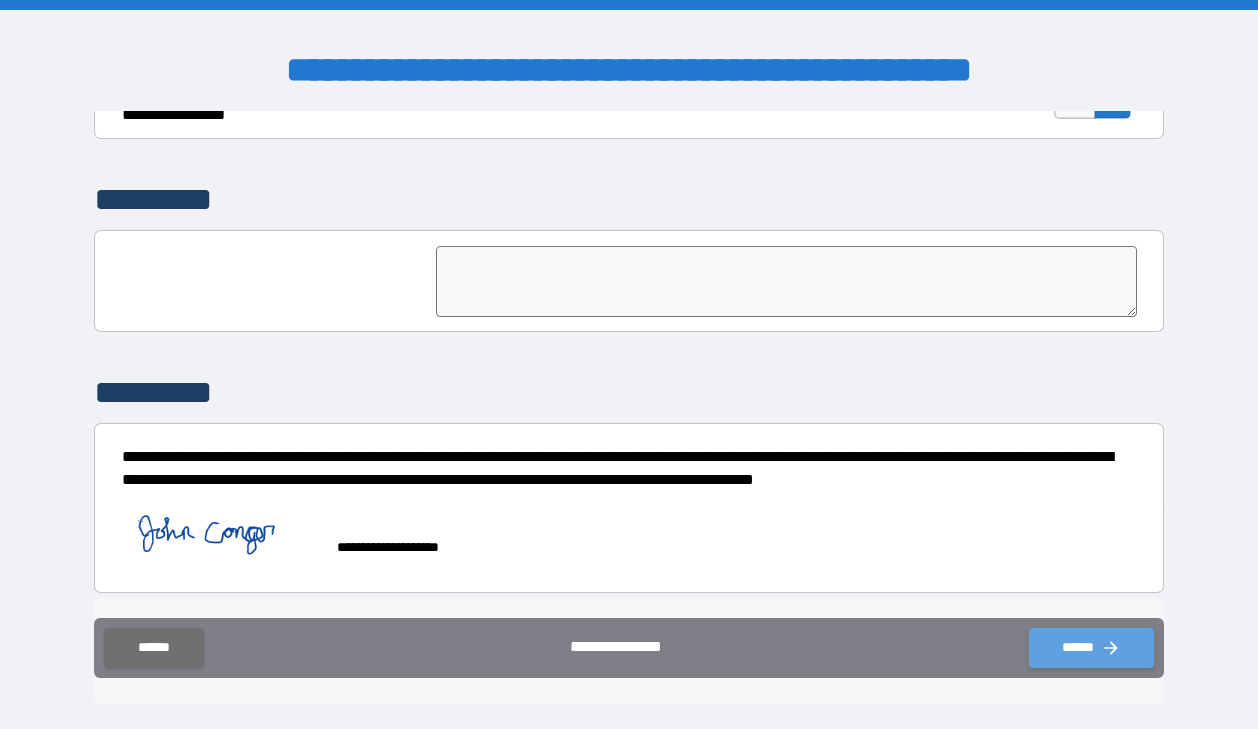 click on "******" at bounding box center [1091, 648] 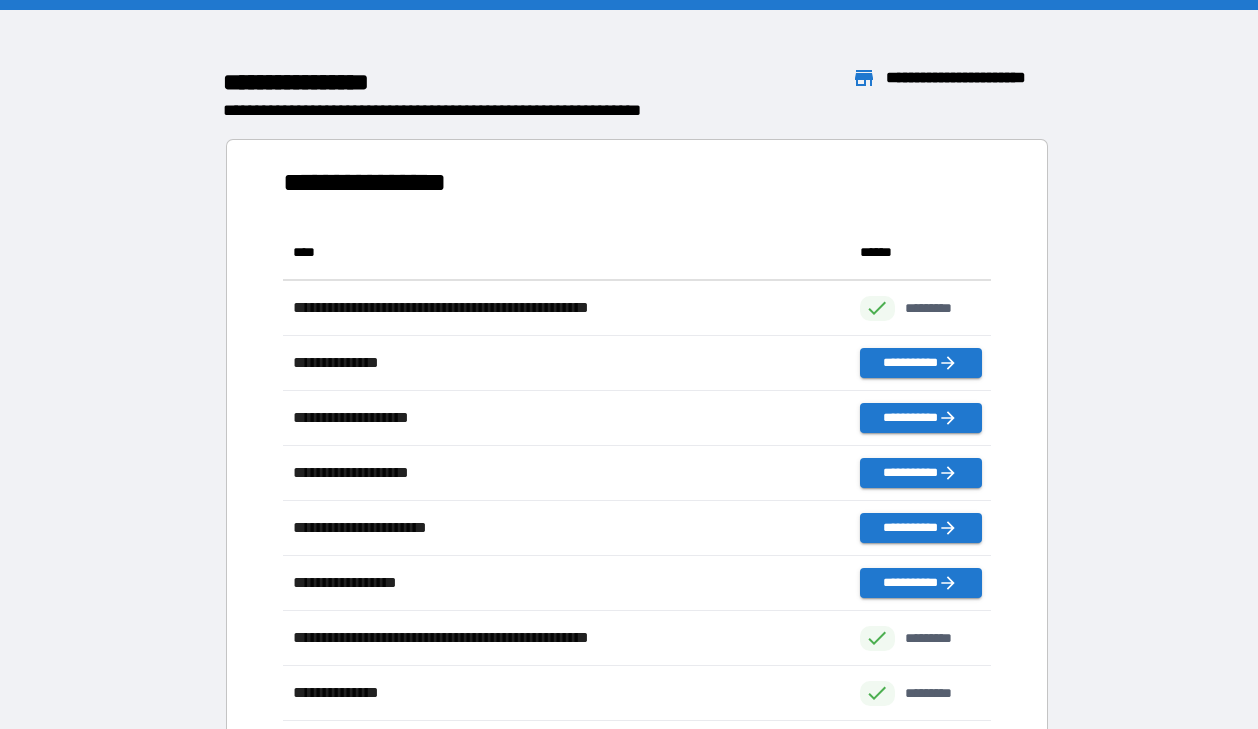 scroll, scrollTop: 1, scrollLeft: 1, axis: both 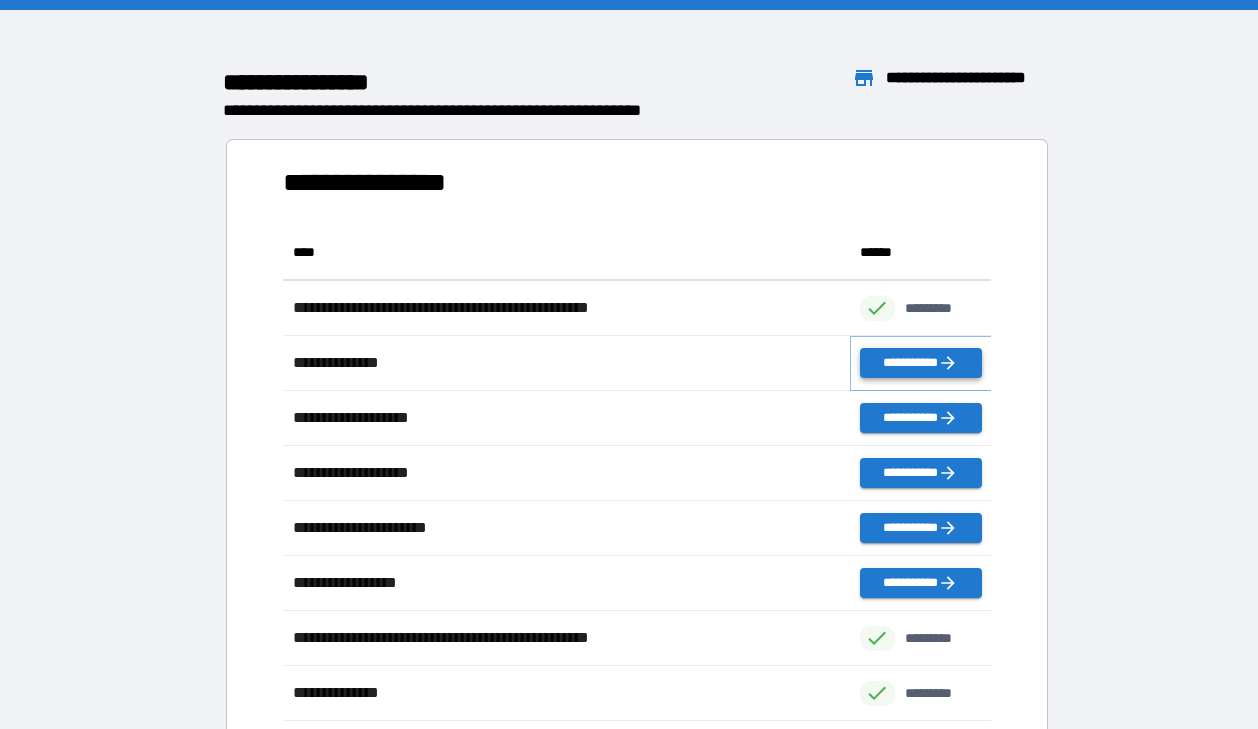 click on "**********" at bounding box center (921, 363) 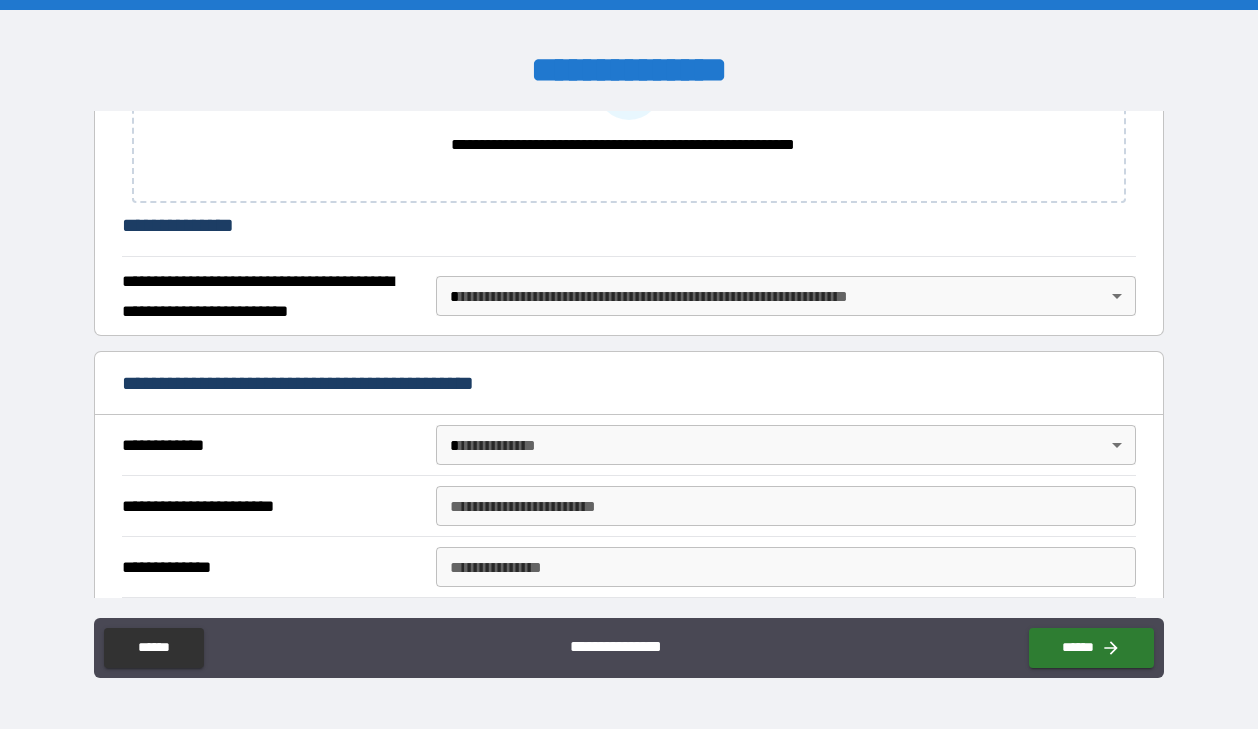scroll, scrollTop: 333, scrollLeft: 0, axis: vertical 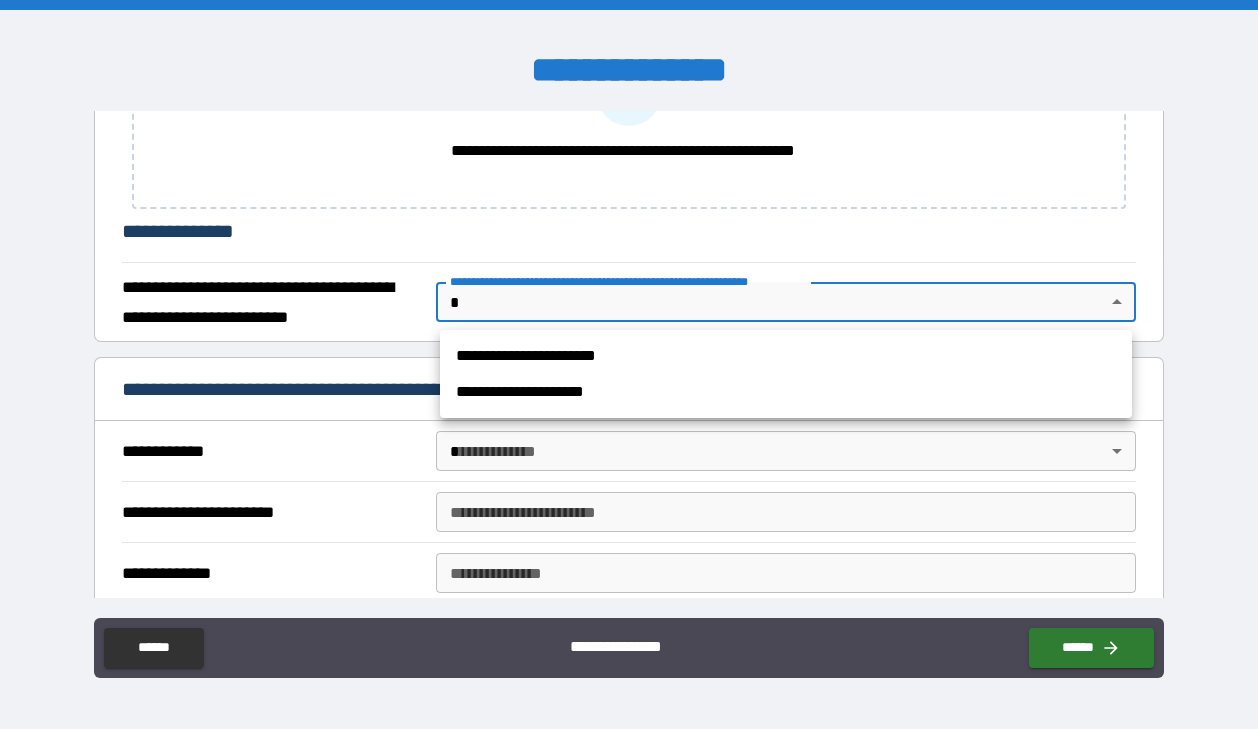 click on "[FIRST] [LAST] [CITY] [STATE] [POSTAL_CODE] [STREET] [NUMBER] [COUNTRY] [ADDRESS] [PHONE] [EMAIL] [CREDIT_CARD] [SSN] [PASSPORT] [DRIVER_LICENSE] [DATE] [AGE] [TIME]" at bounding box center [629, 364] 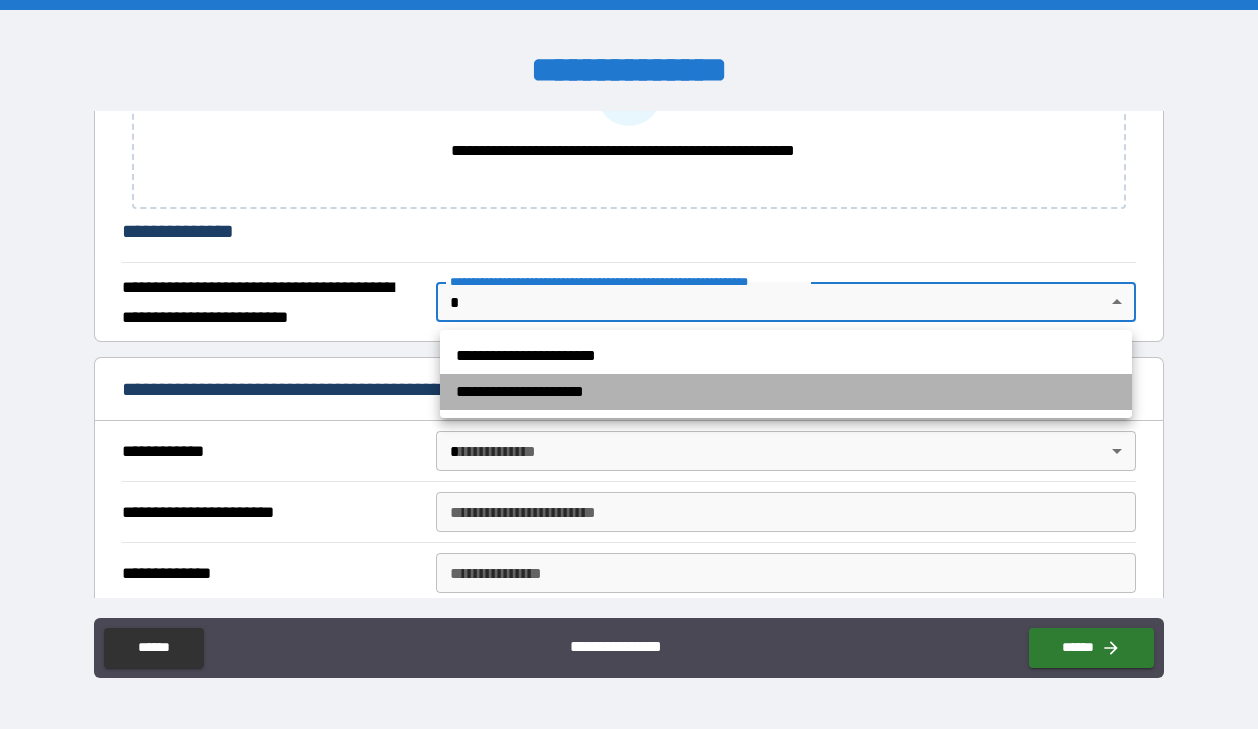 click on "**********" at bounding box center [786, 392] 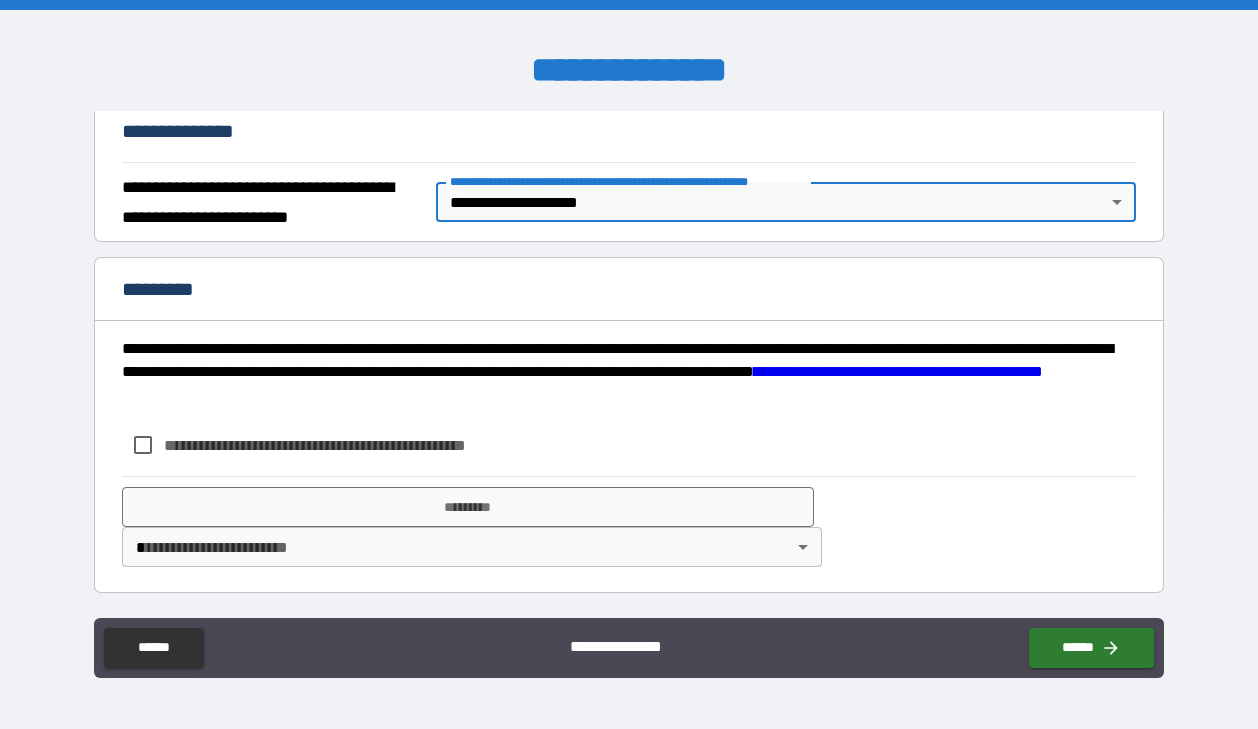 scroll, scrollTop: 433, scrollLeft: 0, axis: vertical 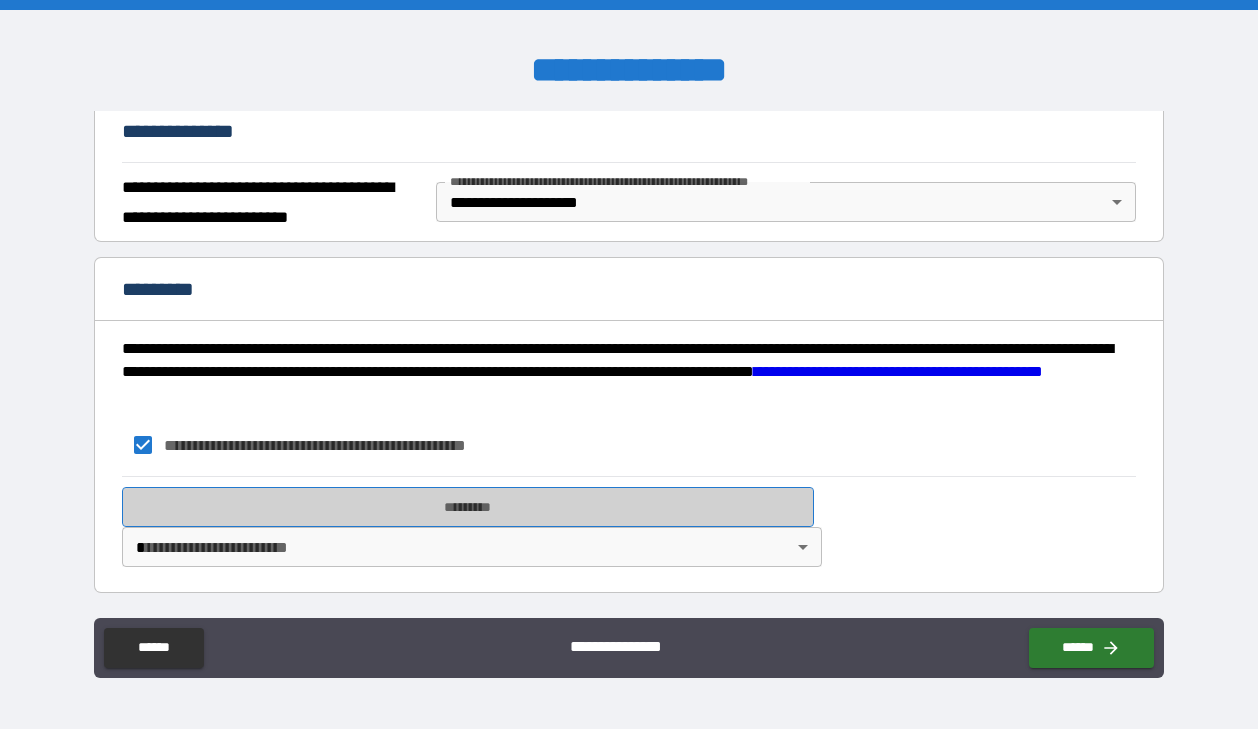 click on "*********" at bounding box center (468, 507) 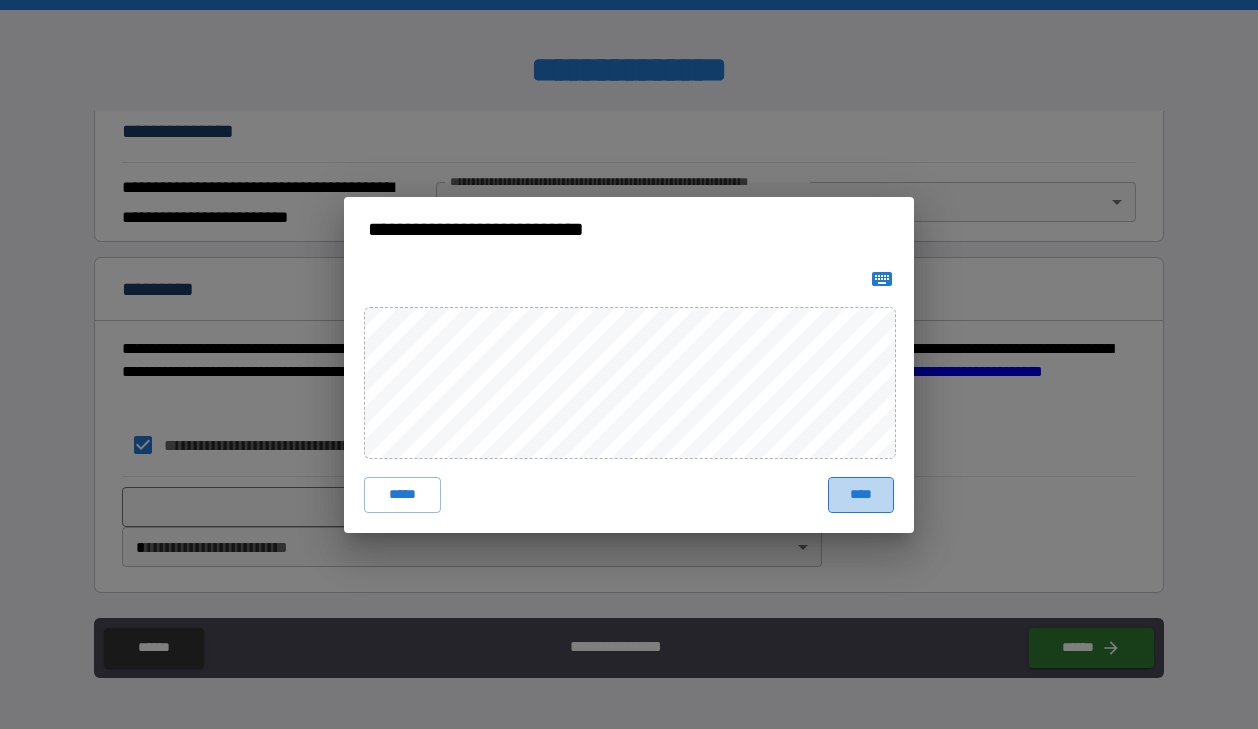 click on "****" at bounding box center [861, 495] 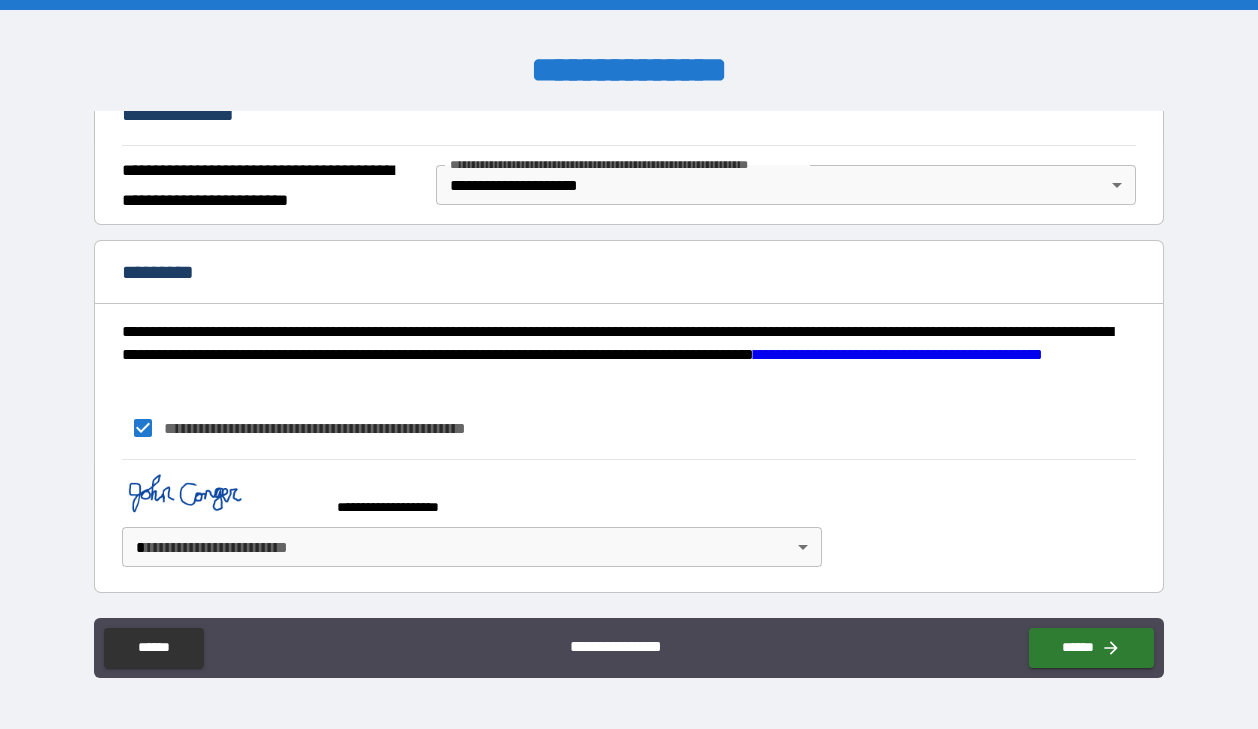 scroll, scrollTop: 450, scrollLeft: 0, axis: vertical 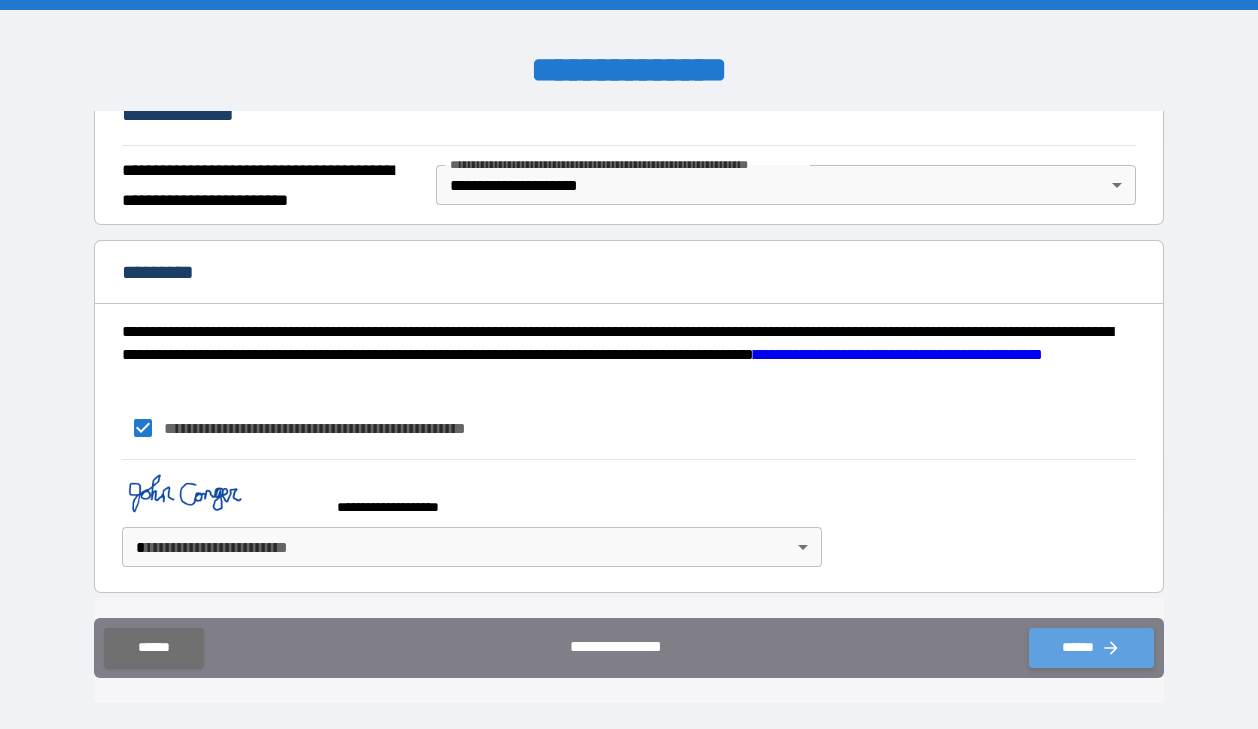 click on "******" at bounding box center (1091, 648) 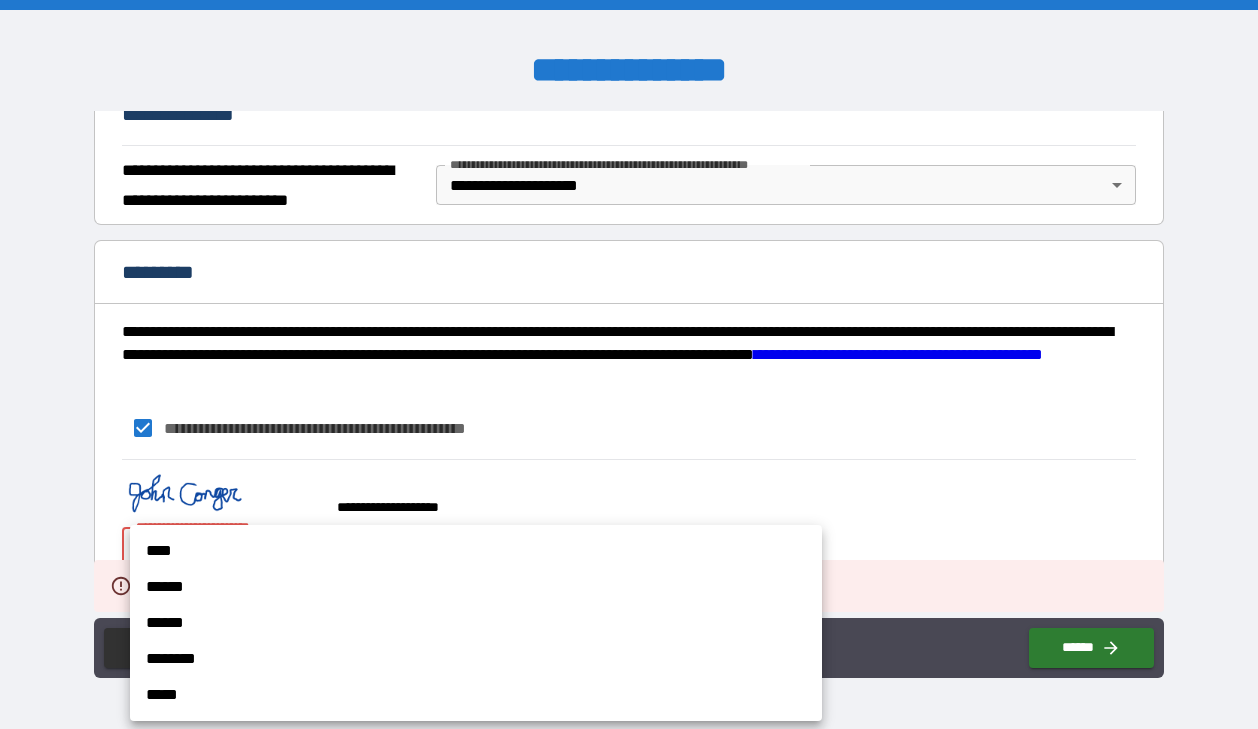 click on "[FIRST] [LAST] [CITY] [STATE] [POSTAL_CODE] [STREET] [NUMBER] [COUNTRY] [ADDRESS] [PHONE] [EMAIL] [CREDIT_CARD] [SSN] [PASSPORT] [DRIVER_LICENSE] [DATE] [AGE] [TIME]" at bounding box center [629, 364] 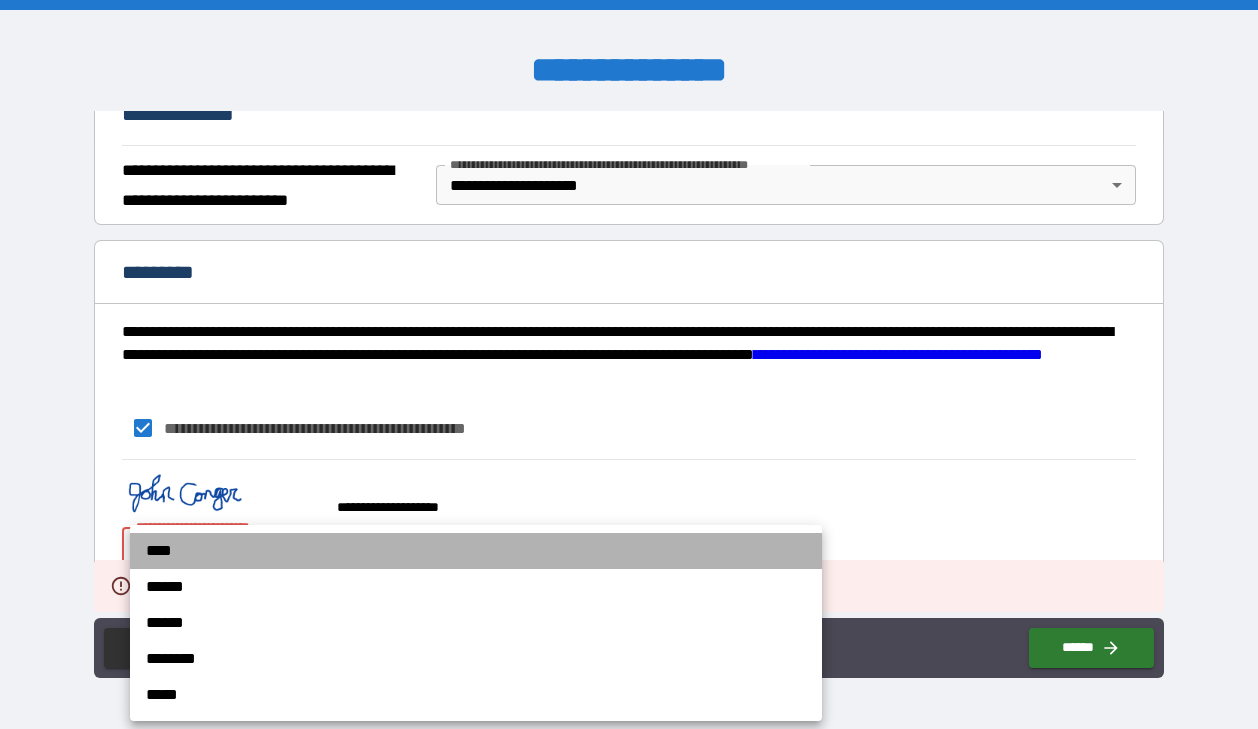 click on "****" at bounding box center (476, 551) 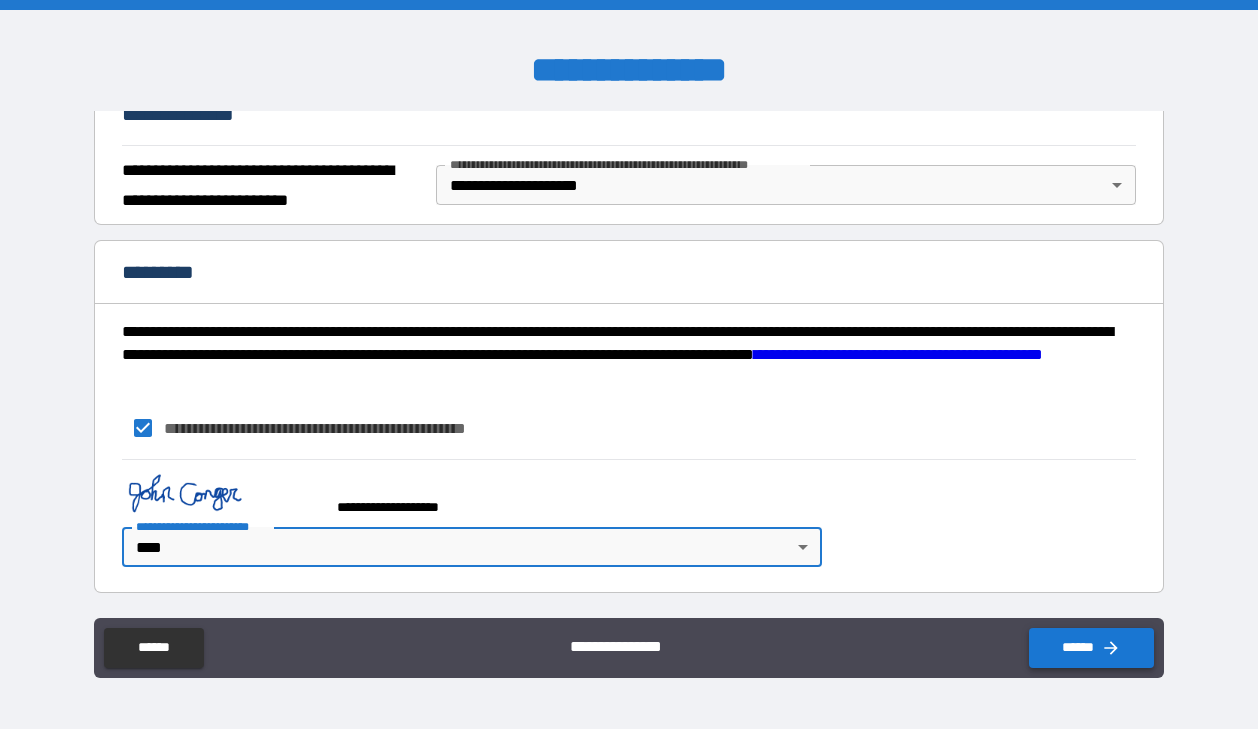 click on "******" at bounding box center (1091, 648) 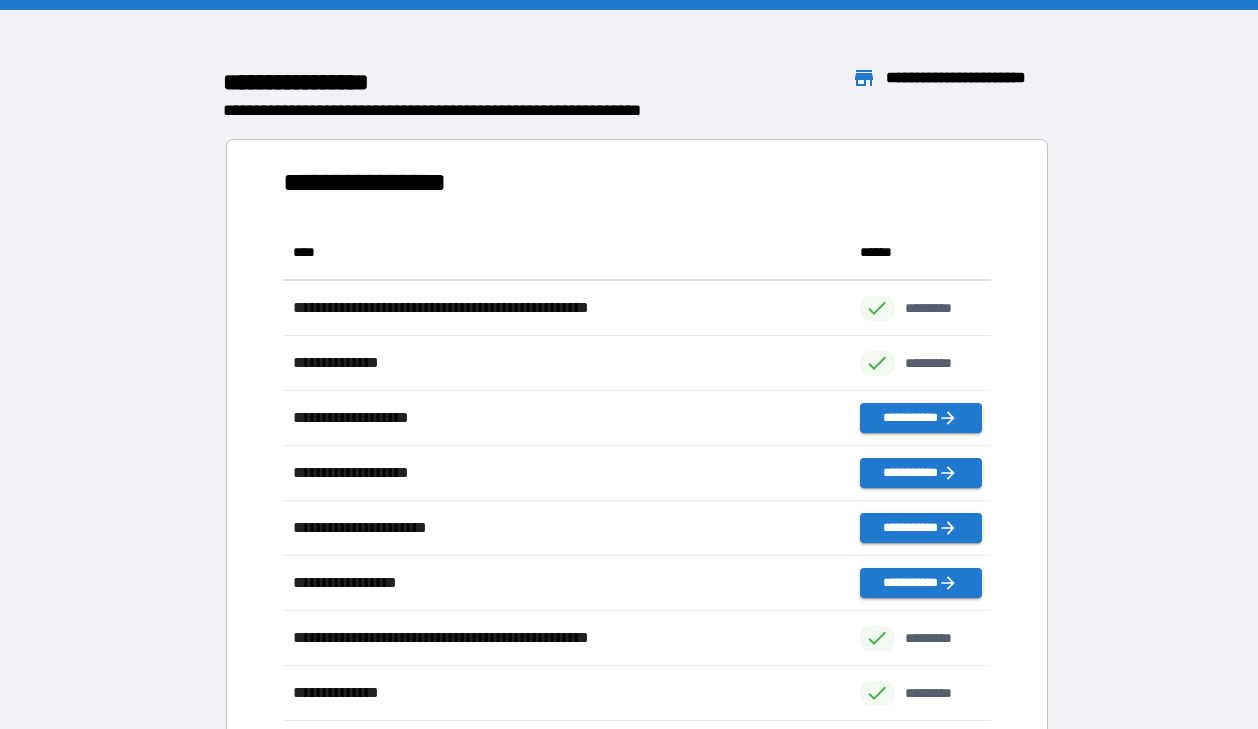scroll, scrollTop: 1, scrollLeft: 1, axis: both 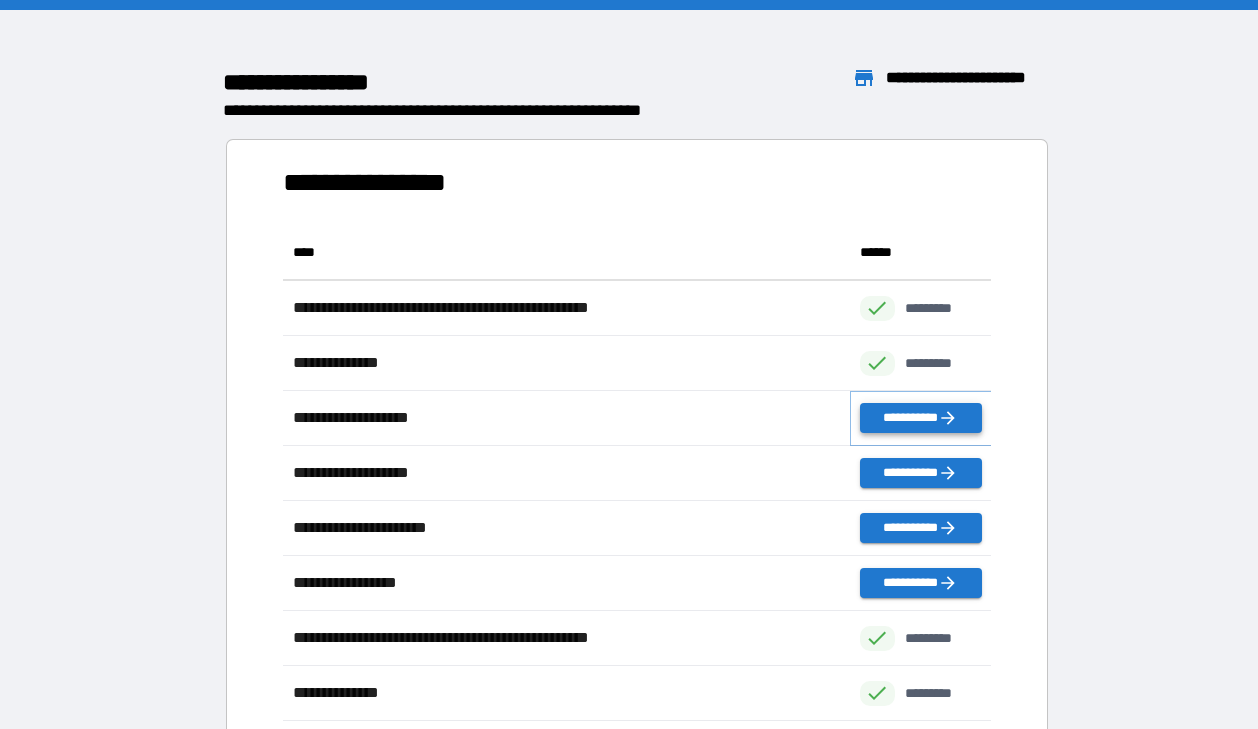 click on "**********" at bounding box center [921, 418] 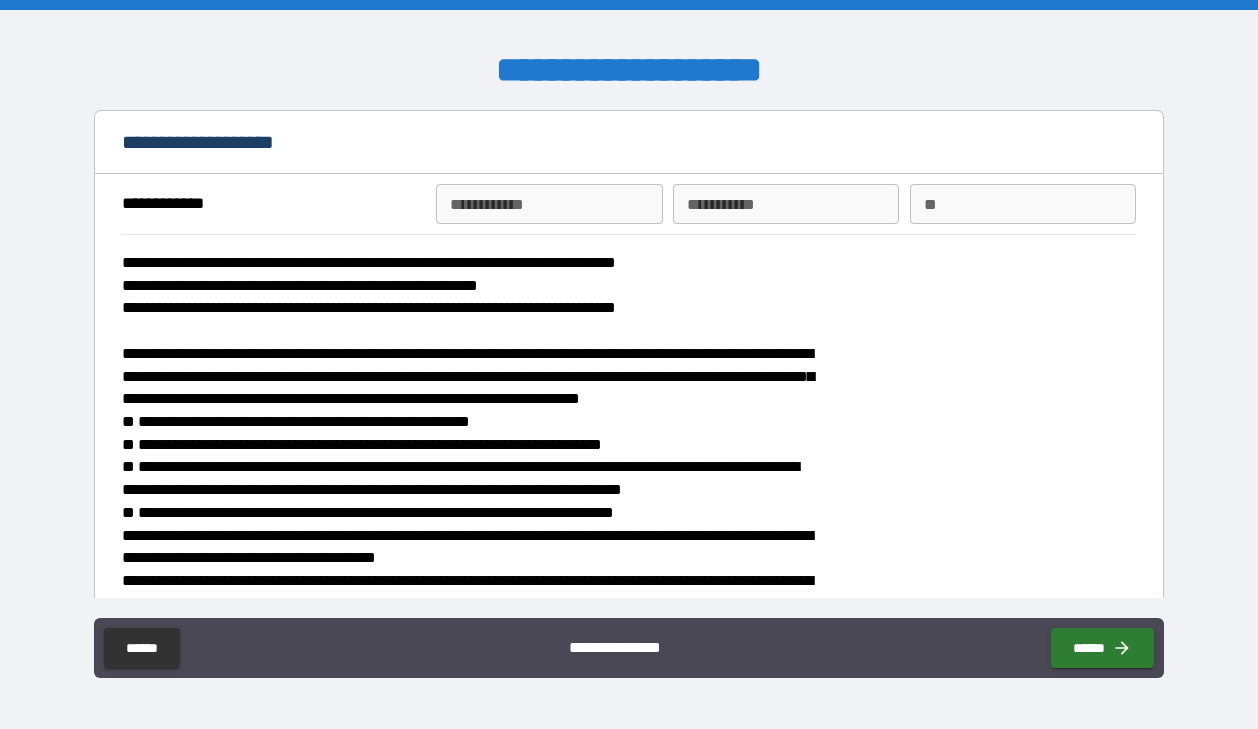 type on "*" 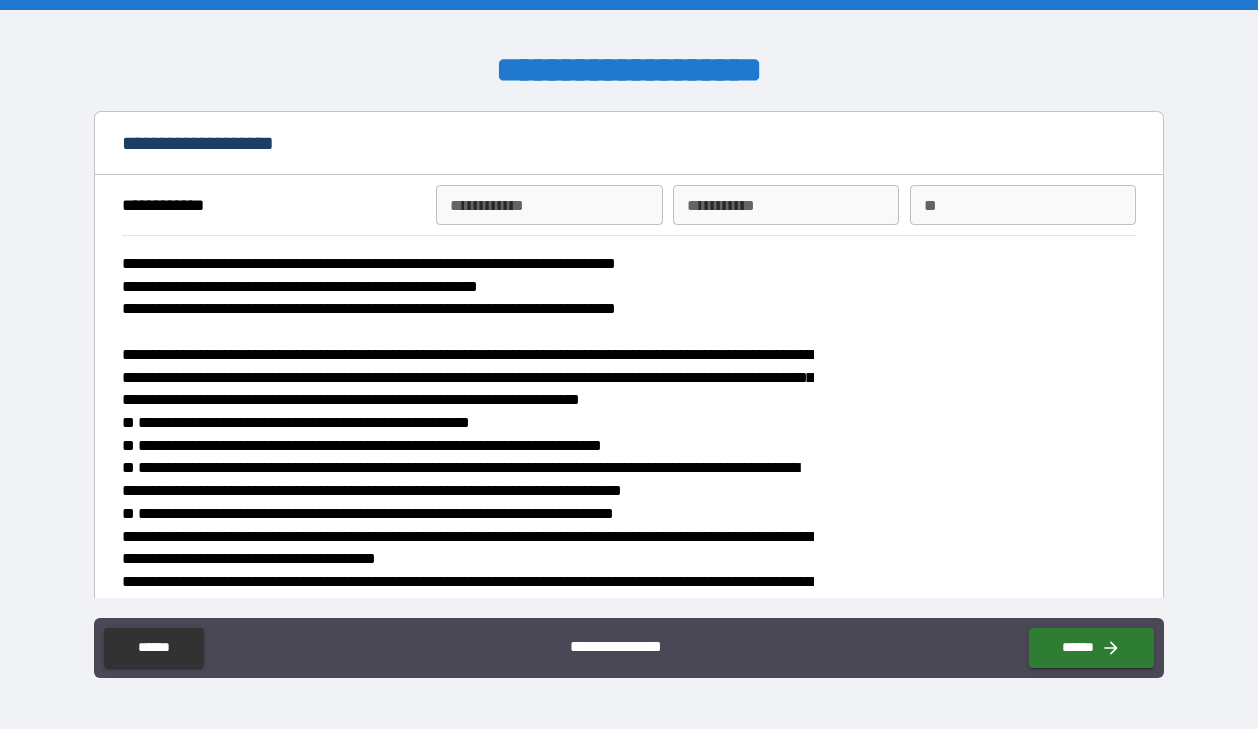 click on "**********" at bounding box center [549, 205] 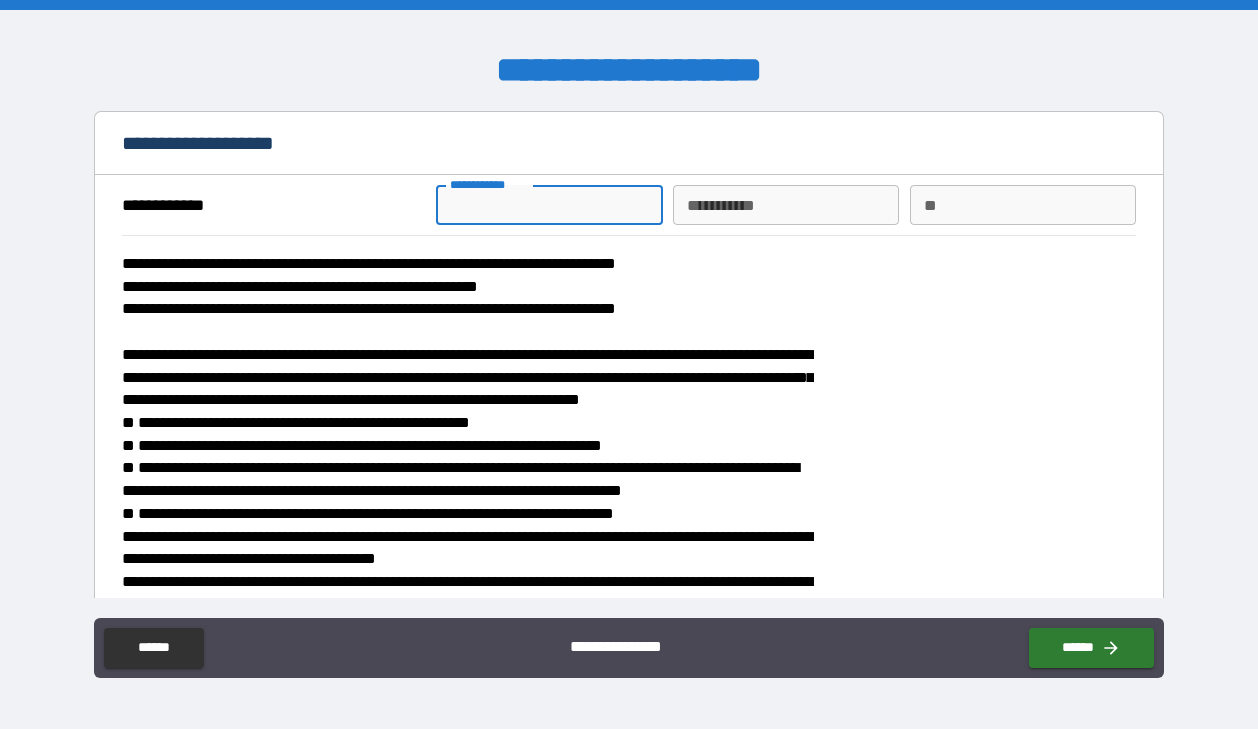 type on "*" 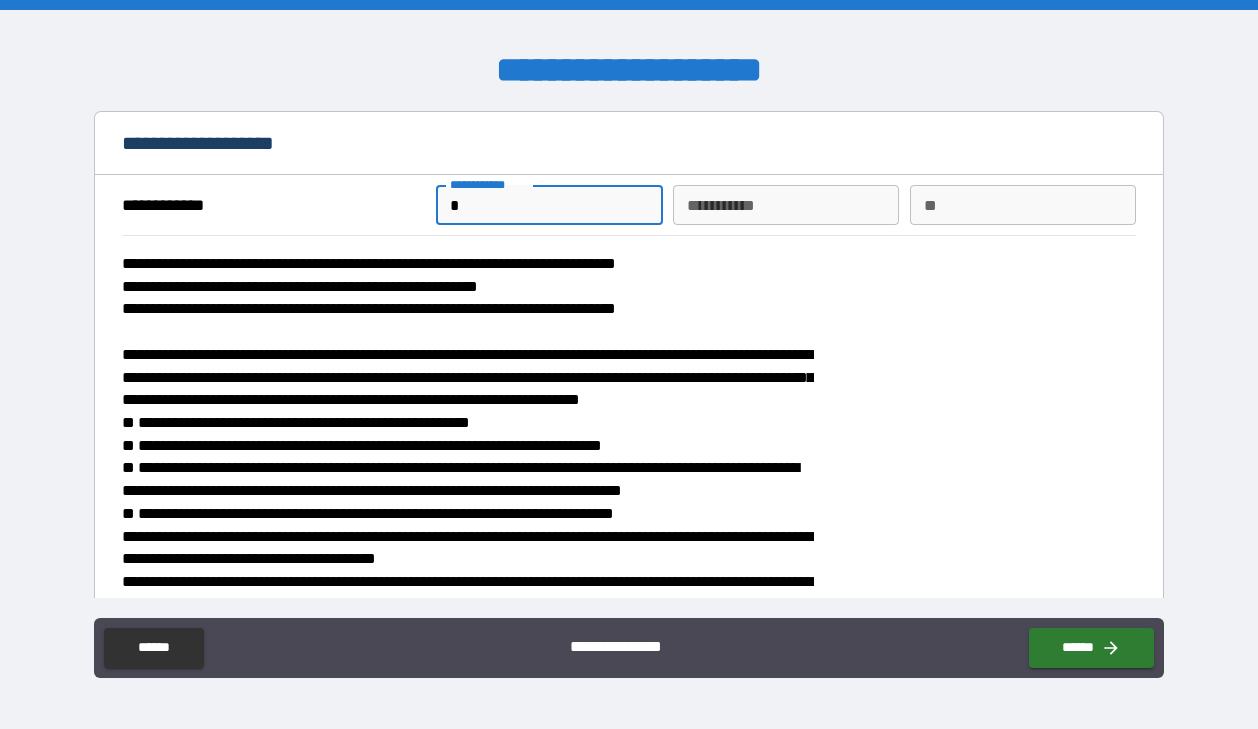 type on "*" 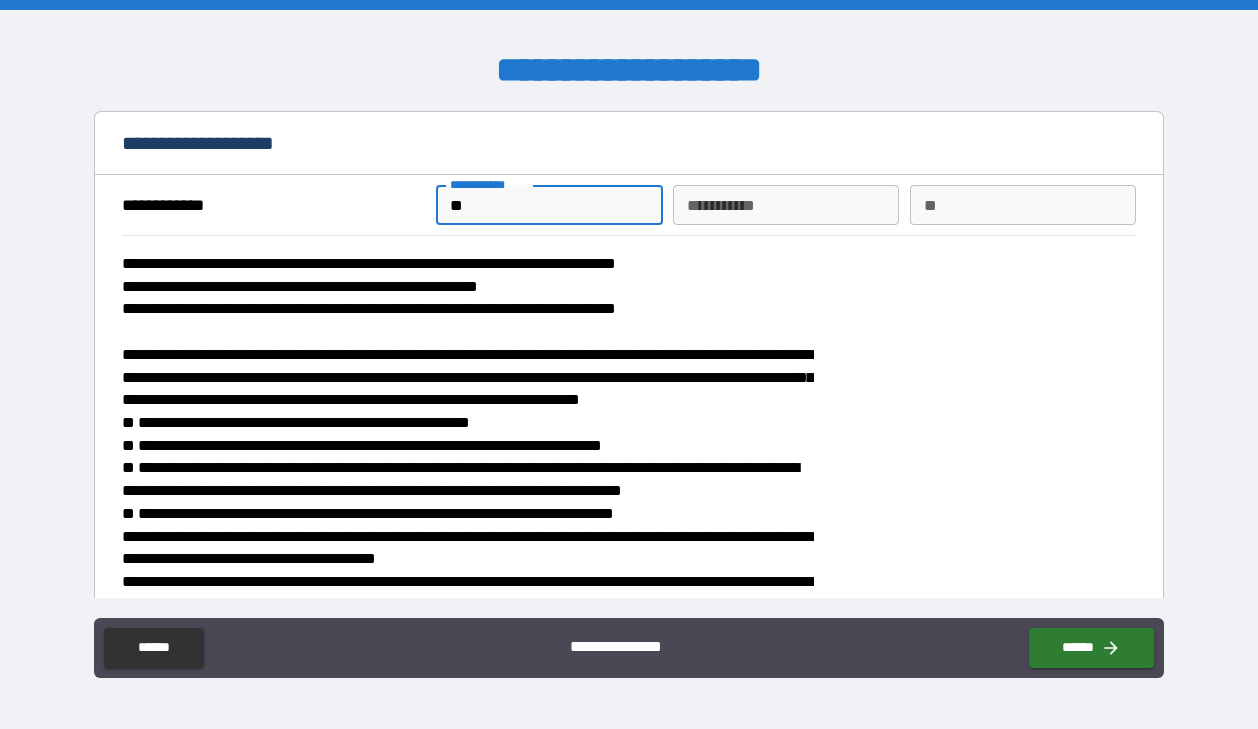 type on "***" 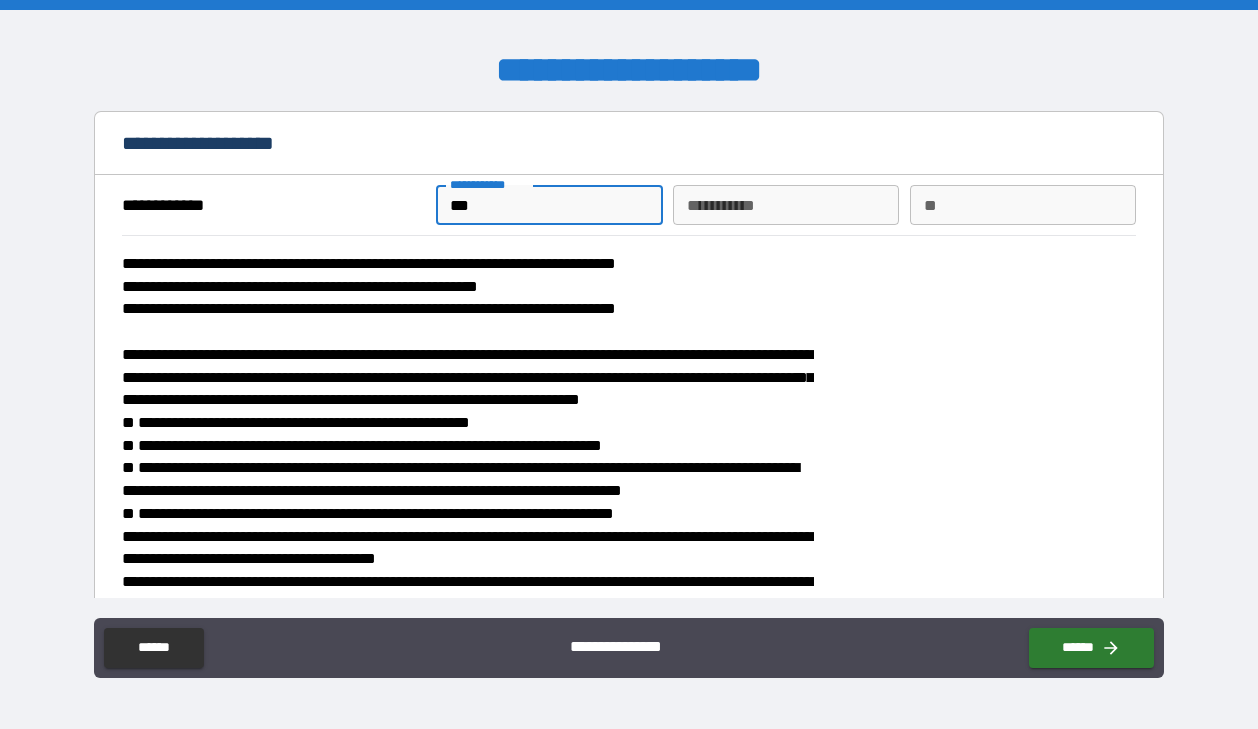 type on "*" 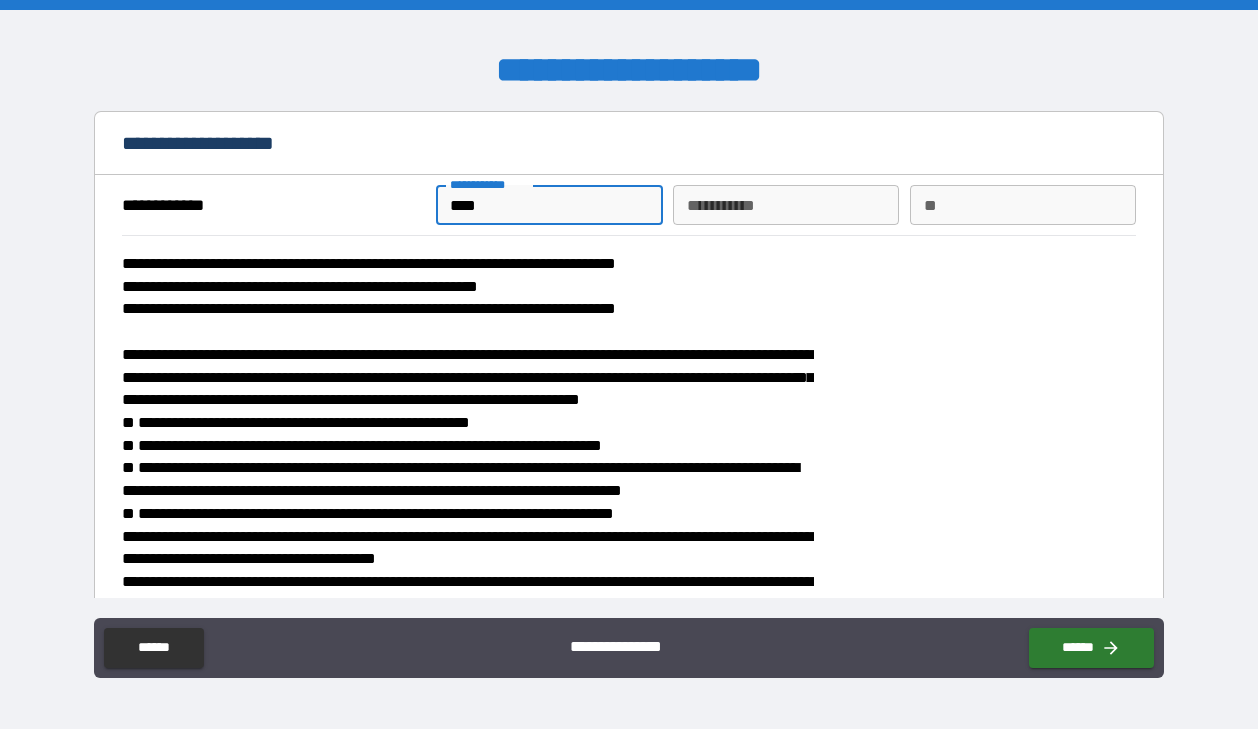 type on "*" 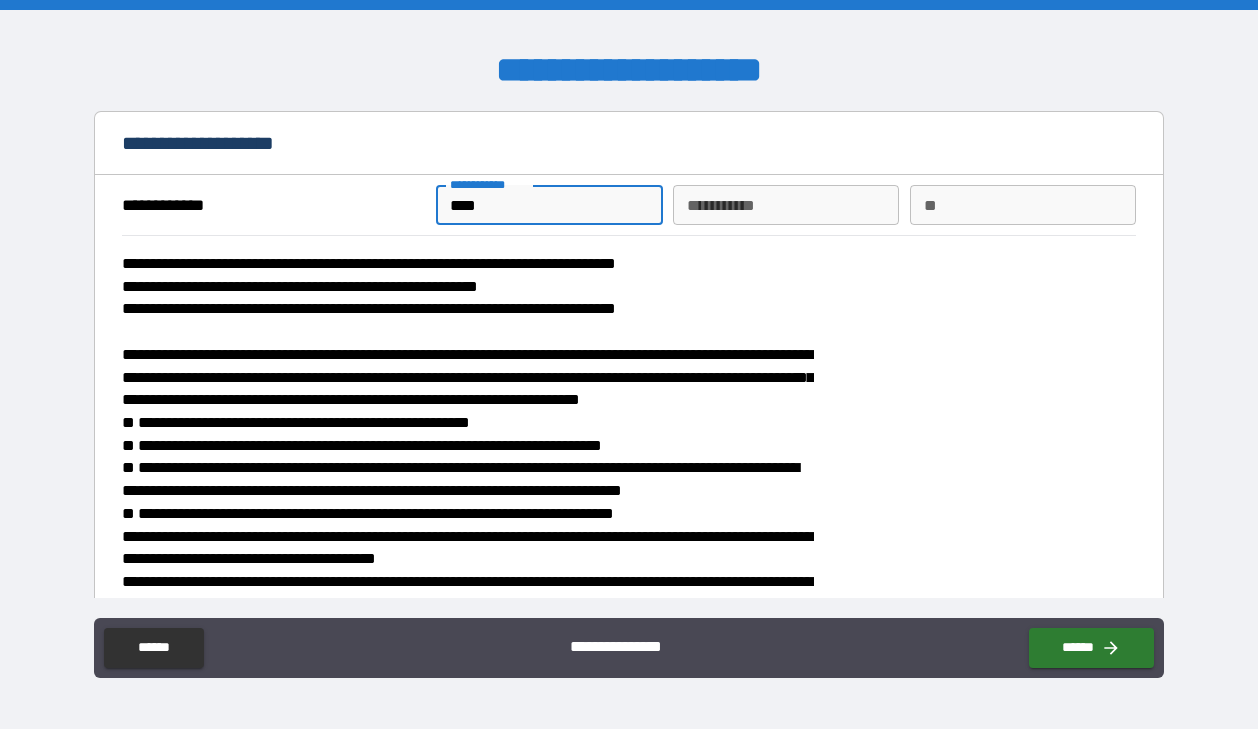 type on "****" 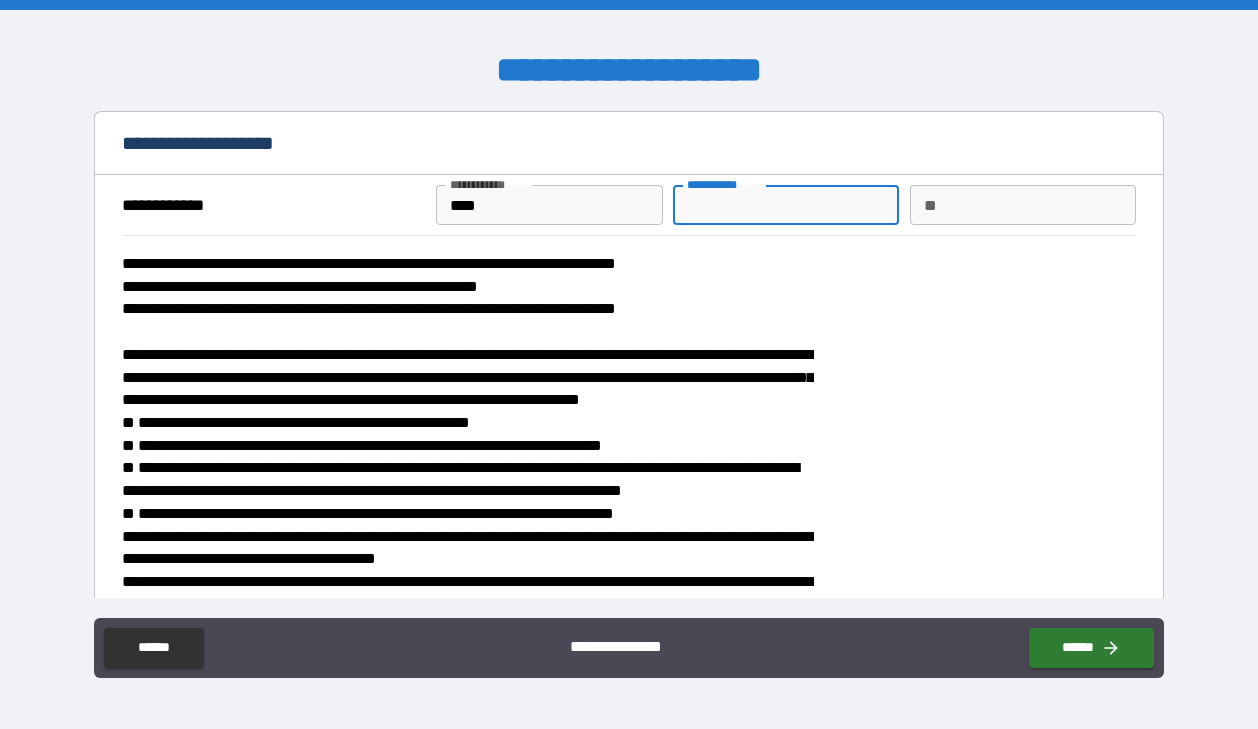 type on "*" 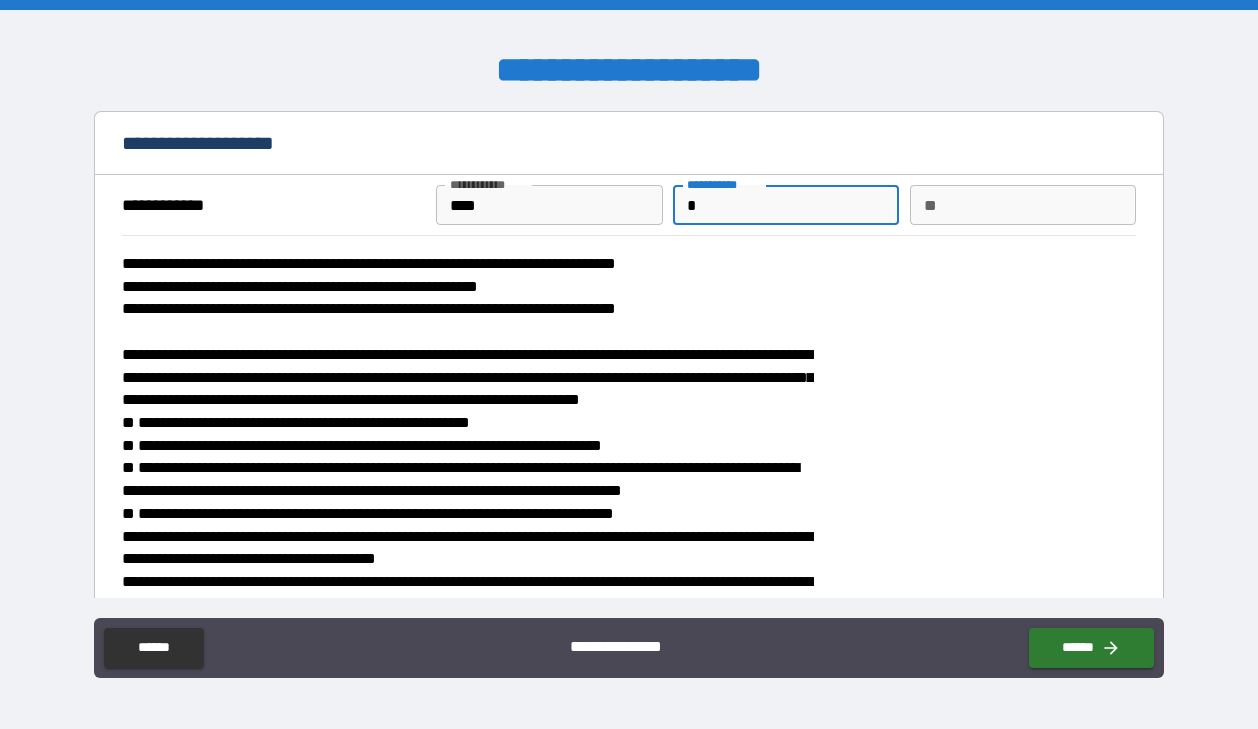 type on "*" 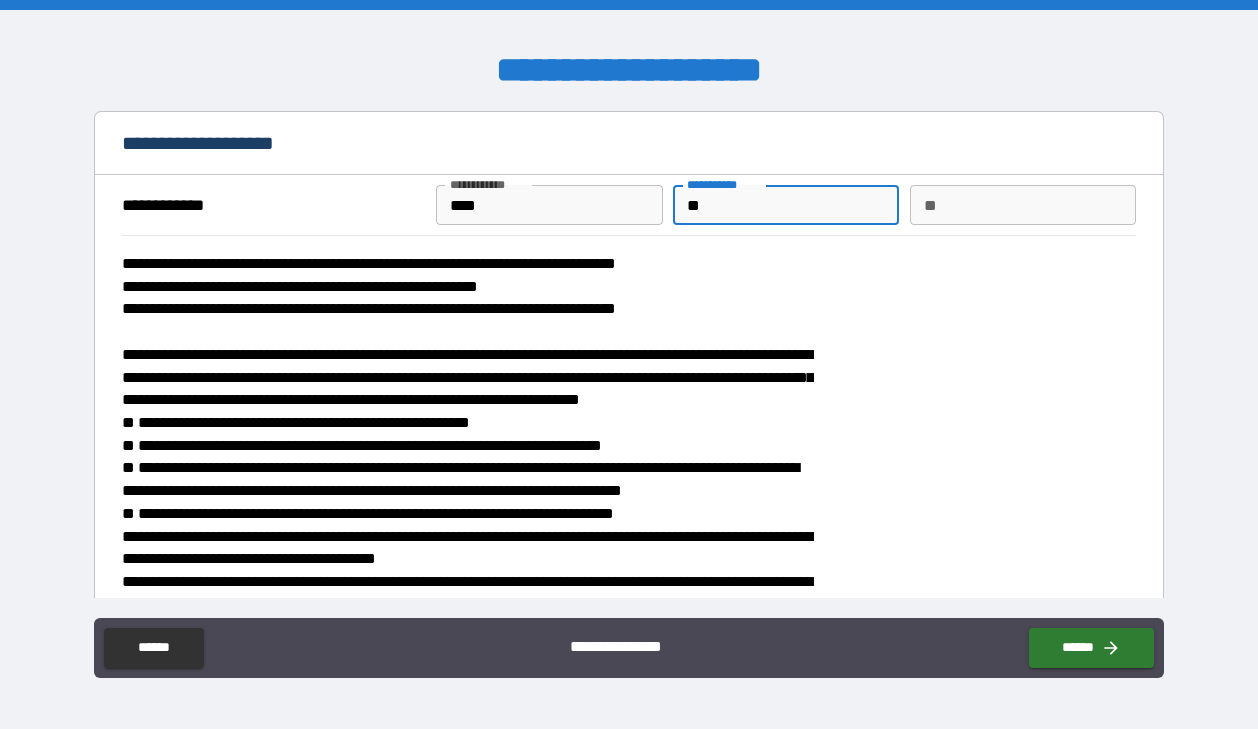 type on "***" 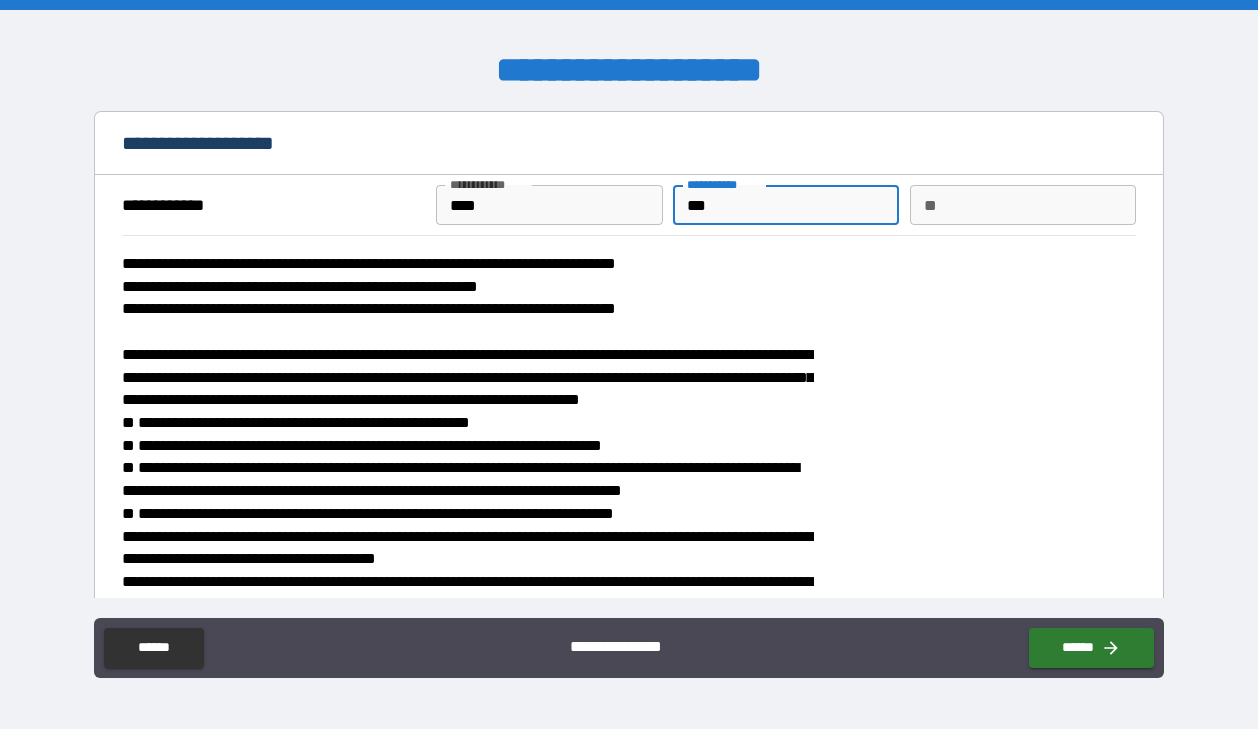 type on "****" 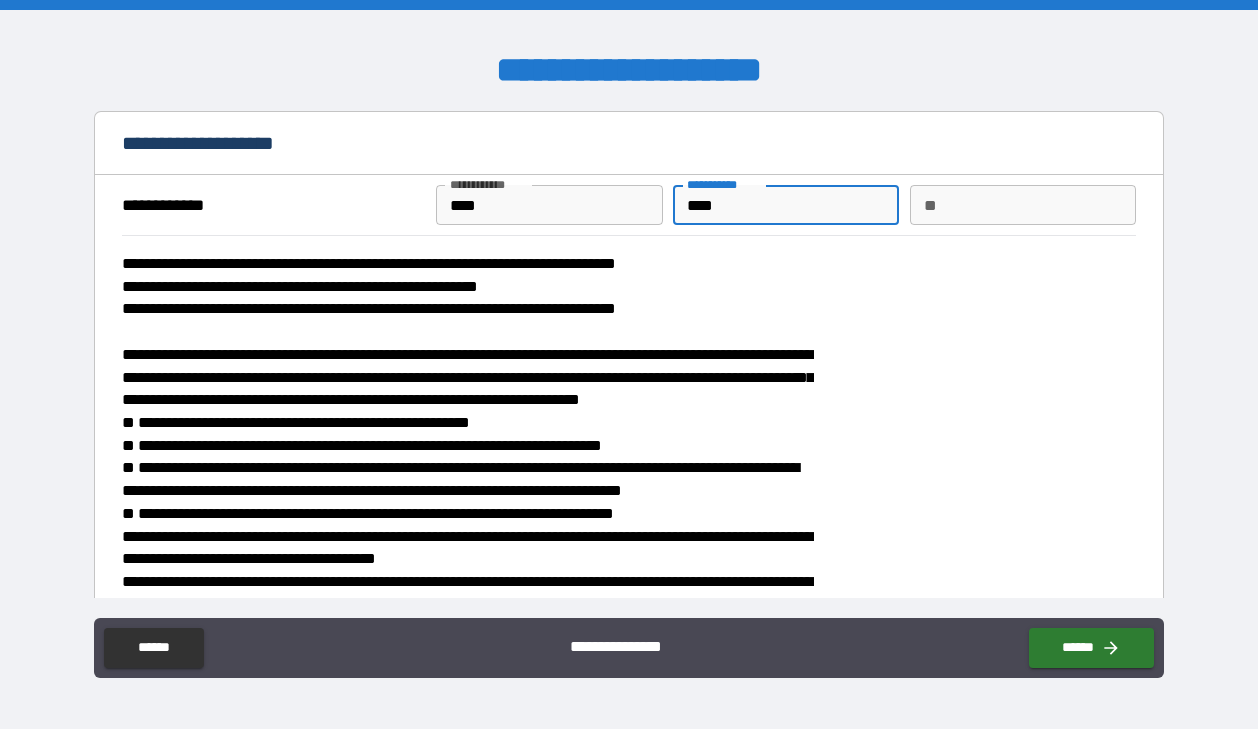 type on "*" 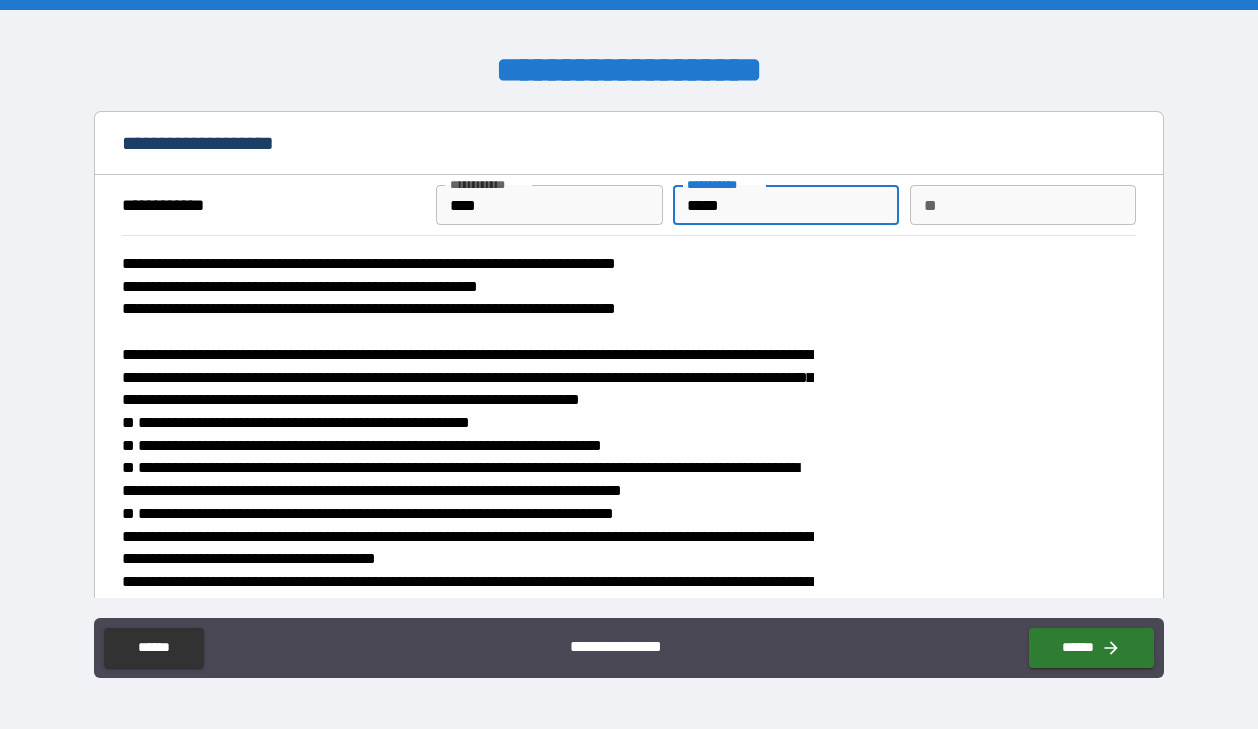 type on "******" 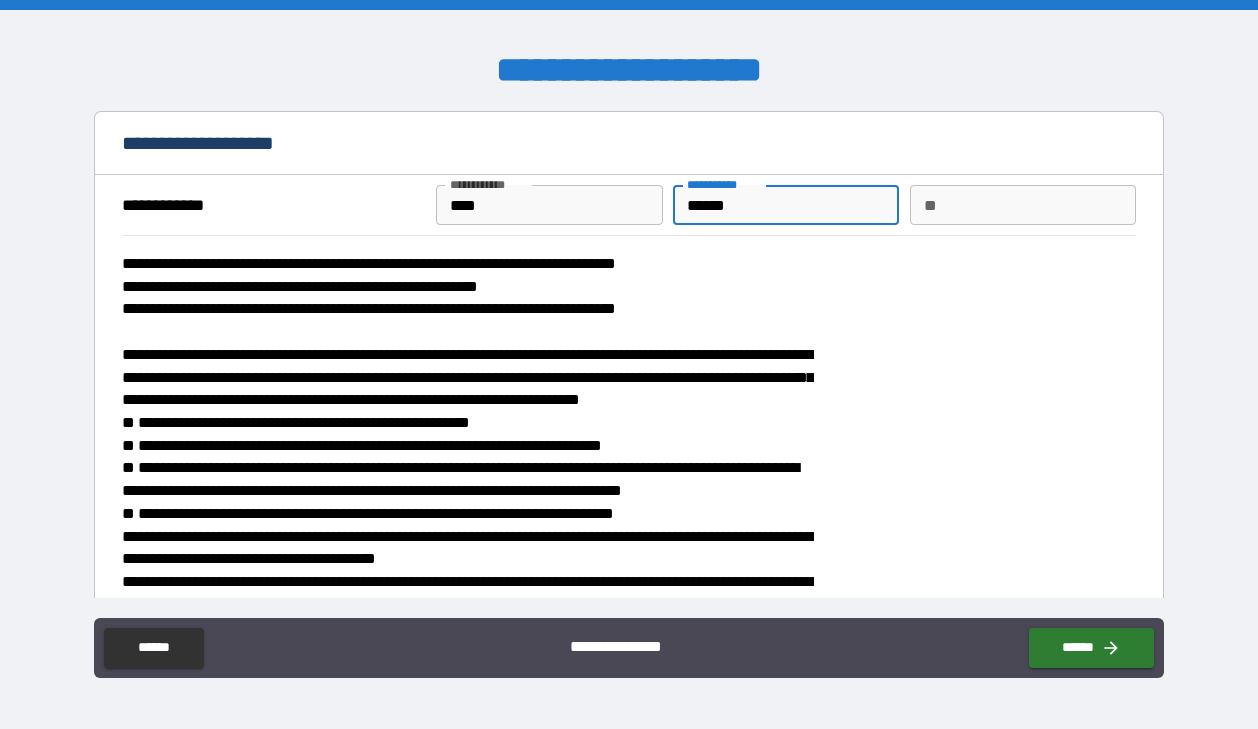 type on "*" 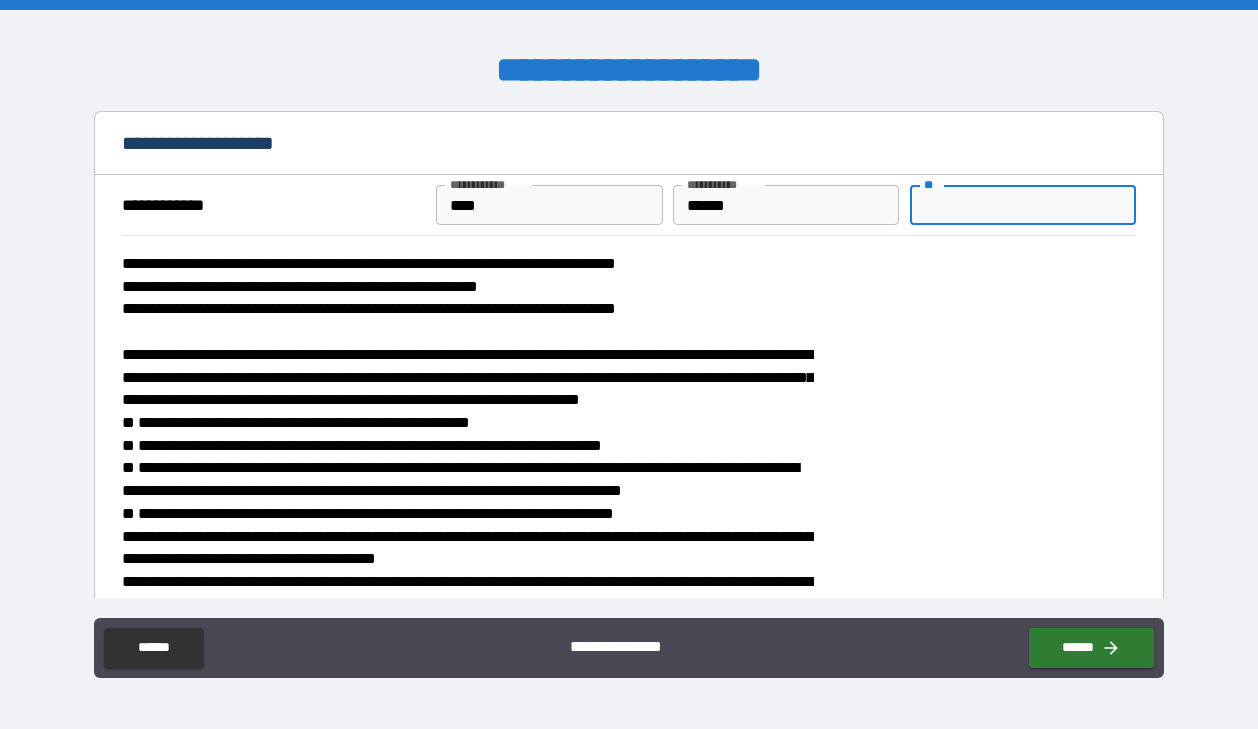 type on "*" 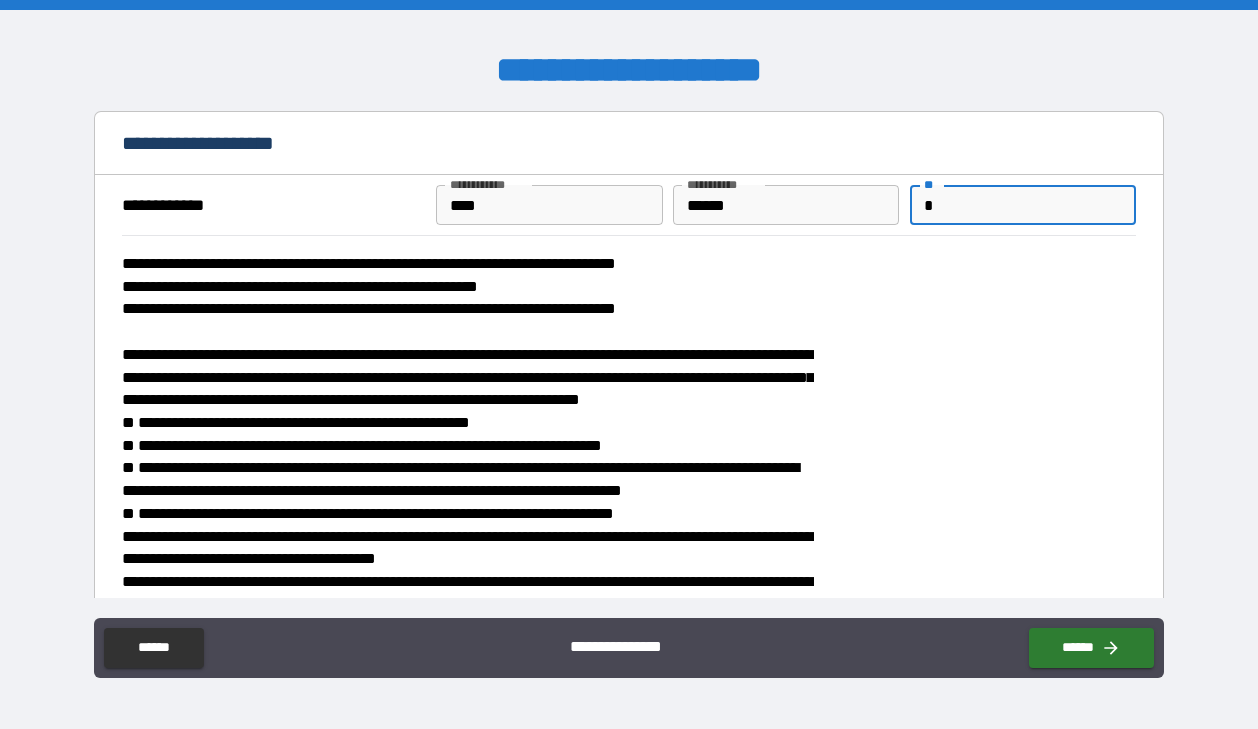 type on "*" 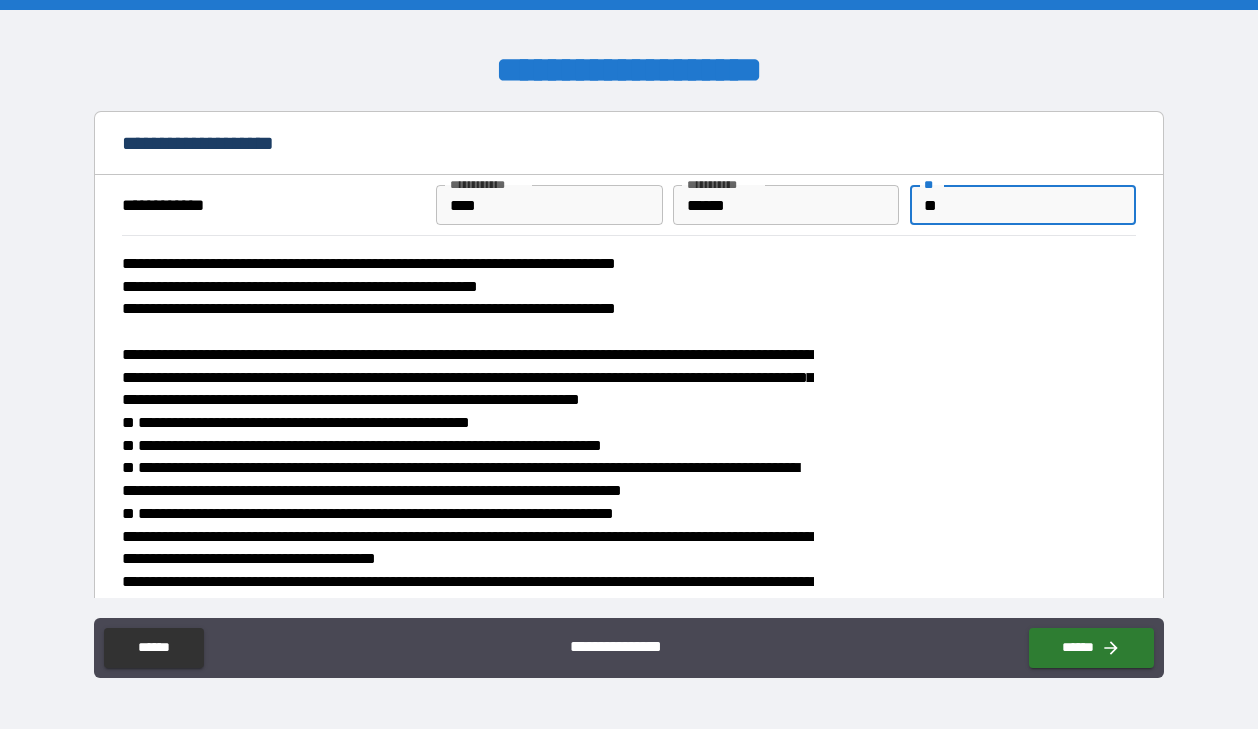 type on "*" 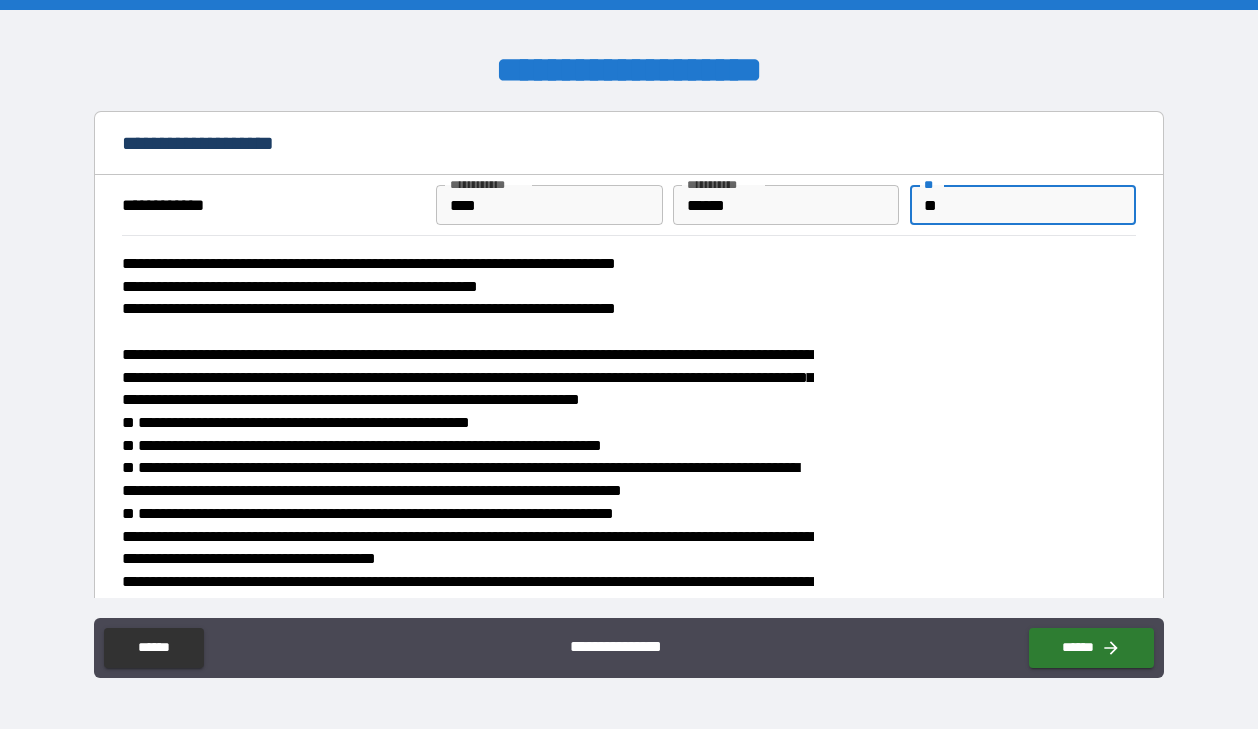 type on "***" 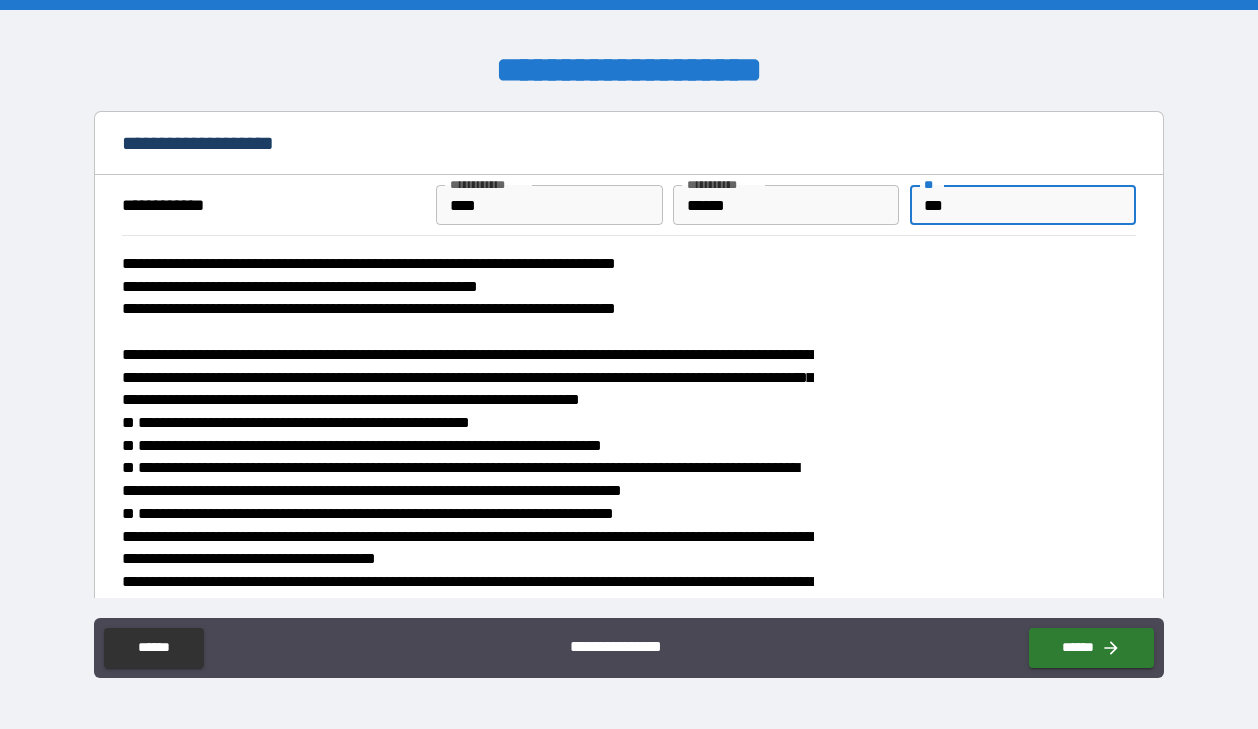 type on "****" 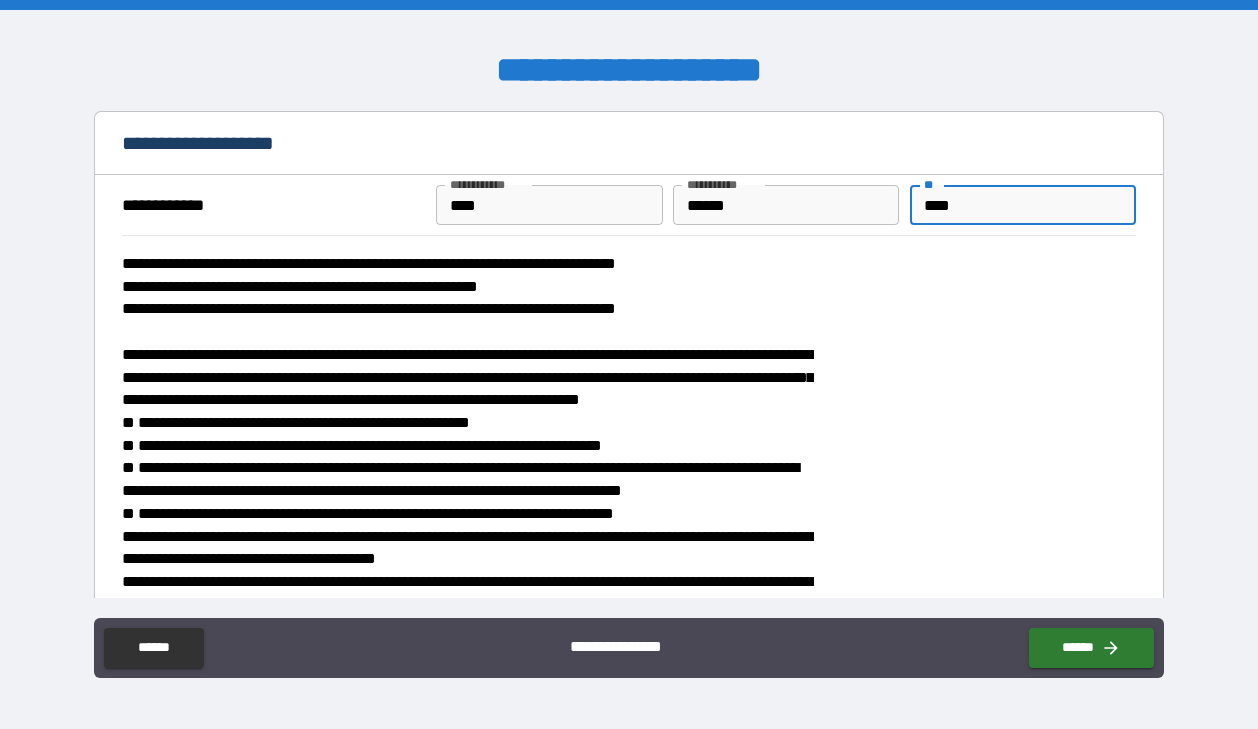 type on "*" 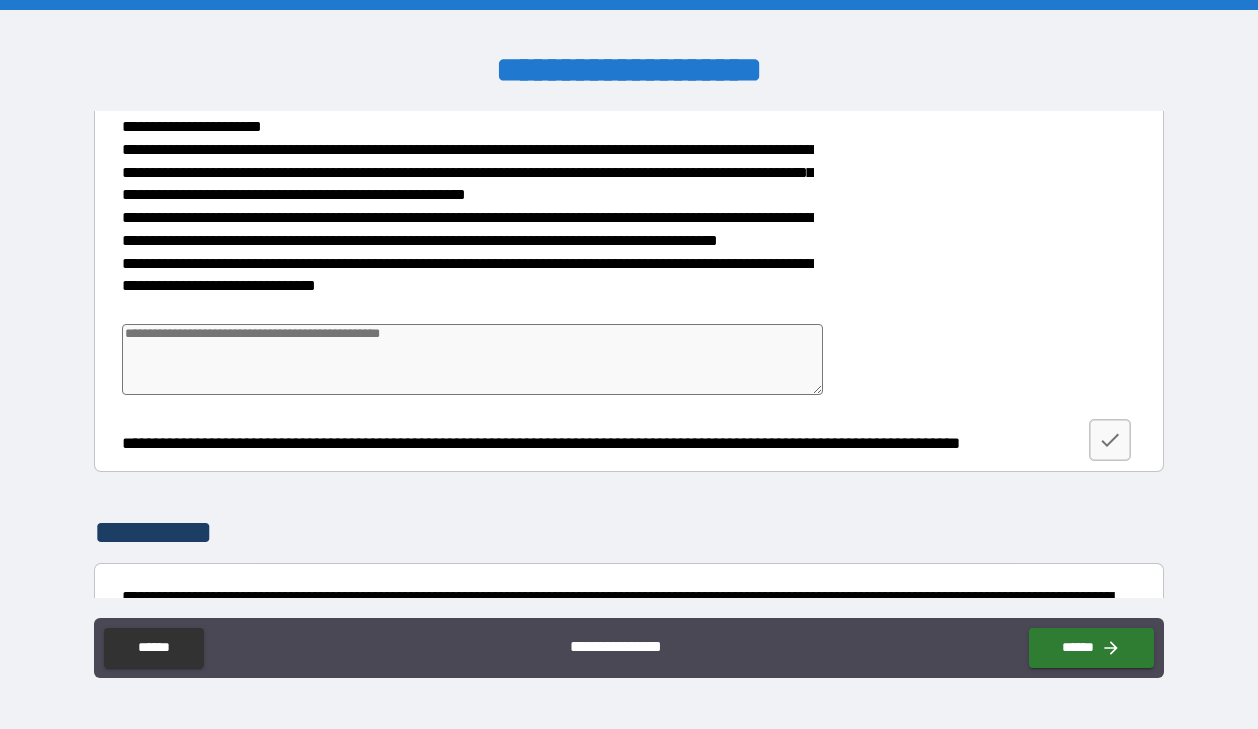 scroll, scrollTop: 525, scrollLeft: 0, axis: vertical 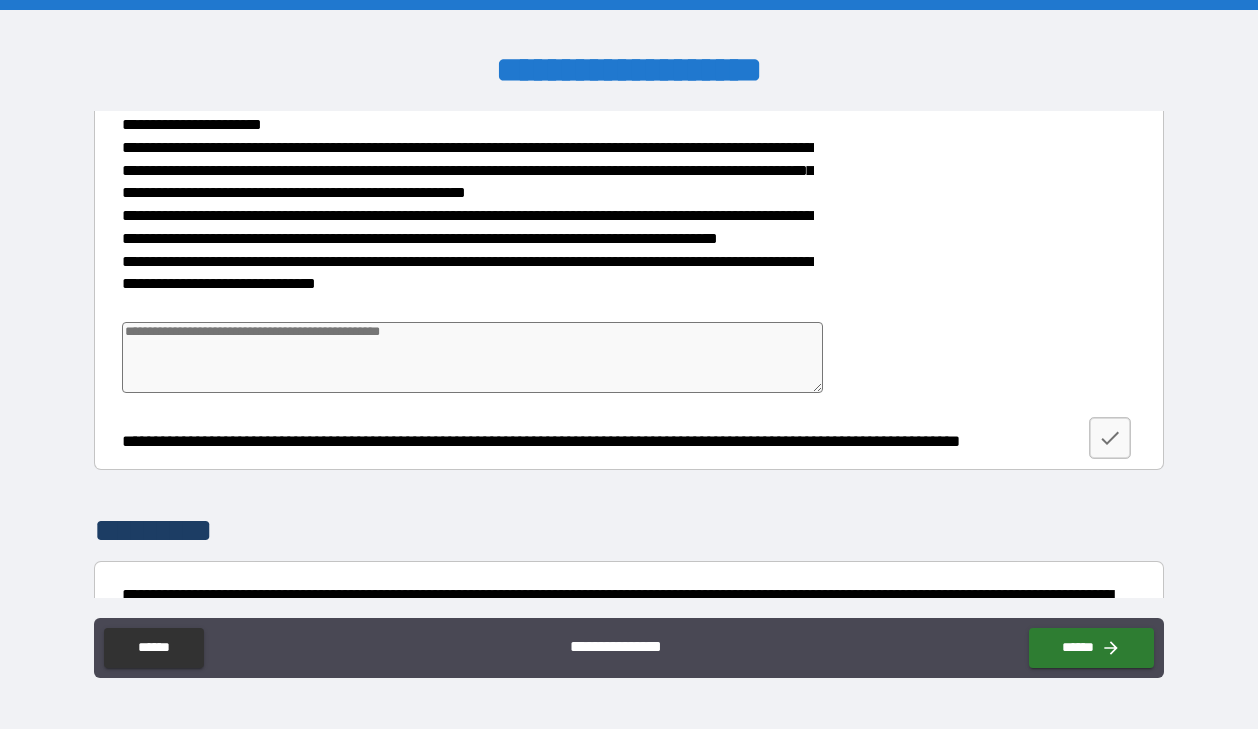 type on "****" 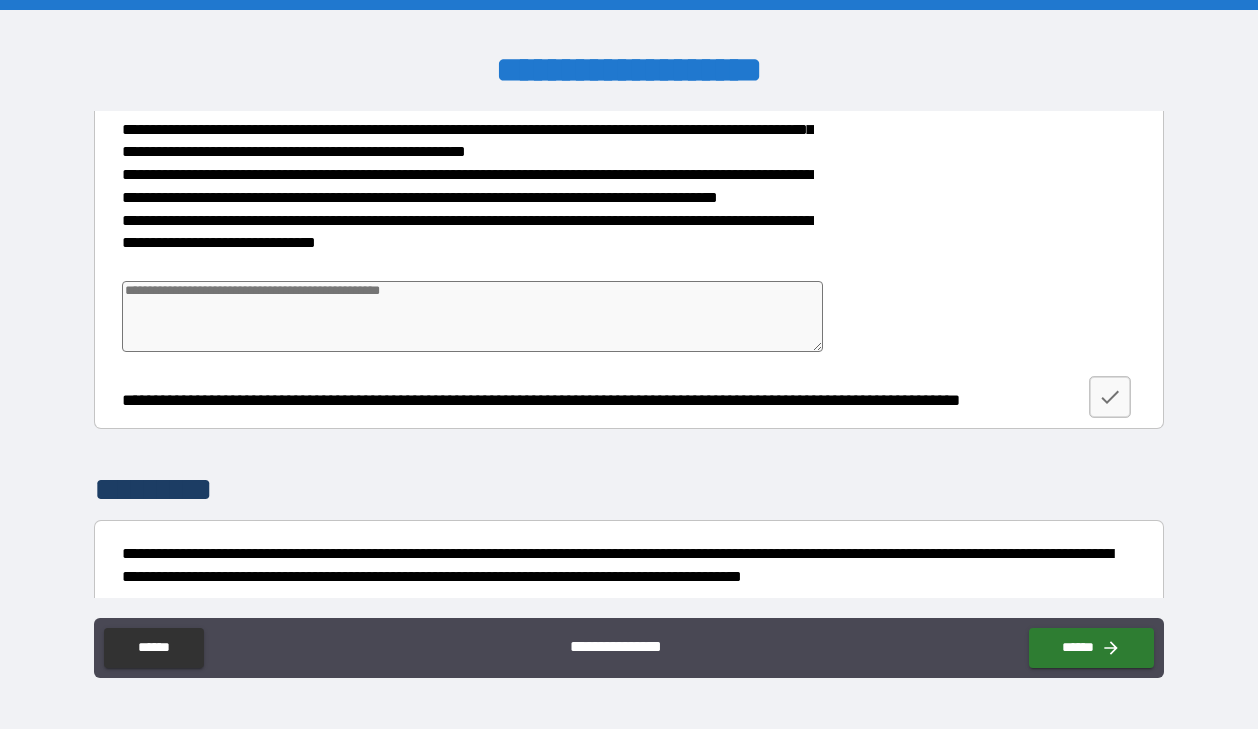 scroll, scrollTop: 579, scrollLeft: 0, axis: vertical 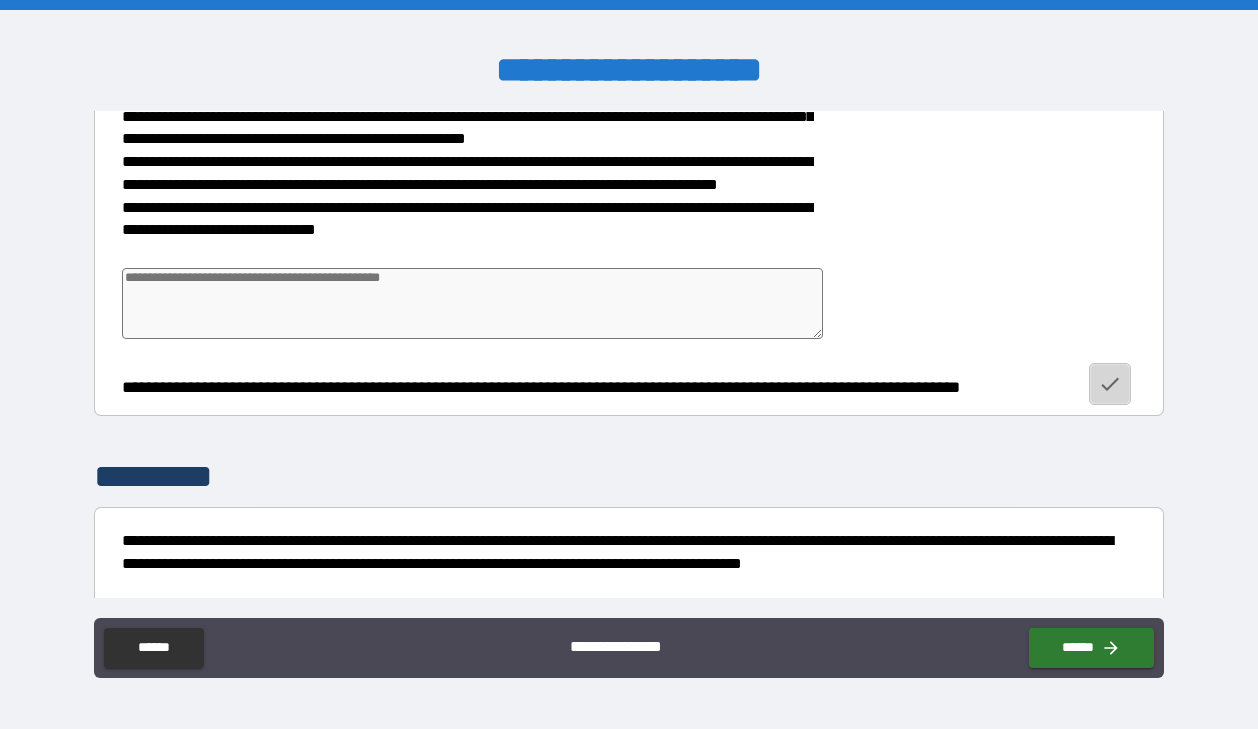 click 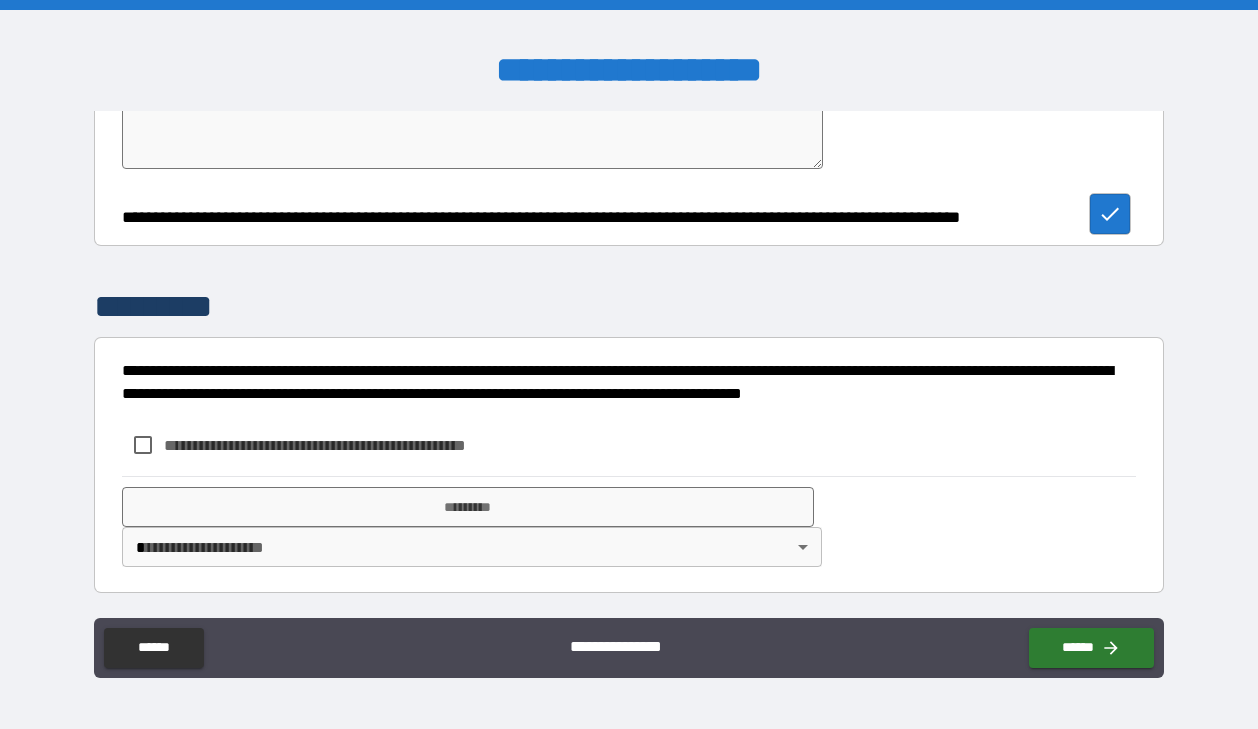 scroll, scrollTop: 749, scrollLeft: 0, axis: vertical 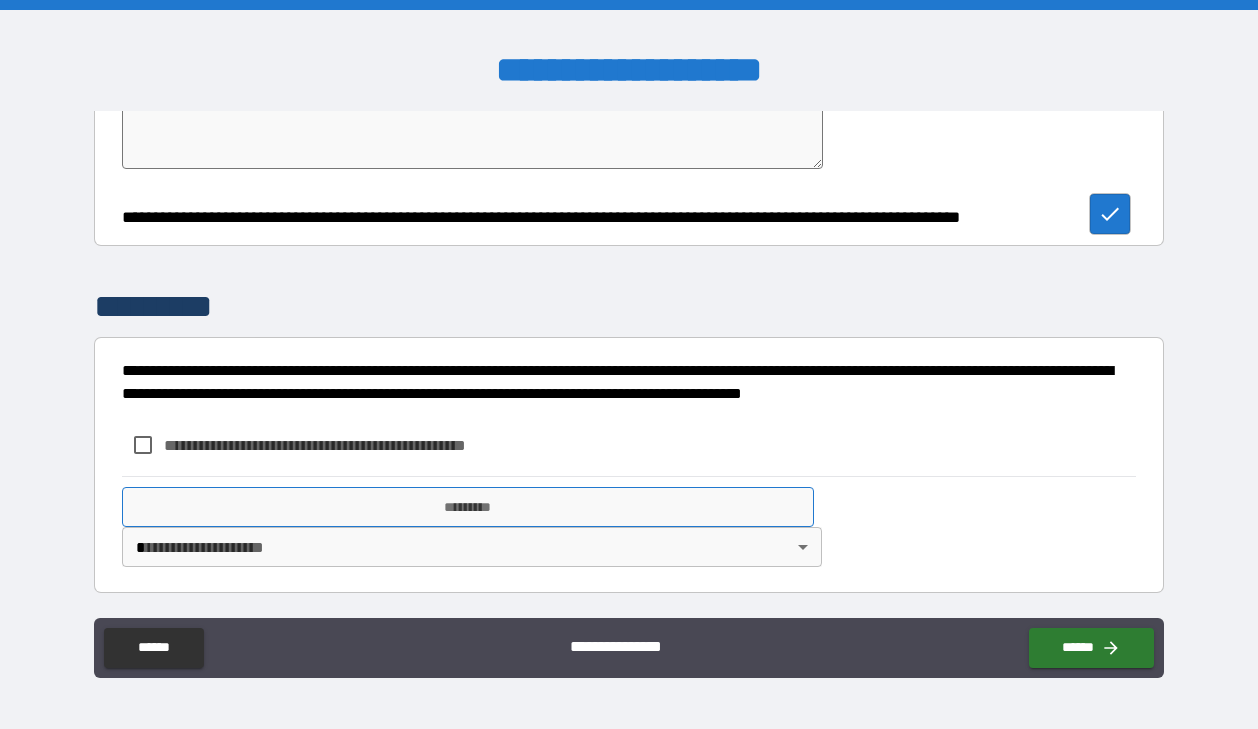 click on "*********" at bounding box center [468, 507] 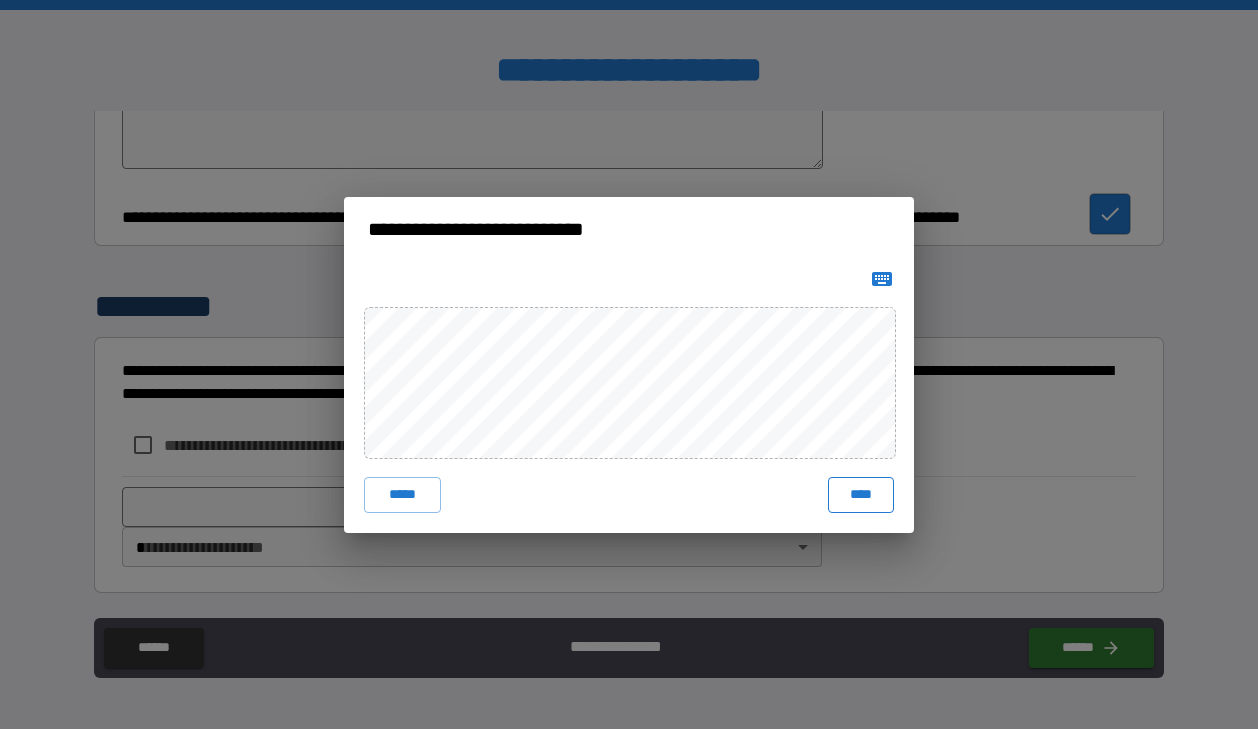 click on "****" at bounding box center [861, 495] 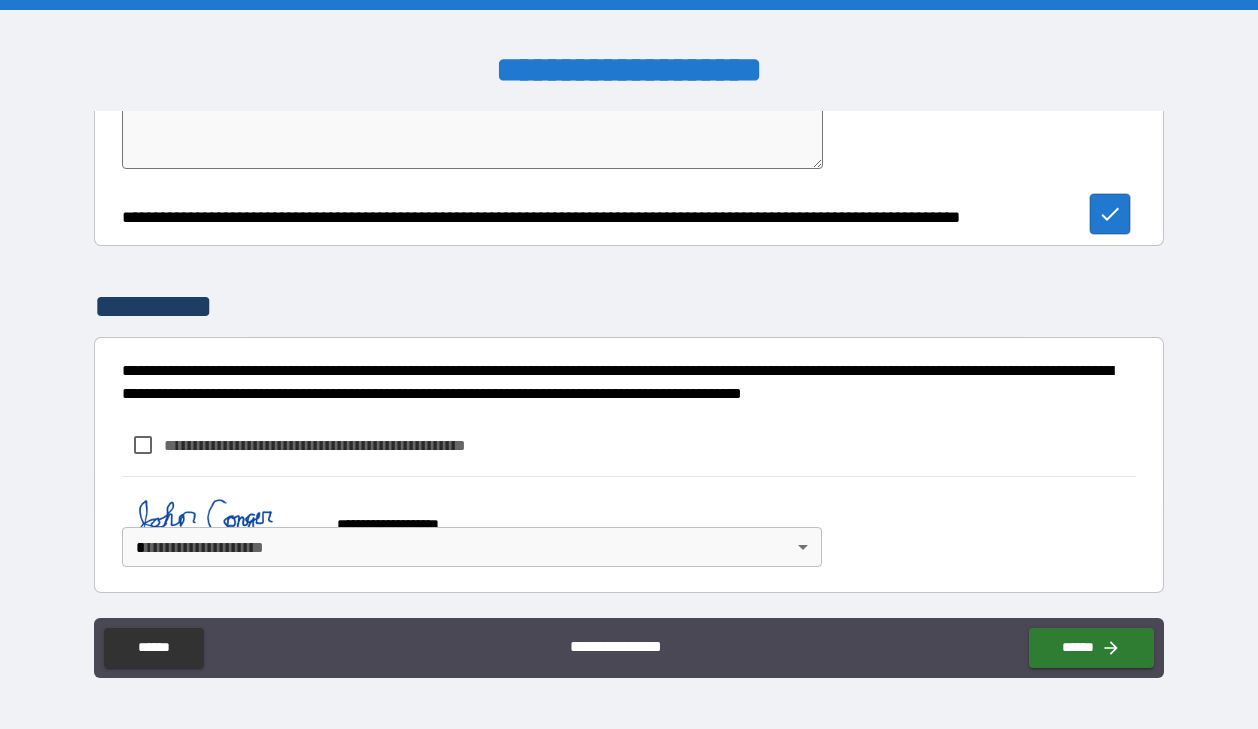 scroll, scrollTop: 739, scrollLeft: 0, axis: vertical 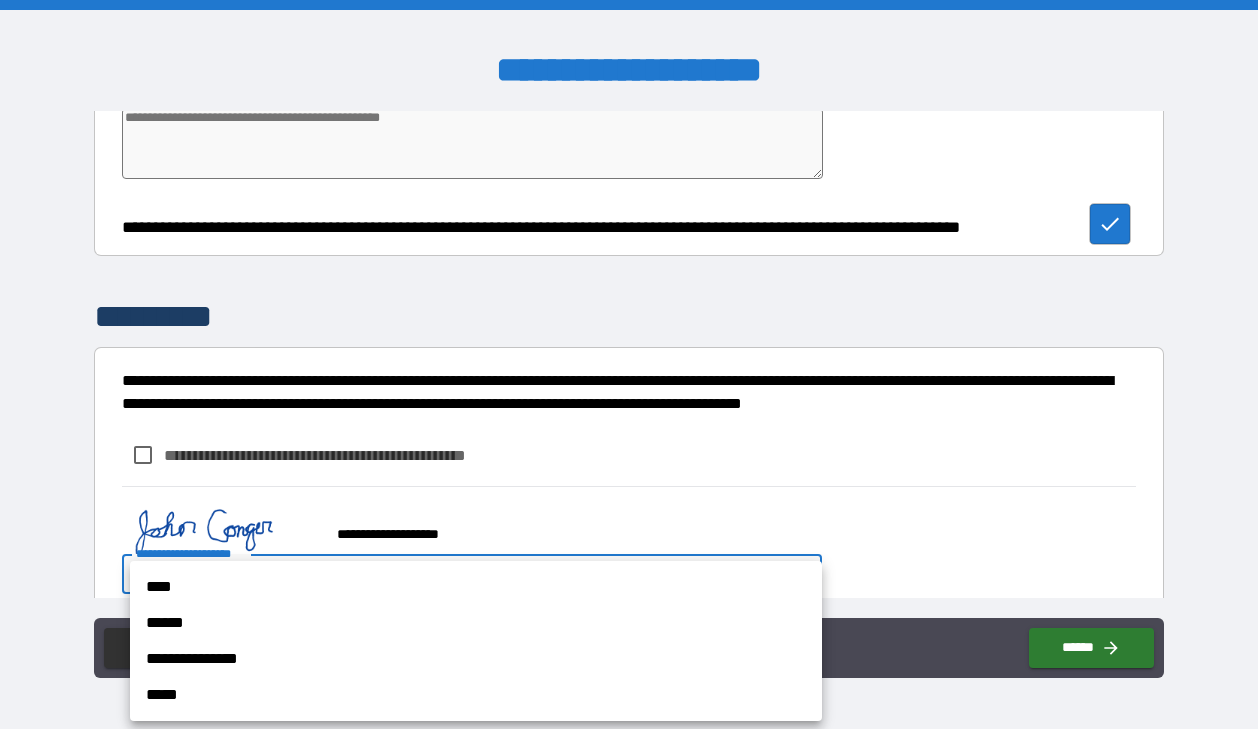 click on "[FIRST] [LAST] [CITY] [STATE] [POSTAL_CODE] [STREET] [NUMBER] [COUNTRY] [ADDRESS] [PHONE] [EMAIL] [CREDIT_CARD] [SSN] [PASSPORT] [DRIVER_LICENSE] [DATE] [AGE] [TIME]" at bounding box center (629, 364) 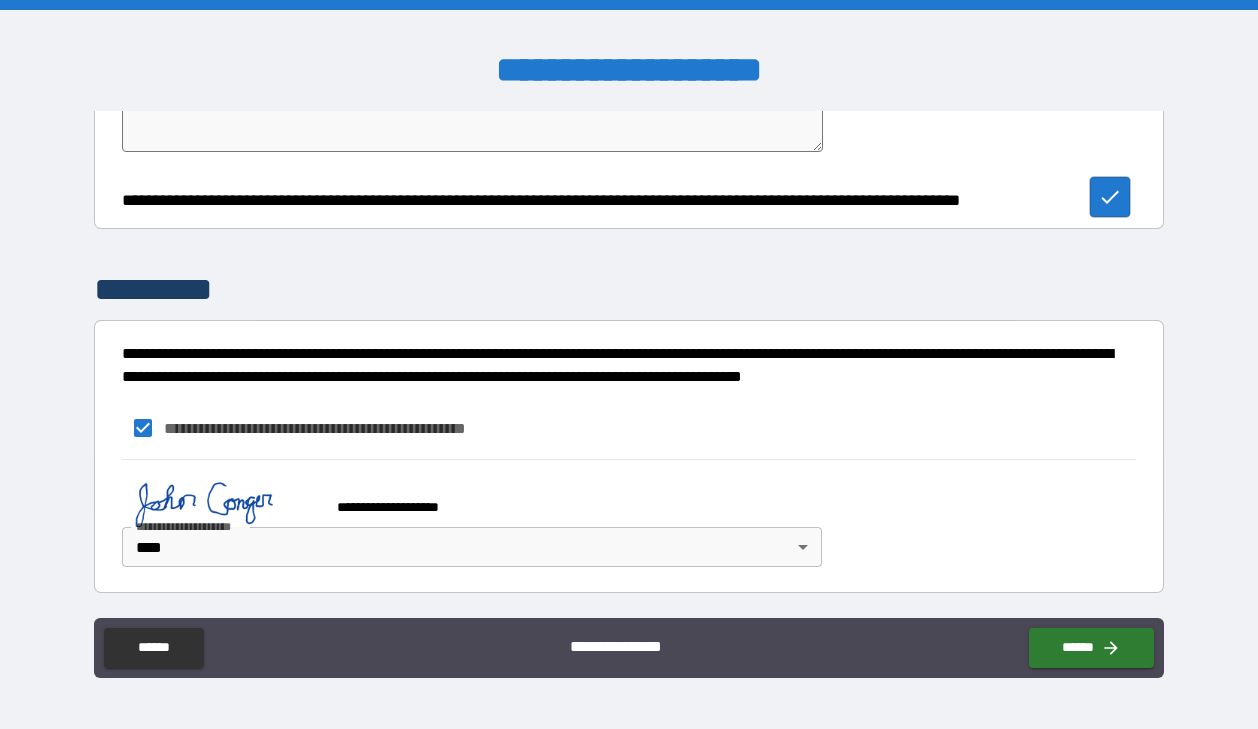 scroll, scrollTop: 766, scrollLeft: 0, axis: vertical 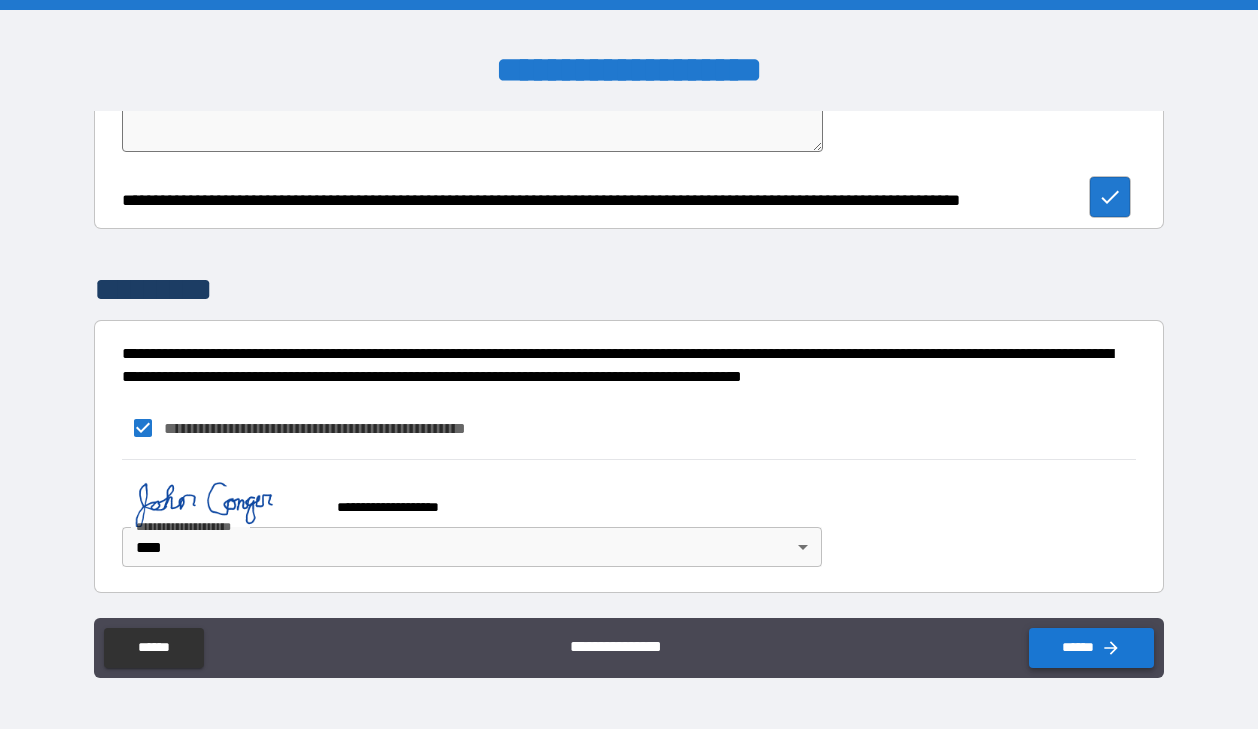 click on "******" at bounding box center (1091, 648) 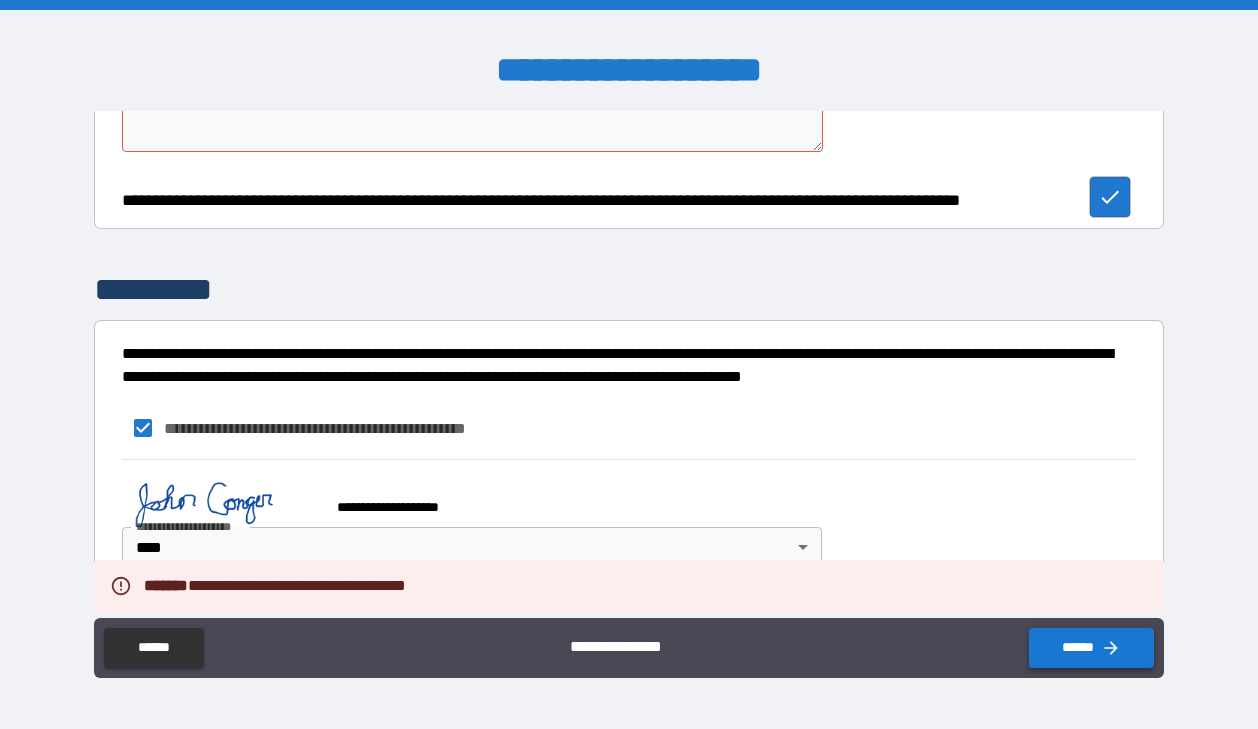 type on "*" 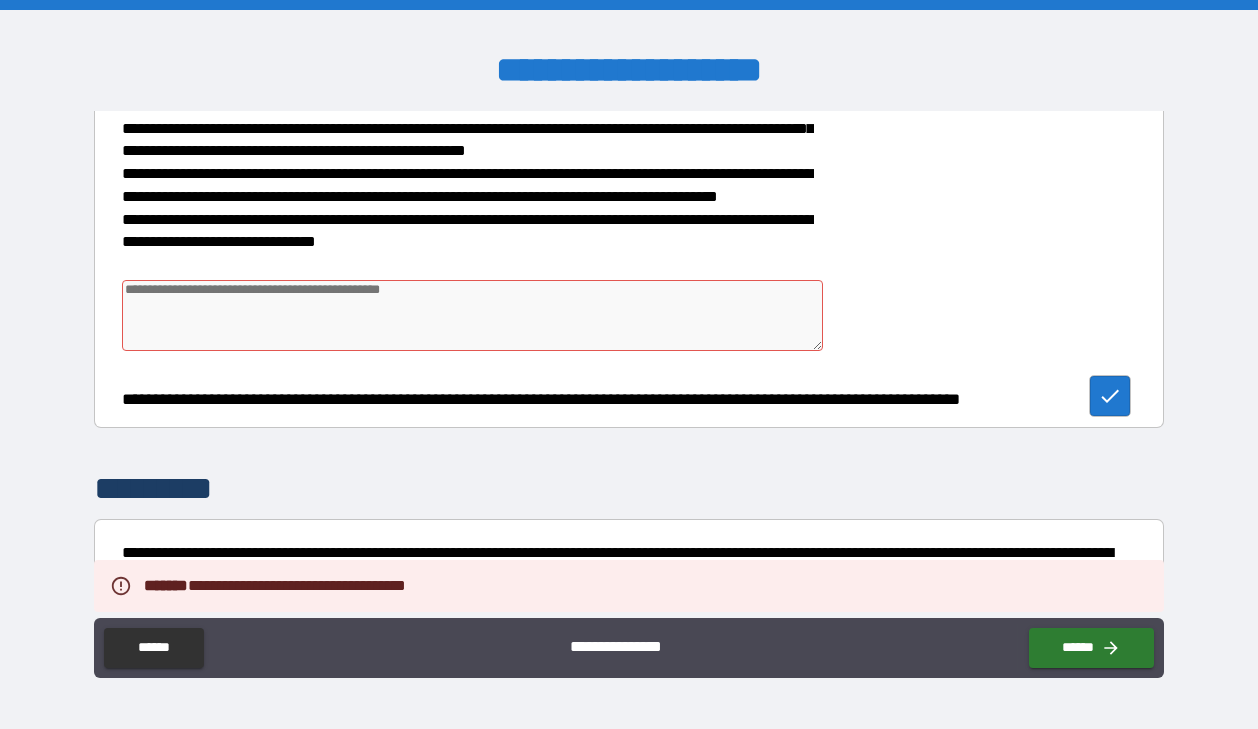 scroll, scrollTop: 532, scrollLeft: 0, axis: vertical 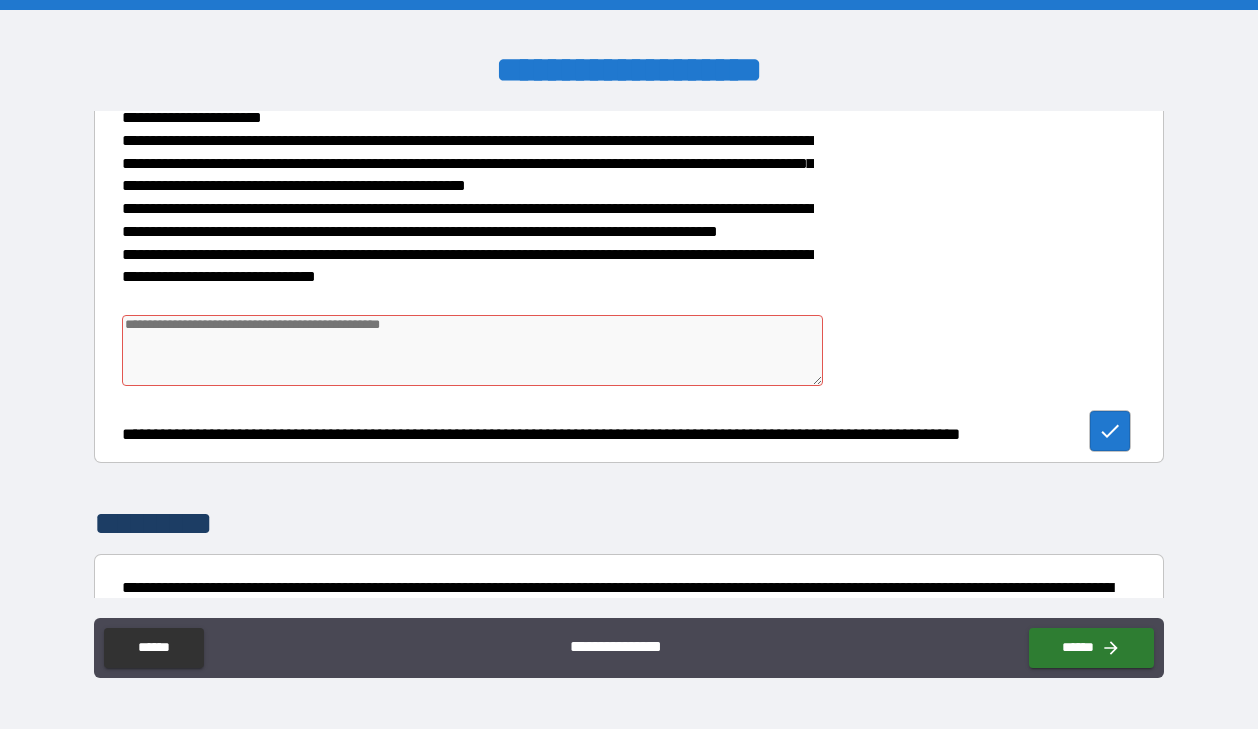 click at bounding box center (472, 350) 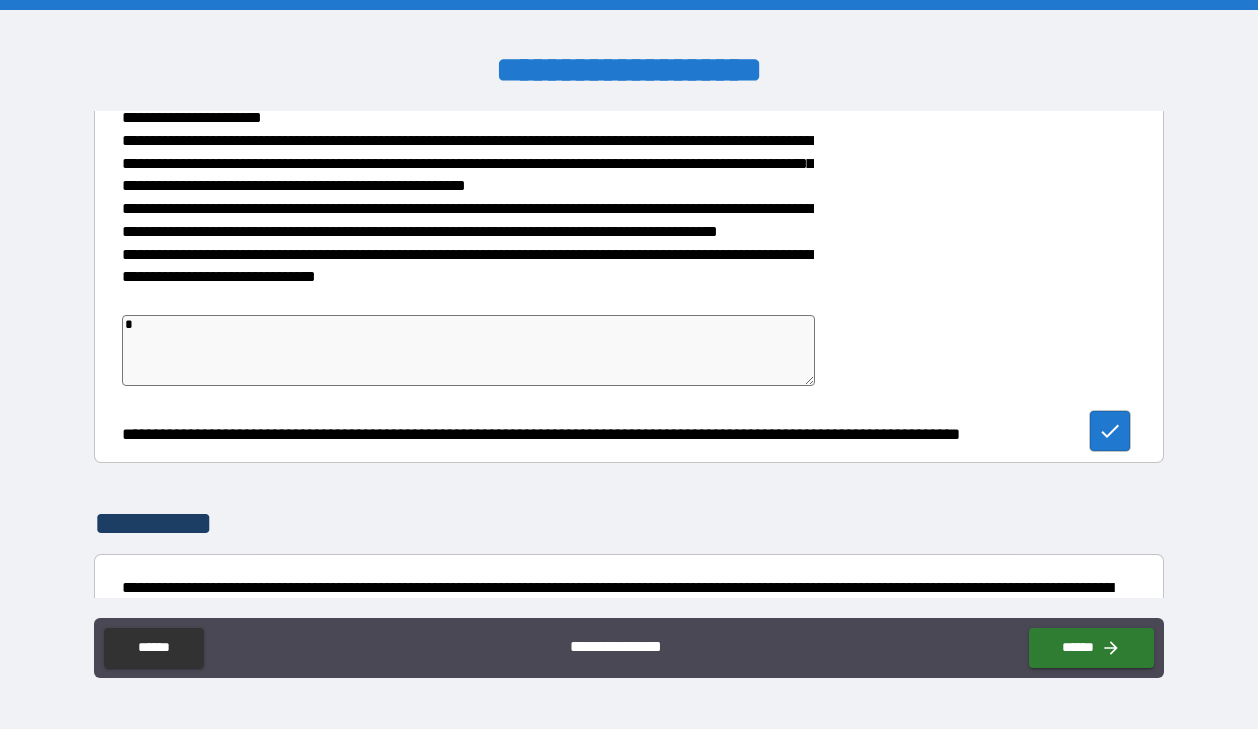 type on "*" 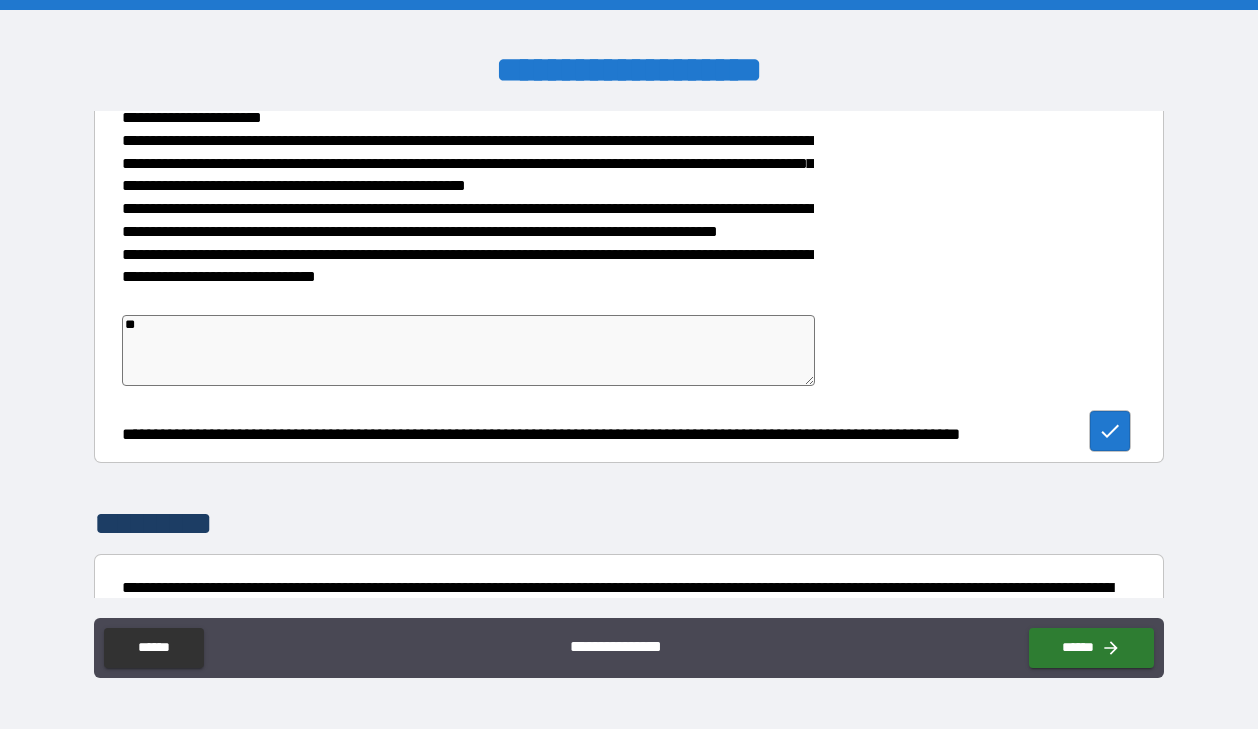 type on "***" 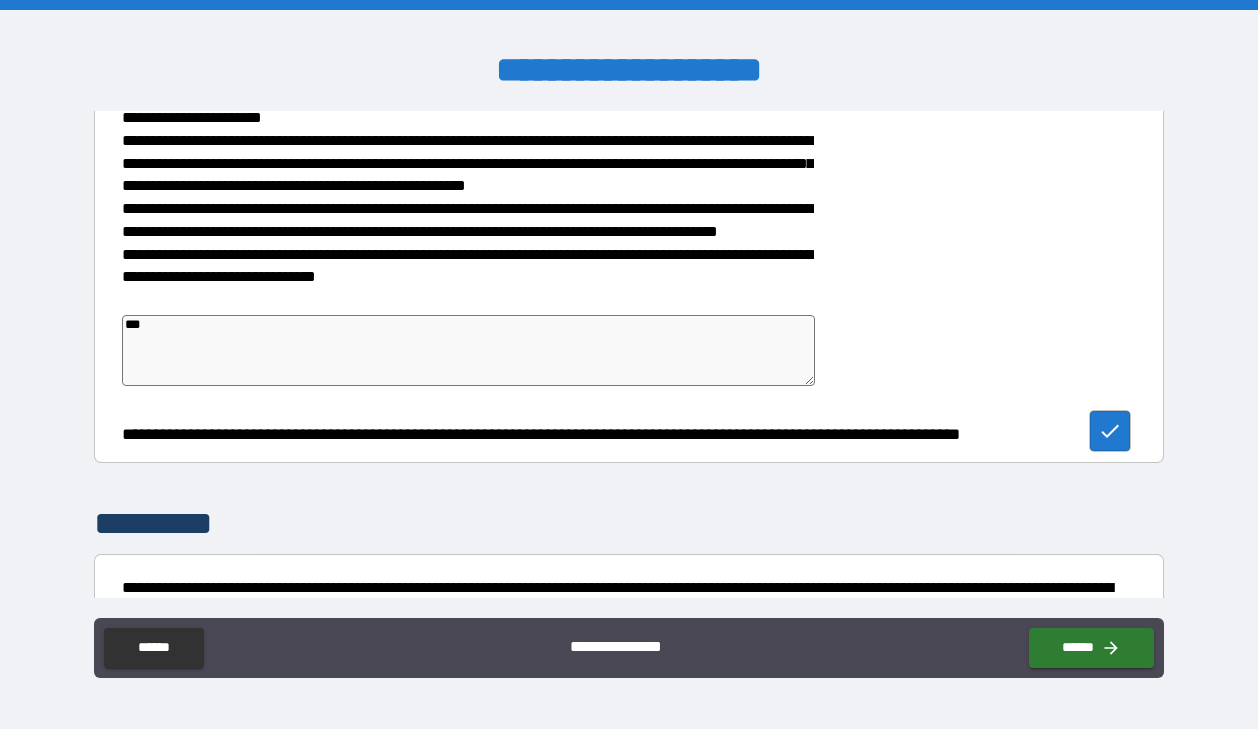type on "*" 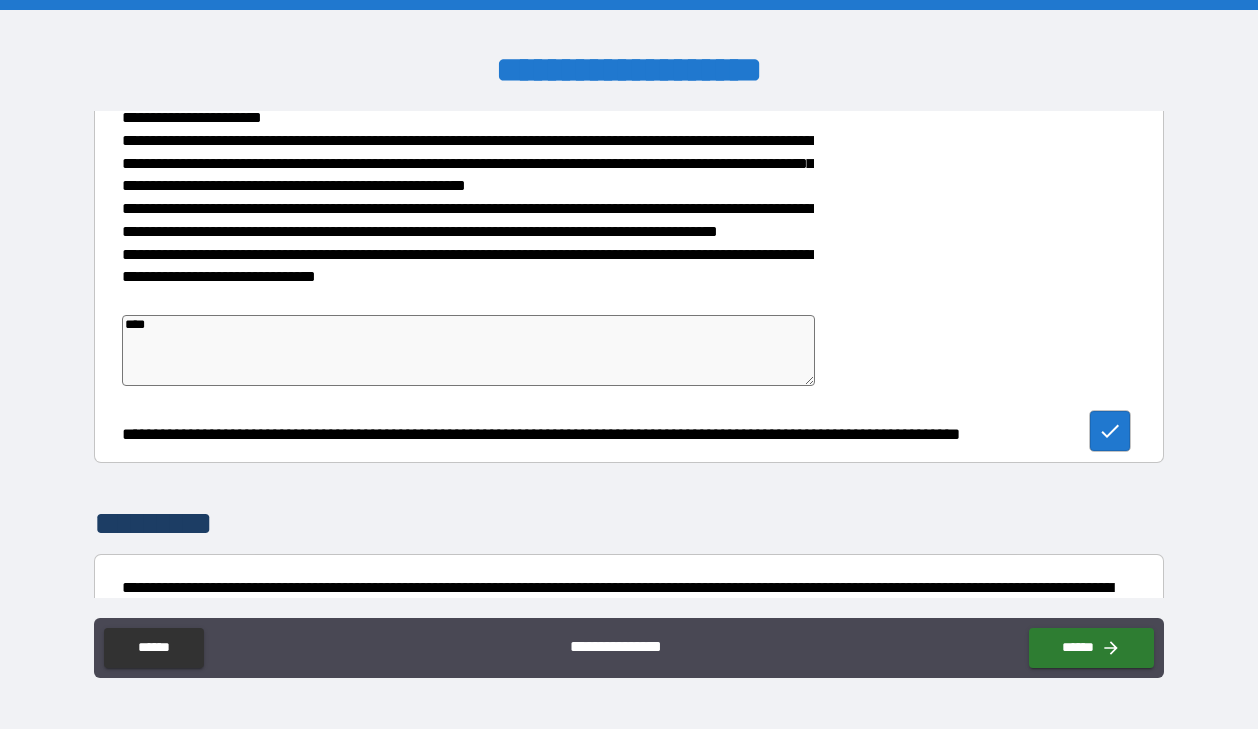 type on "*" 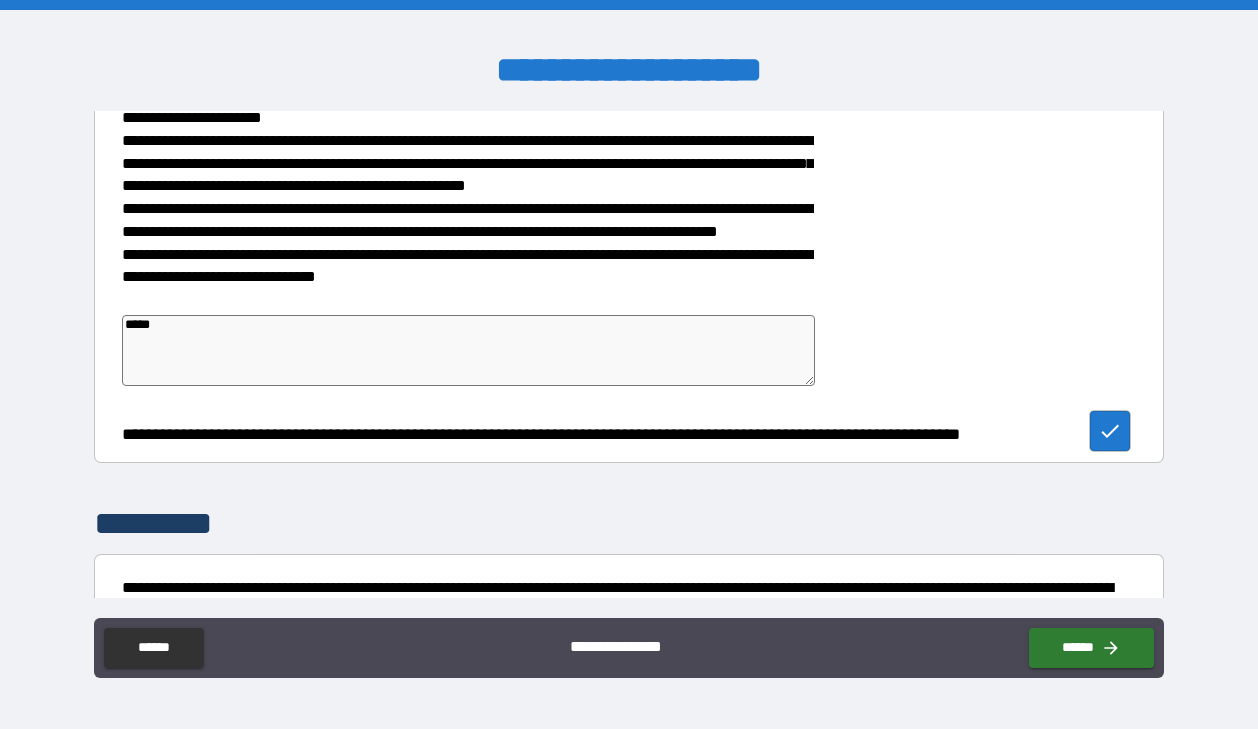 type on "*" 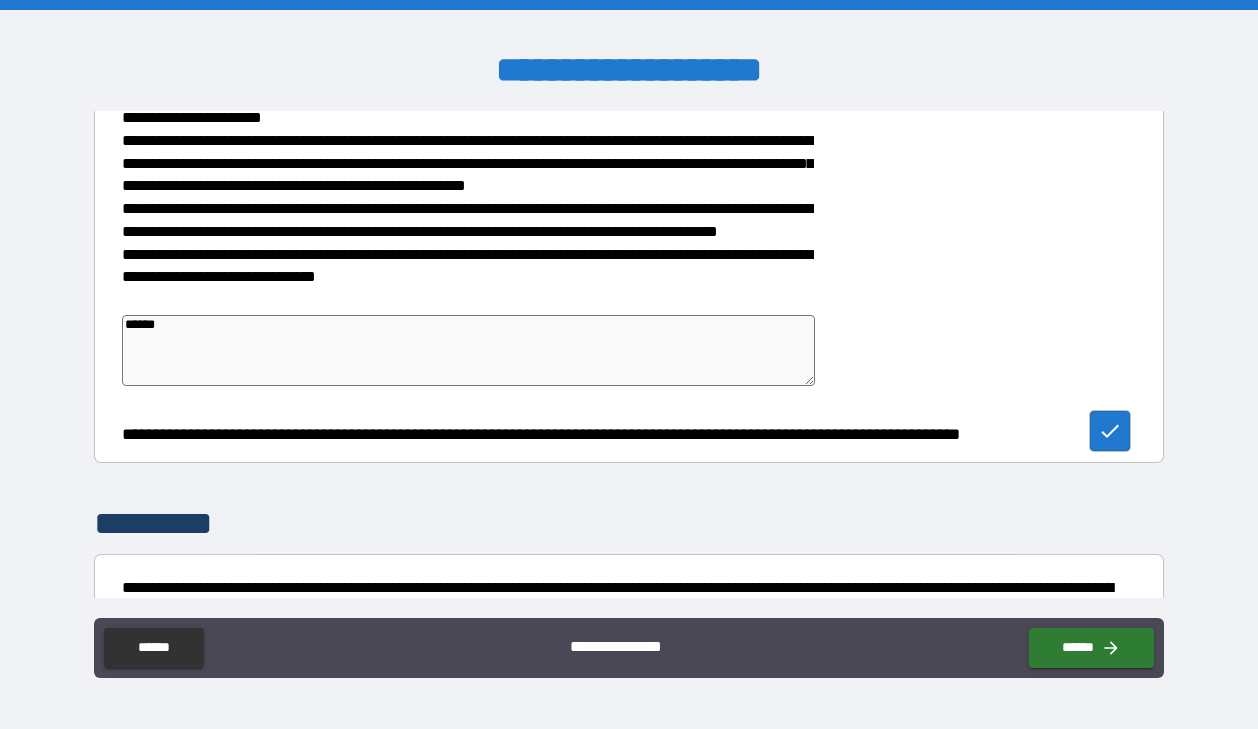 type on "*******" 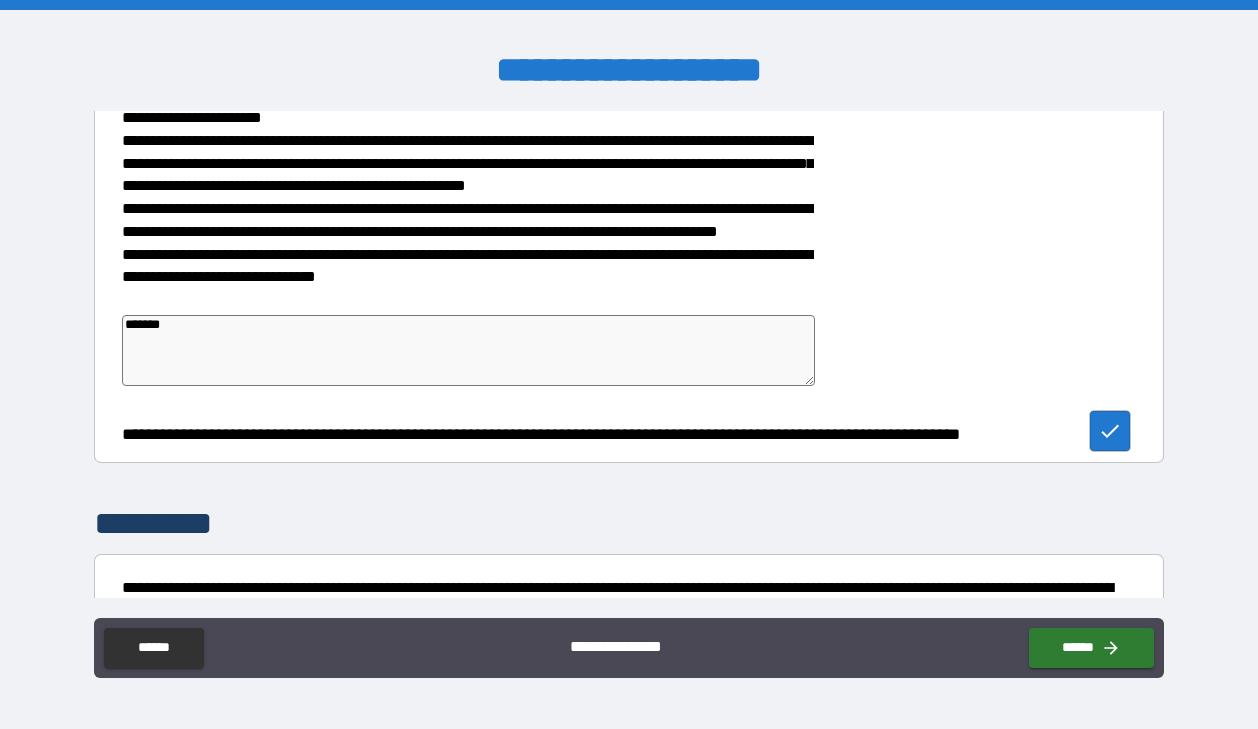 type on "********" 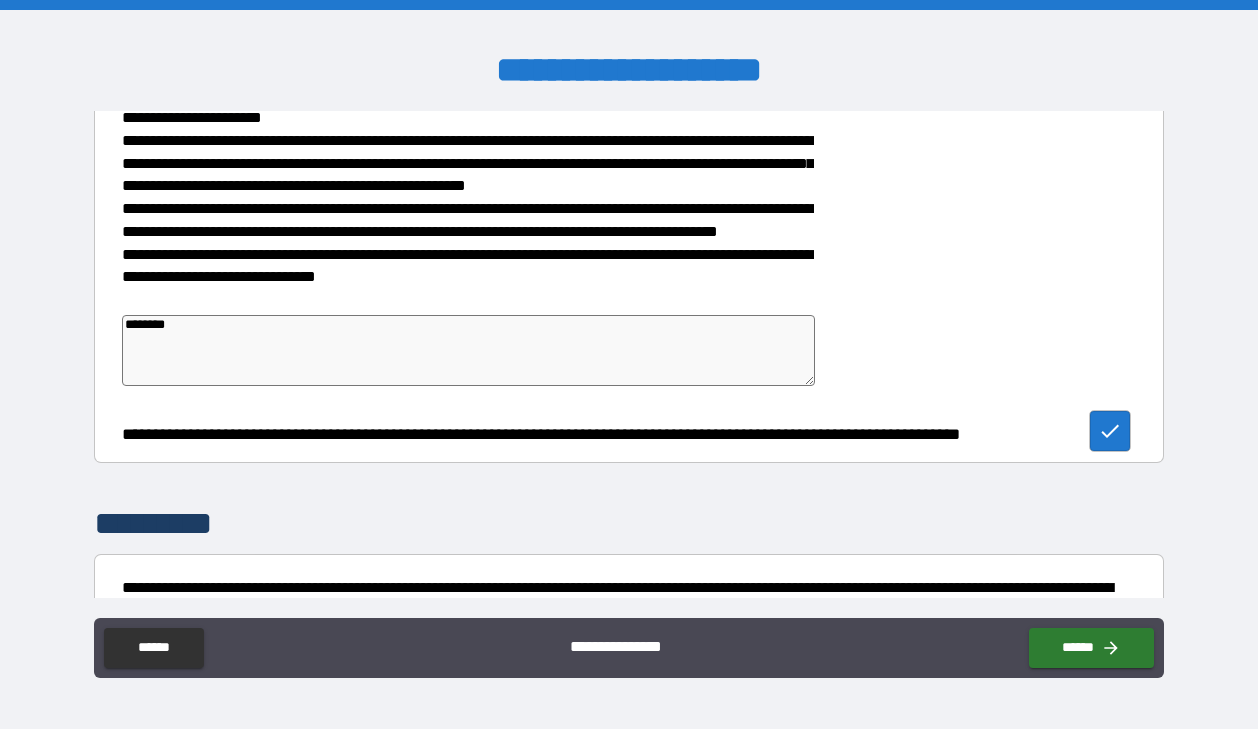 type on "*********" 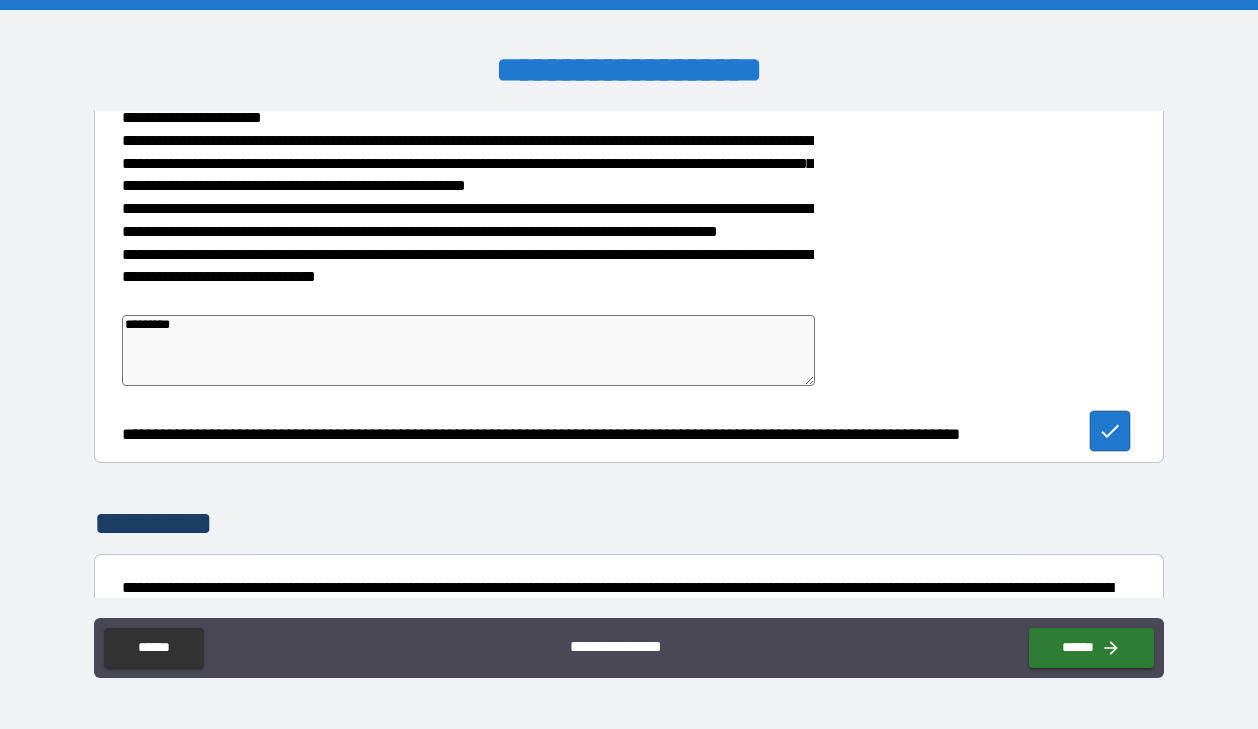 type on "*" 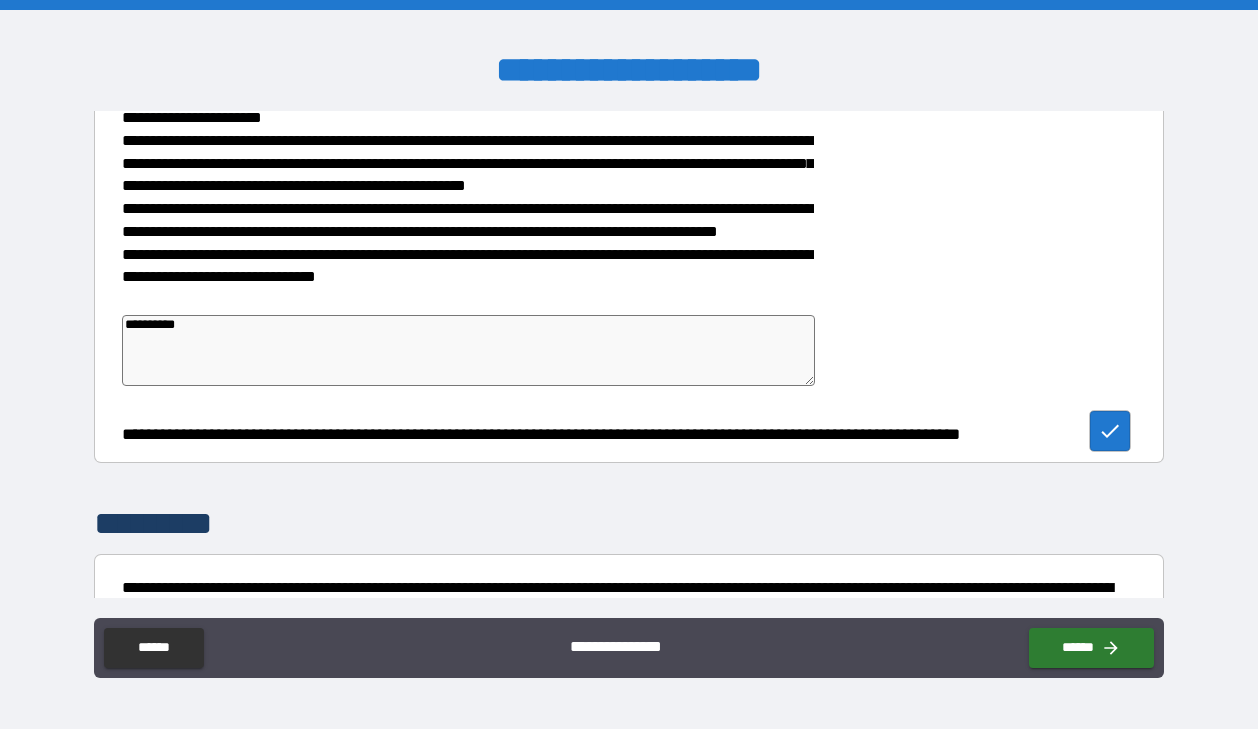 type on "**********" 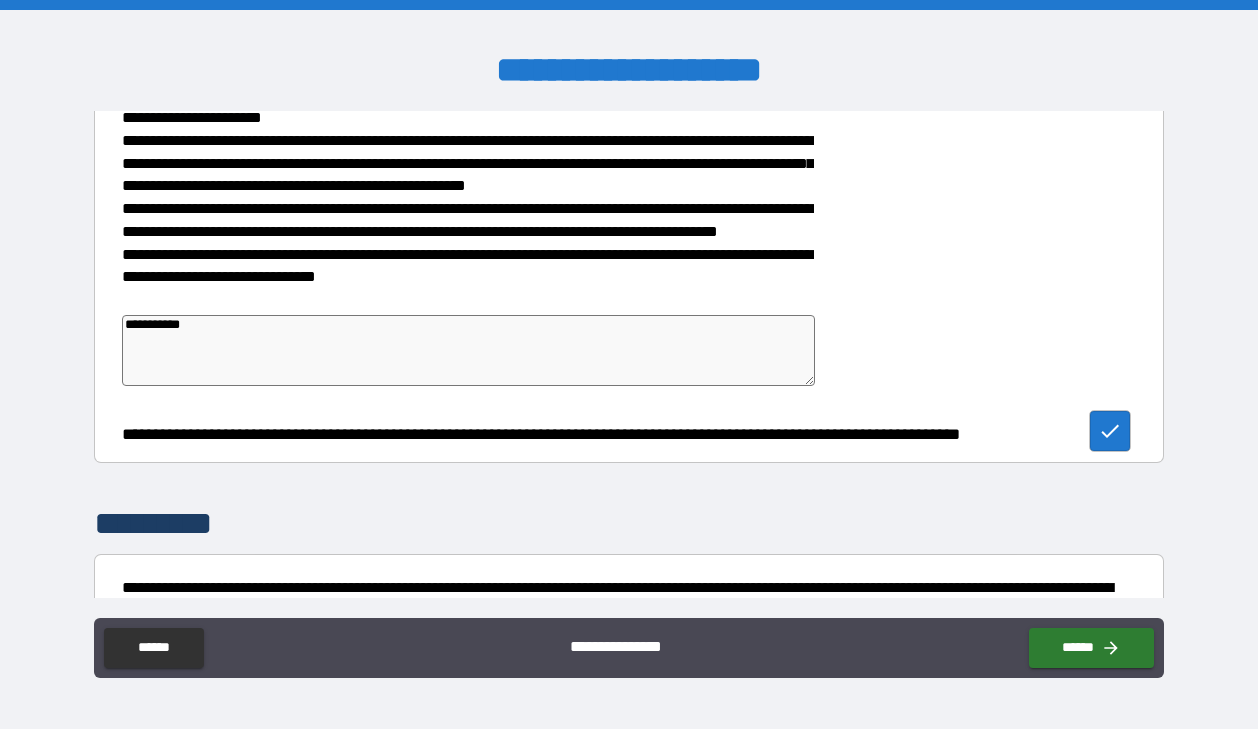 type on "*" 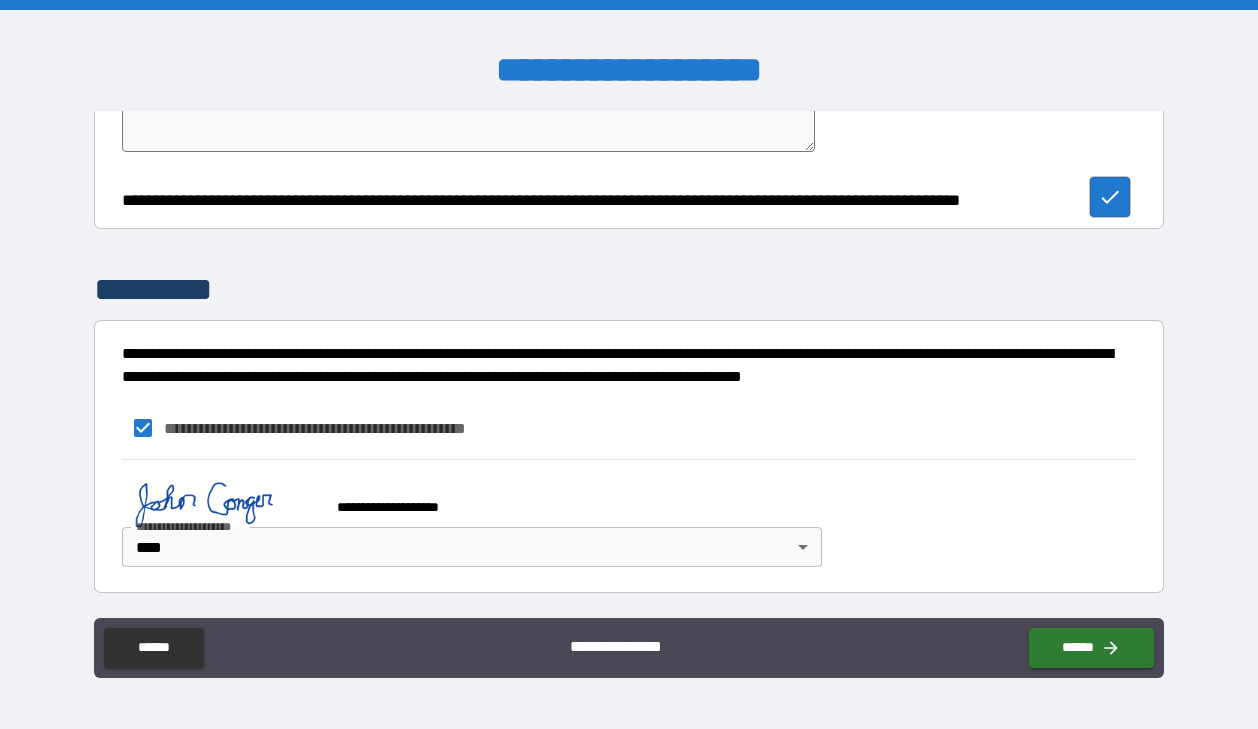 scroll, scrollTop: 766, scrollLeft: 0, axis: vertical 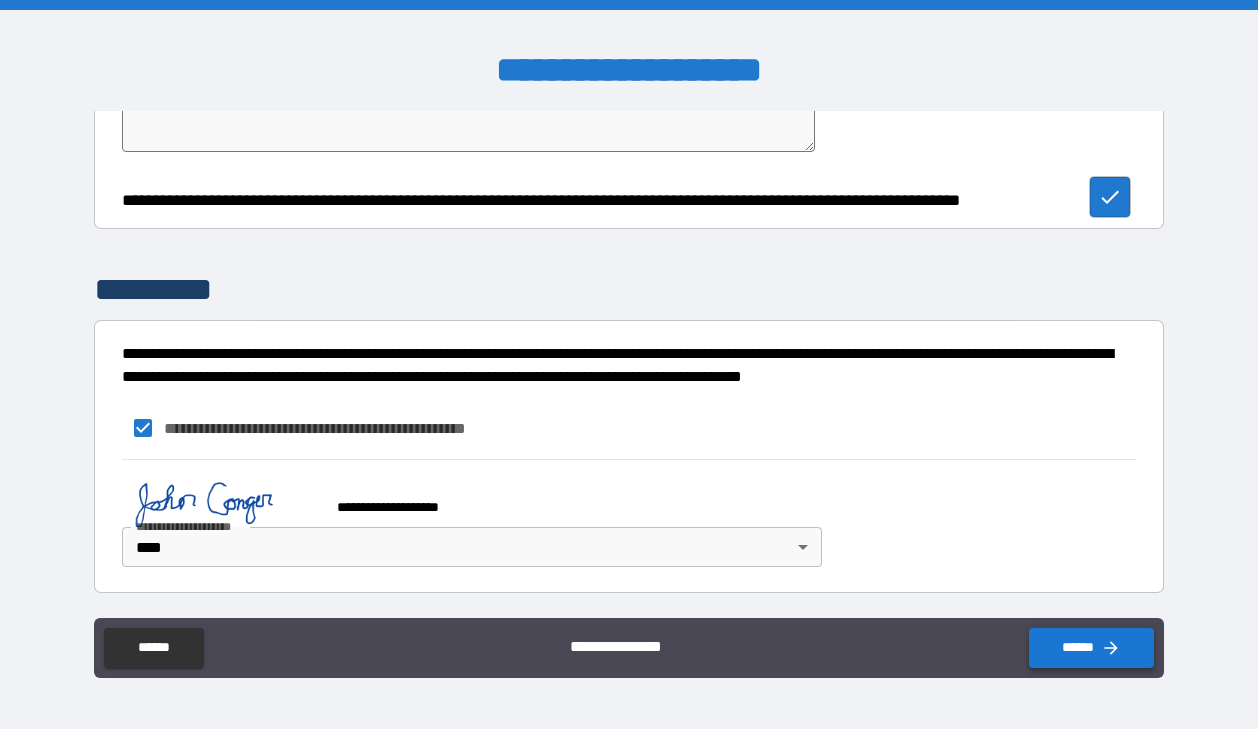 type on "**********" 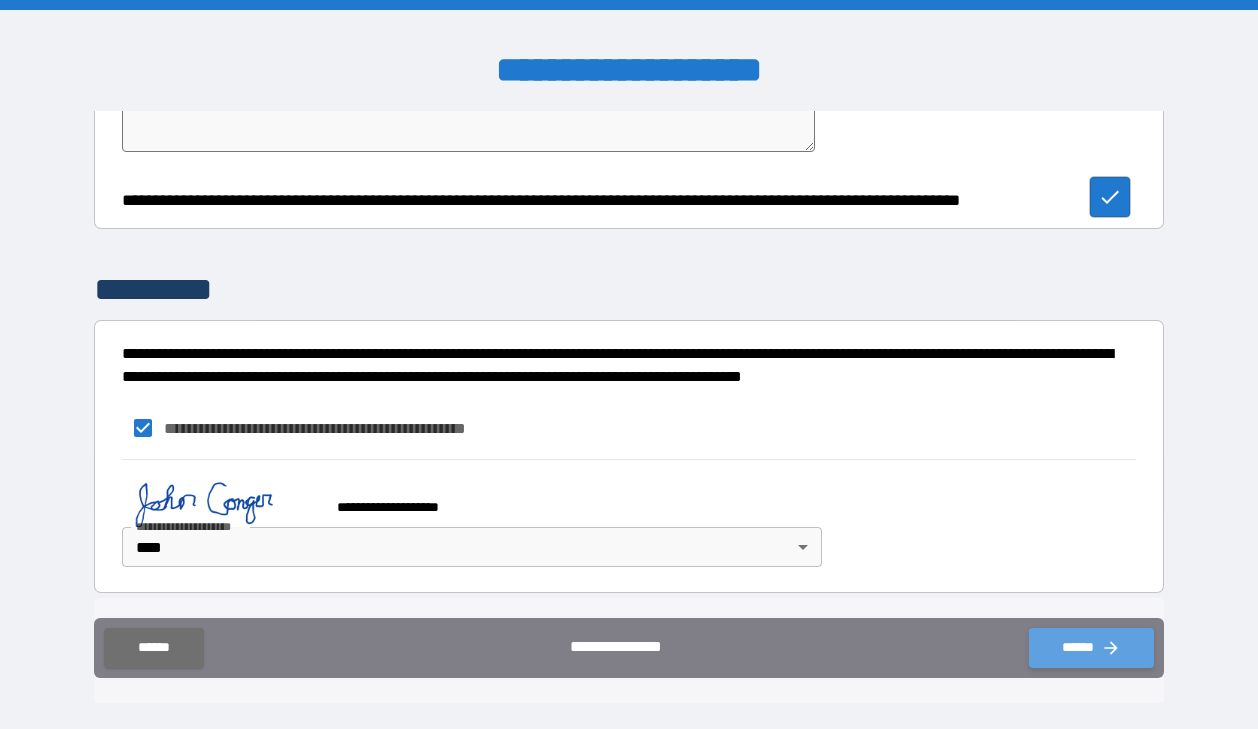 click on "******" at bounding box center (1091, 648) 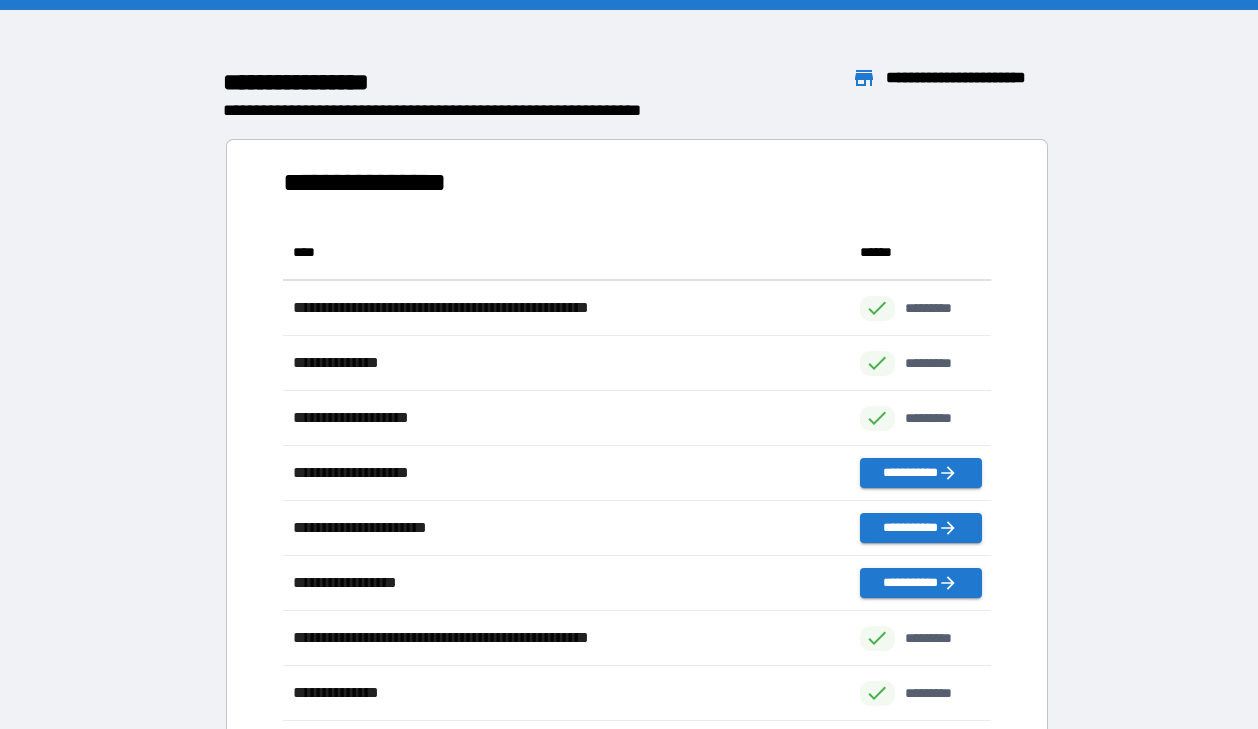 scroll, scrollTop: 1, scrollLeft: 1, axis: both 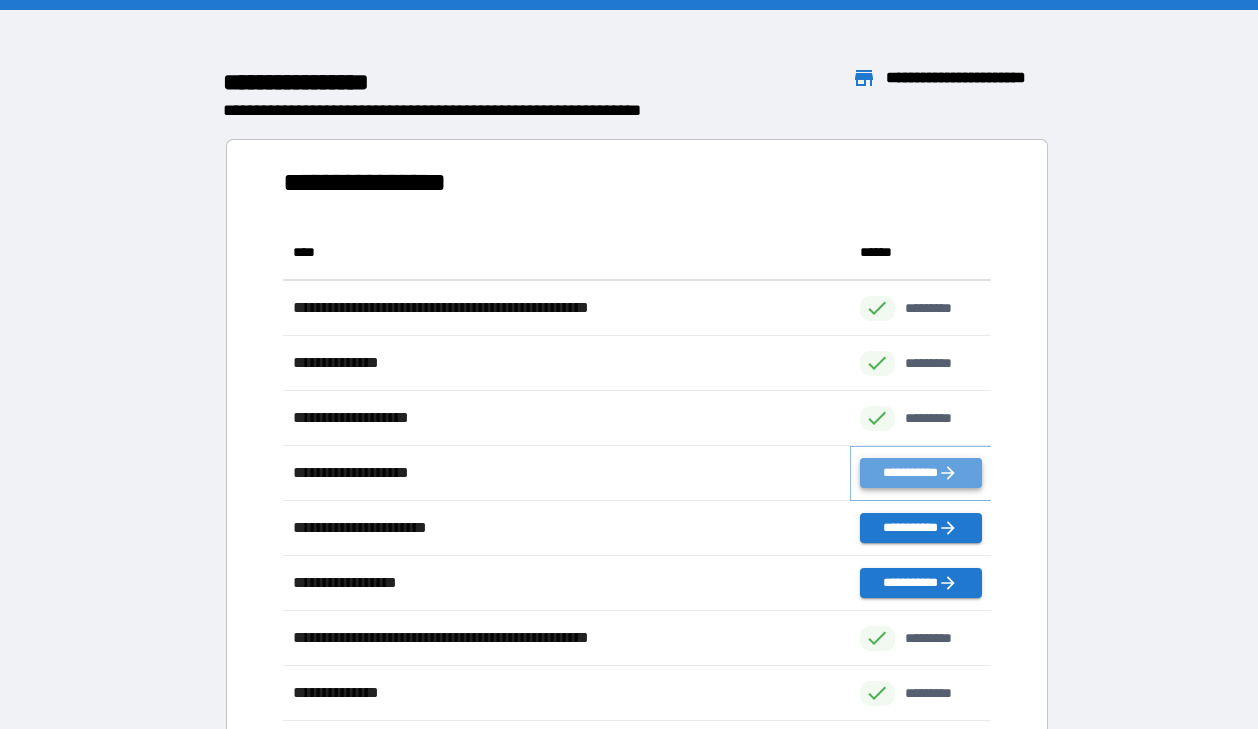 click on "**********" at bounding box center (921, 473) 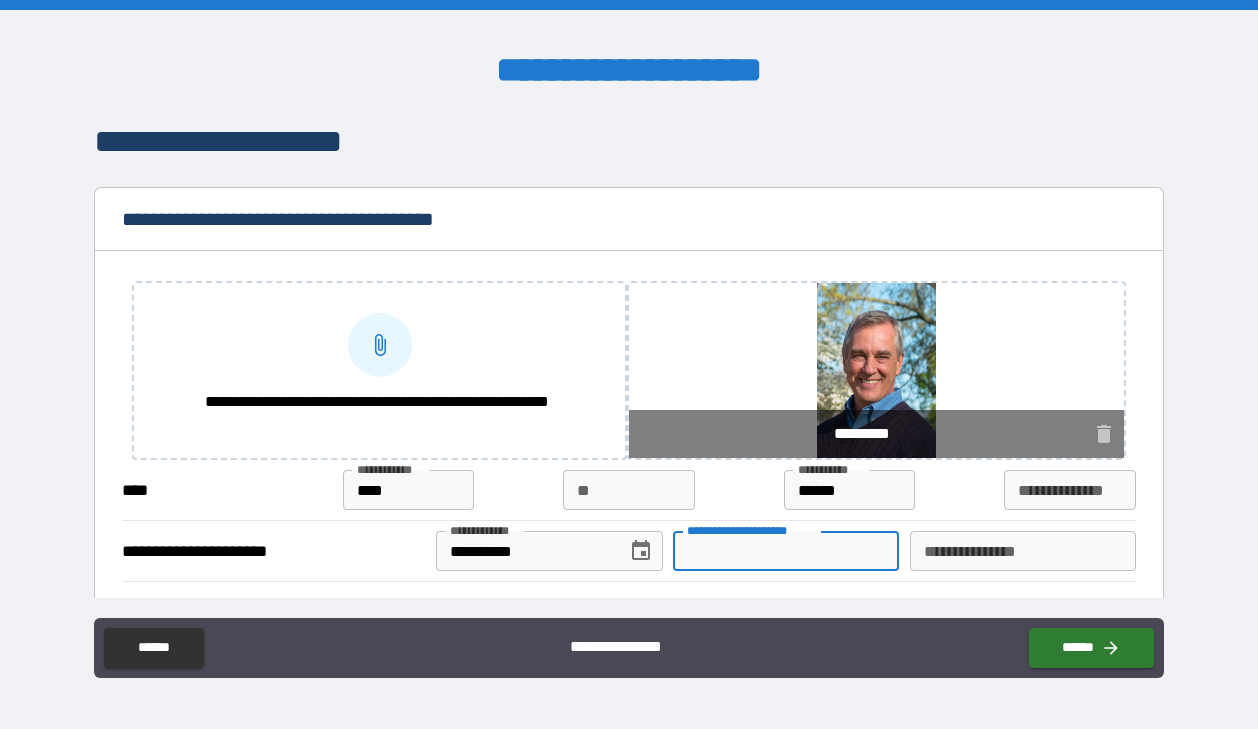 click on "**********" at bounding box center [786, 551] 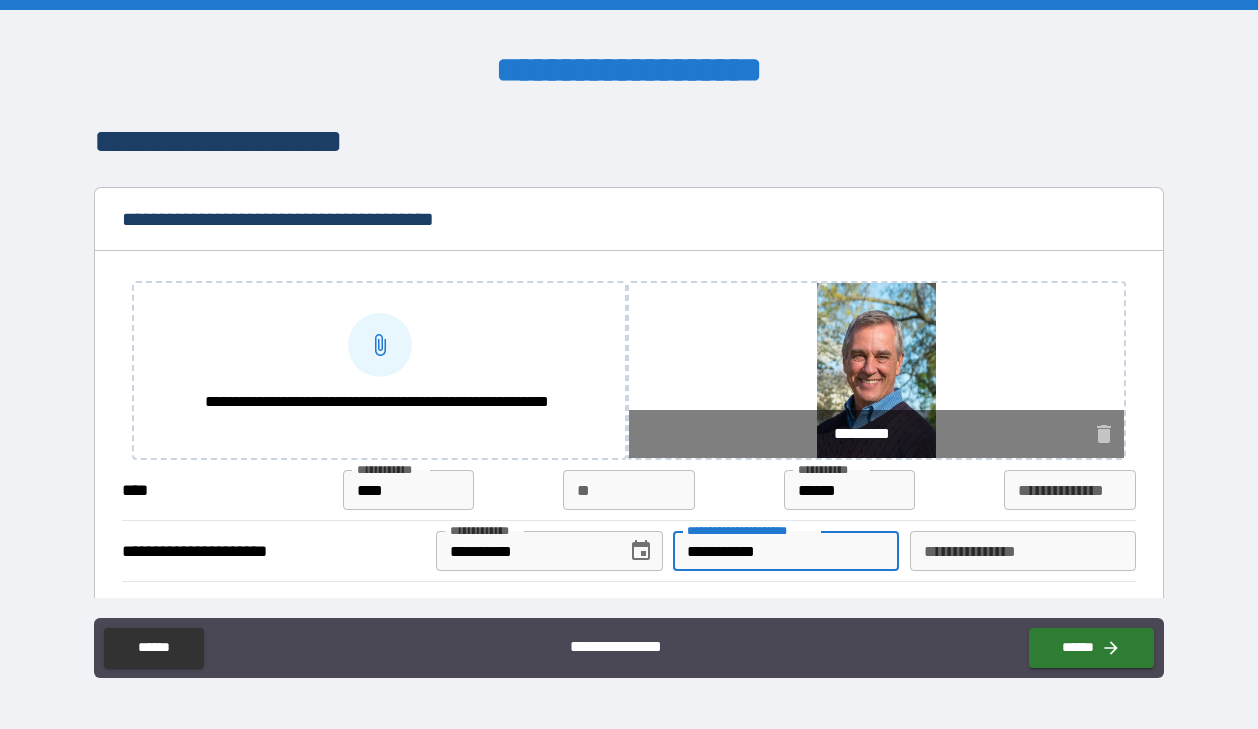 type on "**********" 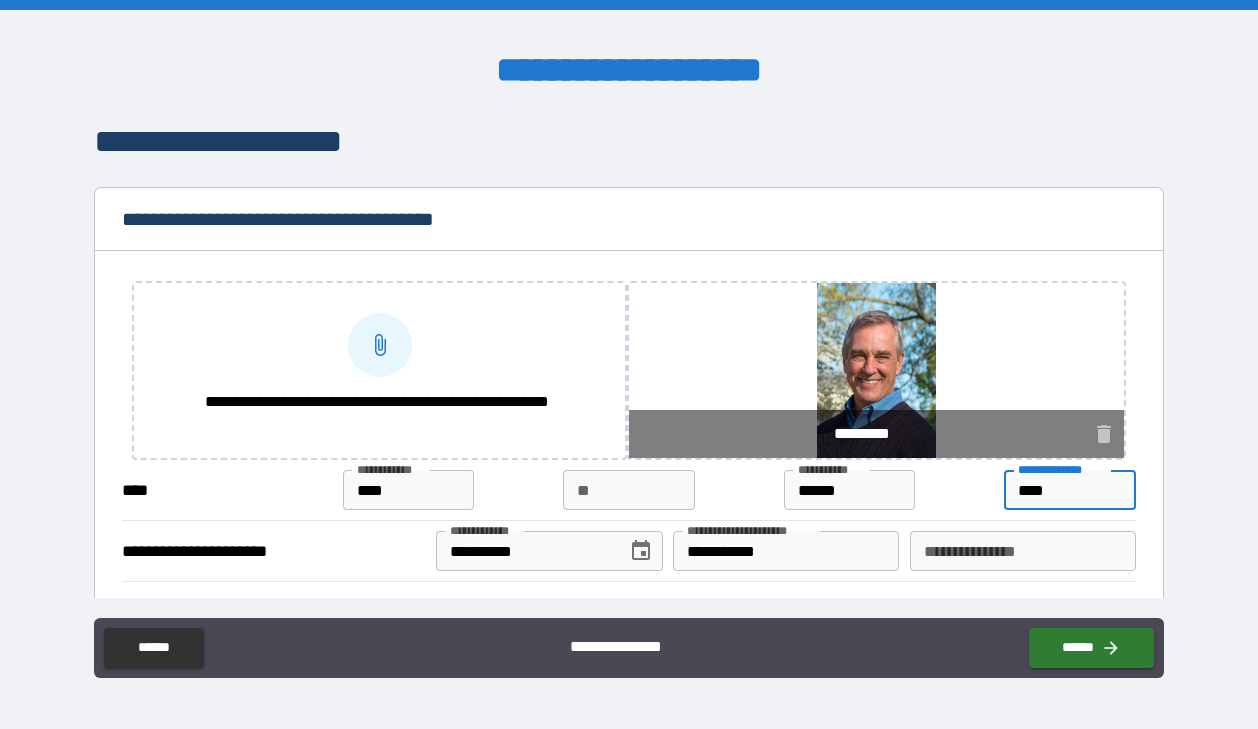 type on "****" 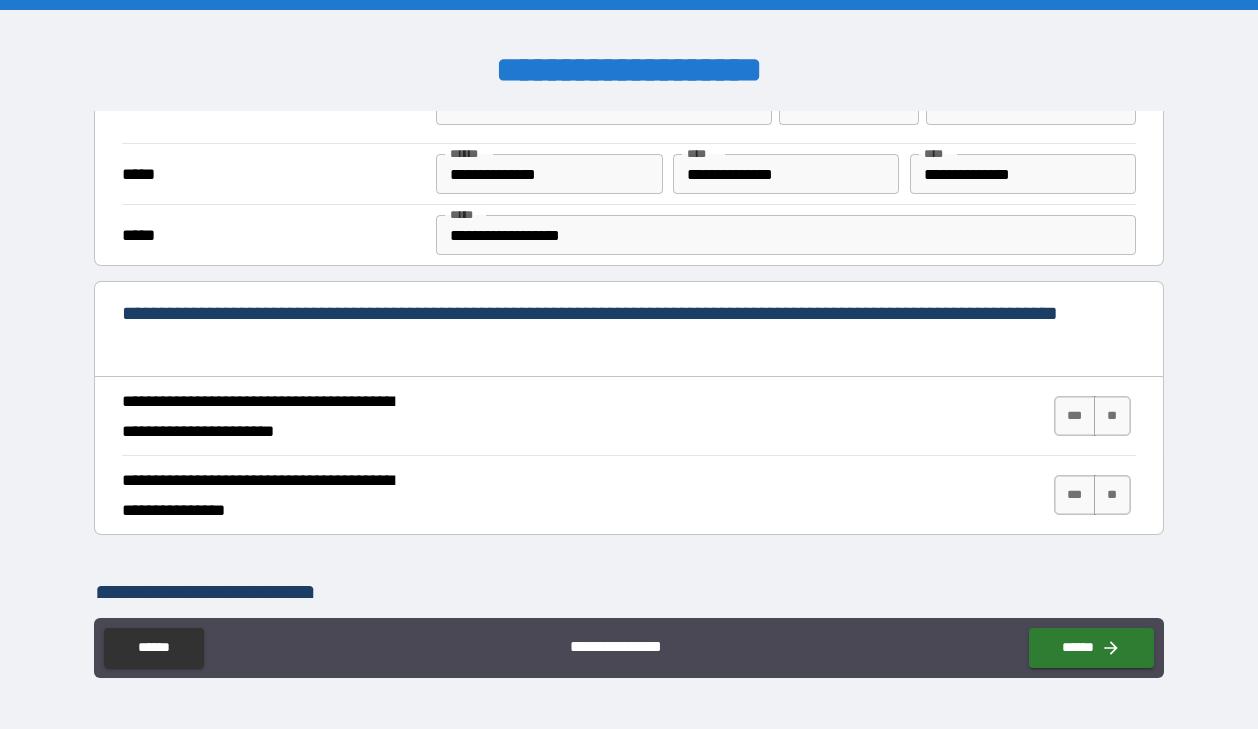 scroll, scrollTop: 804, scrollLeft: 0, axis: vertical 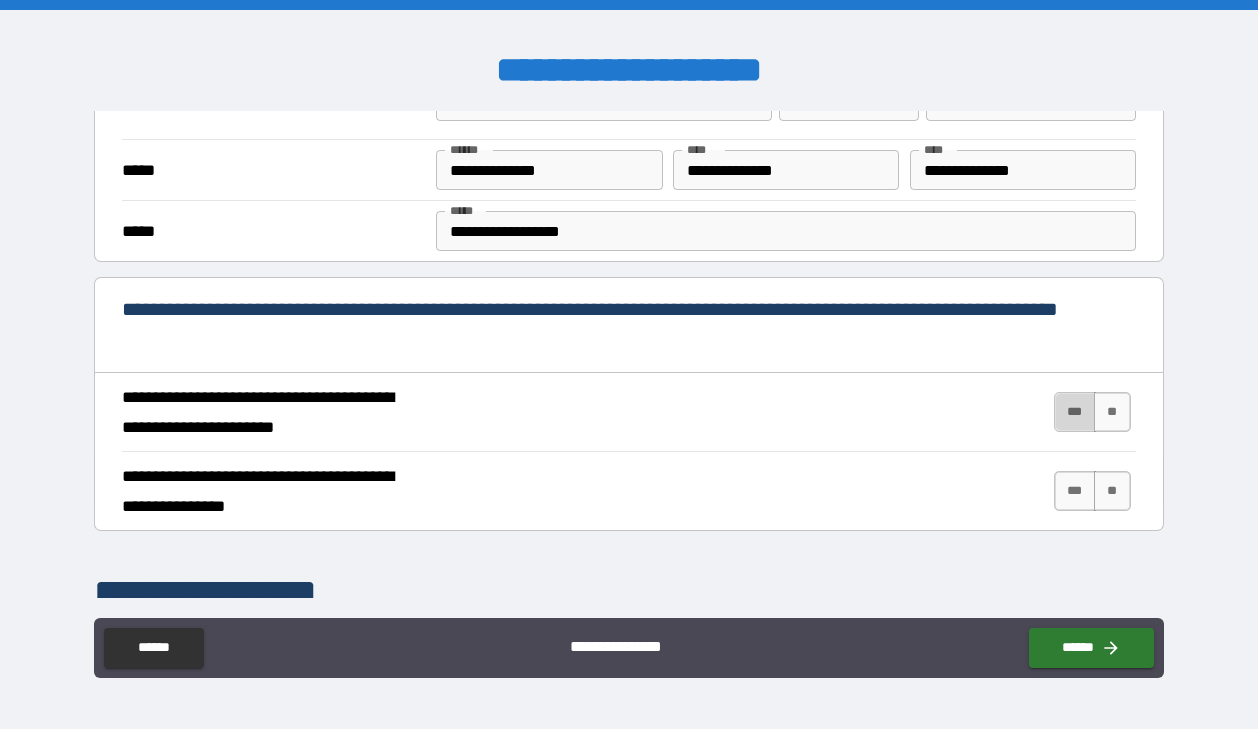 click on "***" at bounding box center [1075, 412] 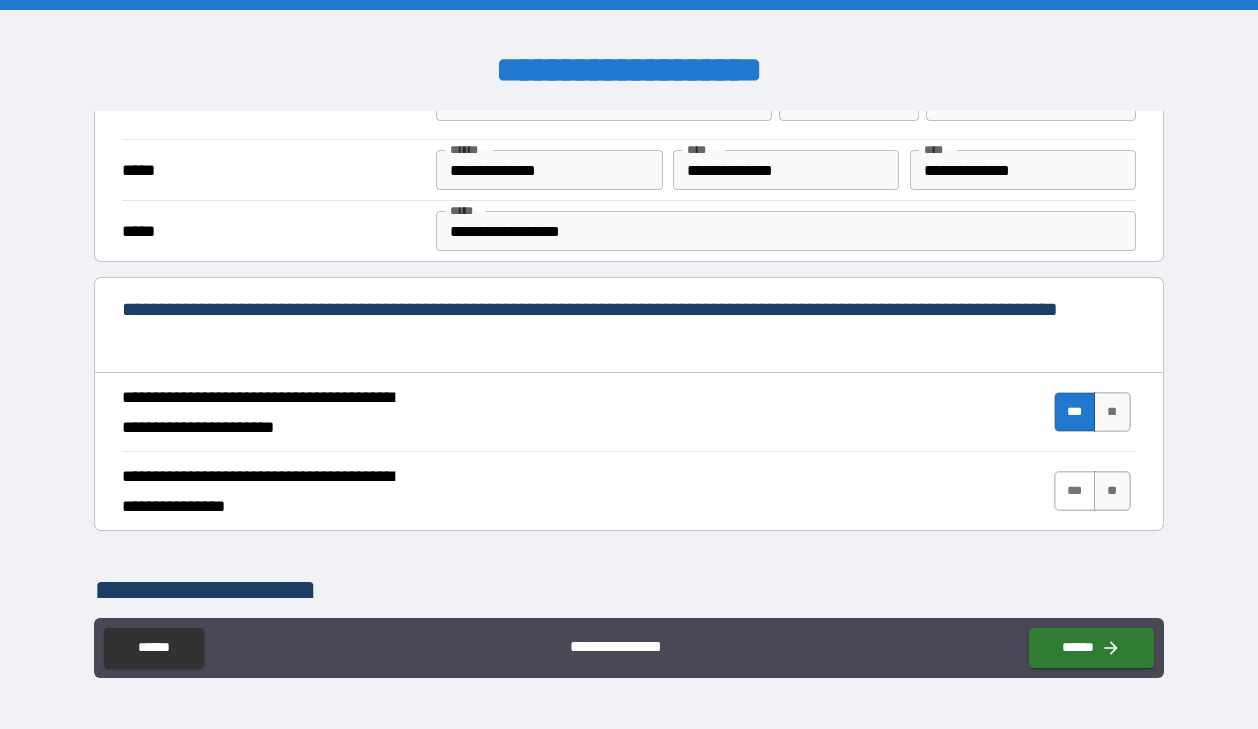 click on "***" at bounding box center (1075, 491) 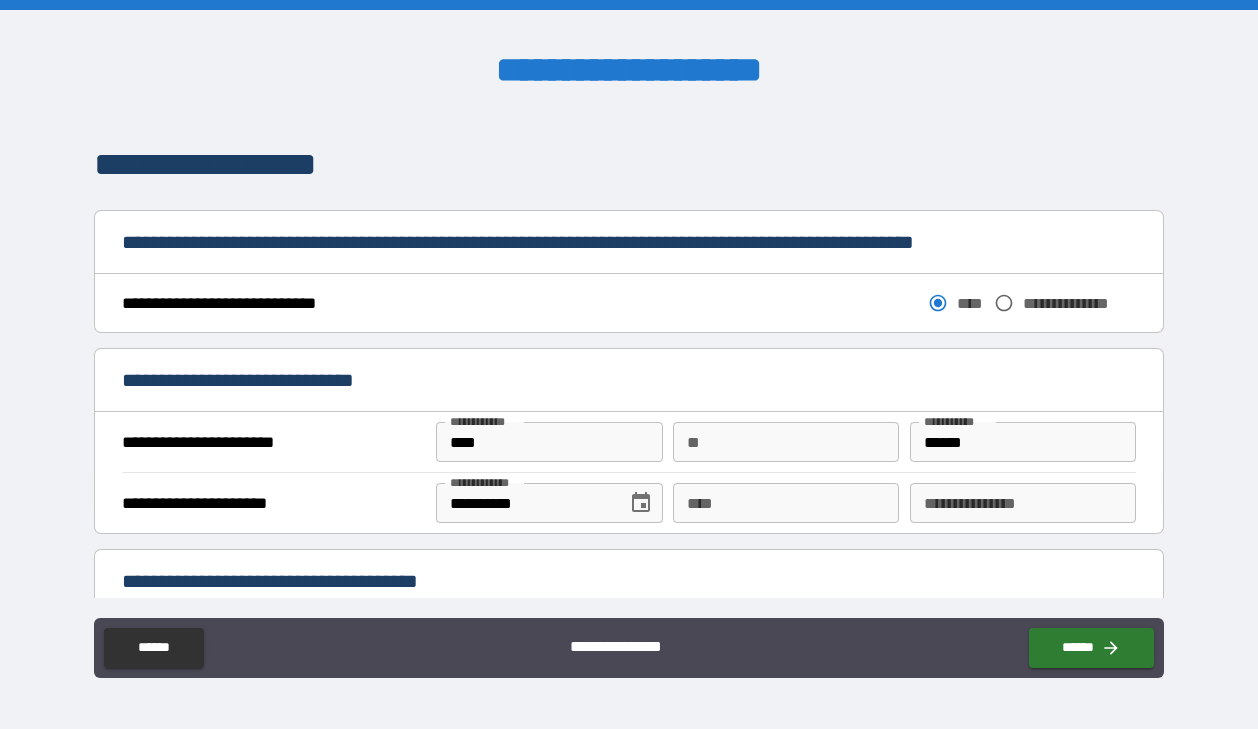 scroll, scrollTop: 1251, scrollLeft: 0, axis: vertical 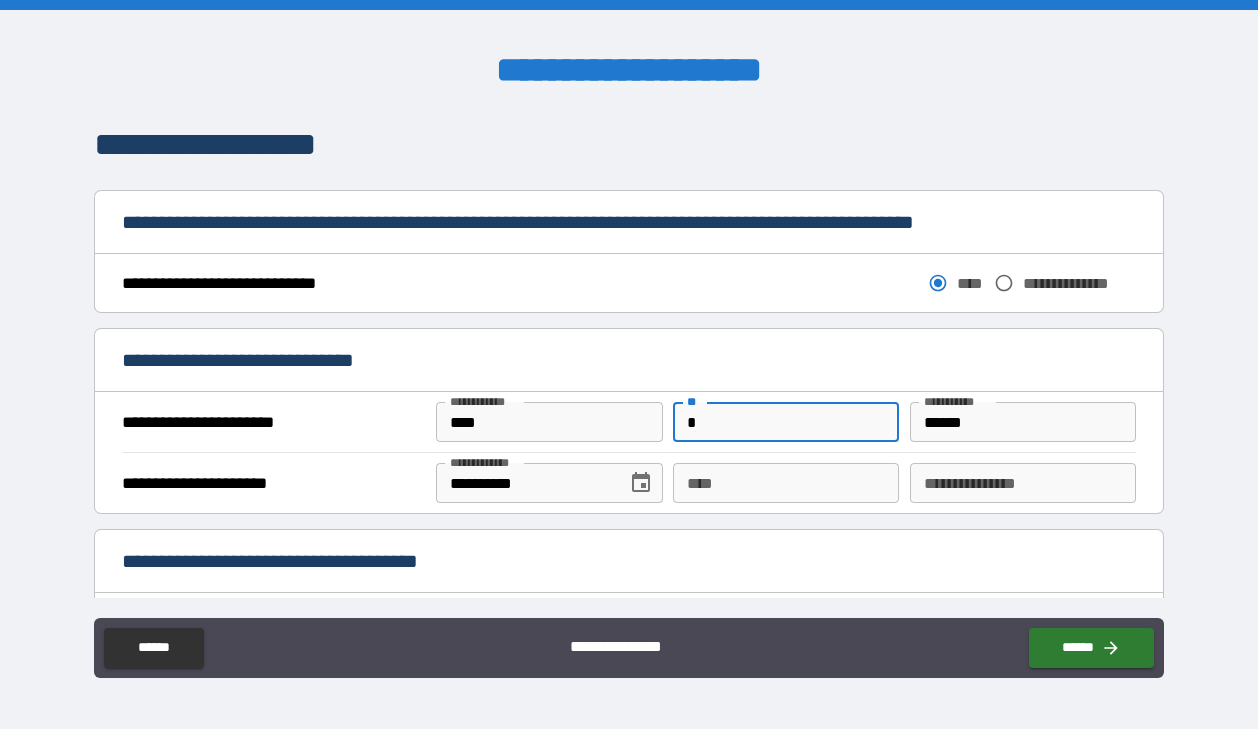 click on "*" at bounding box center [786, 422] 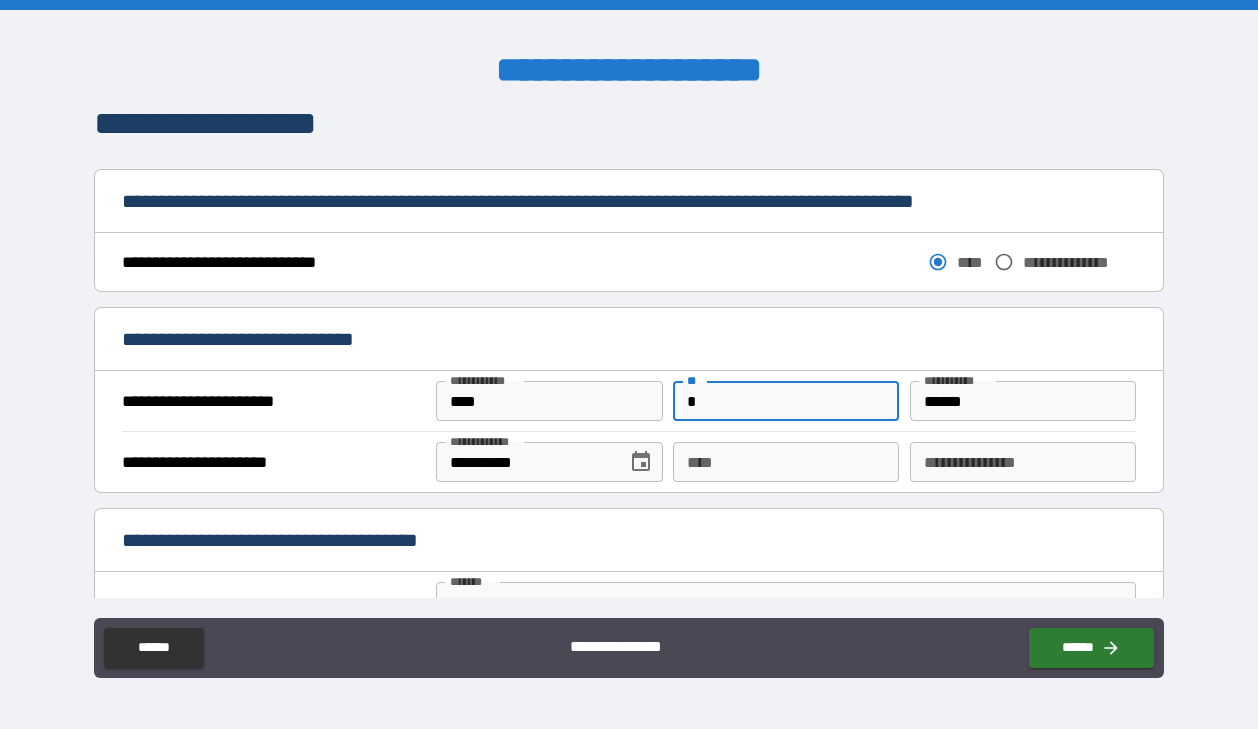scroll, scrollTop: 1274, scrollLeft: 0, axis: vertical 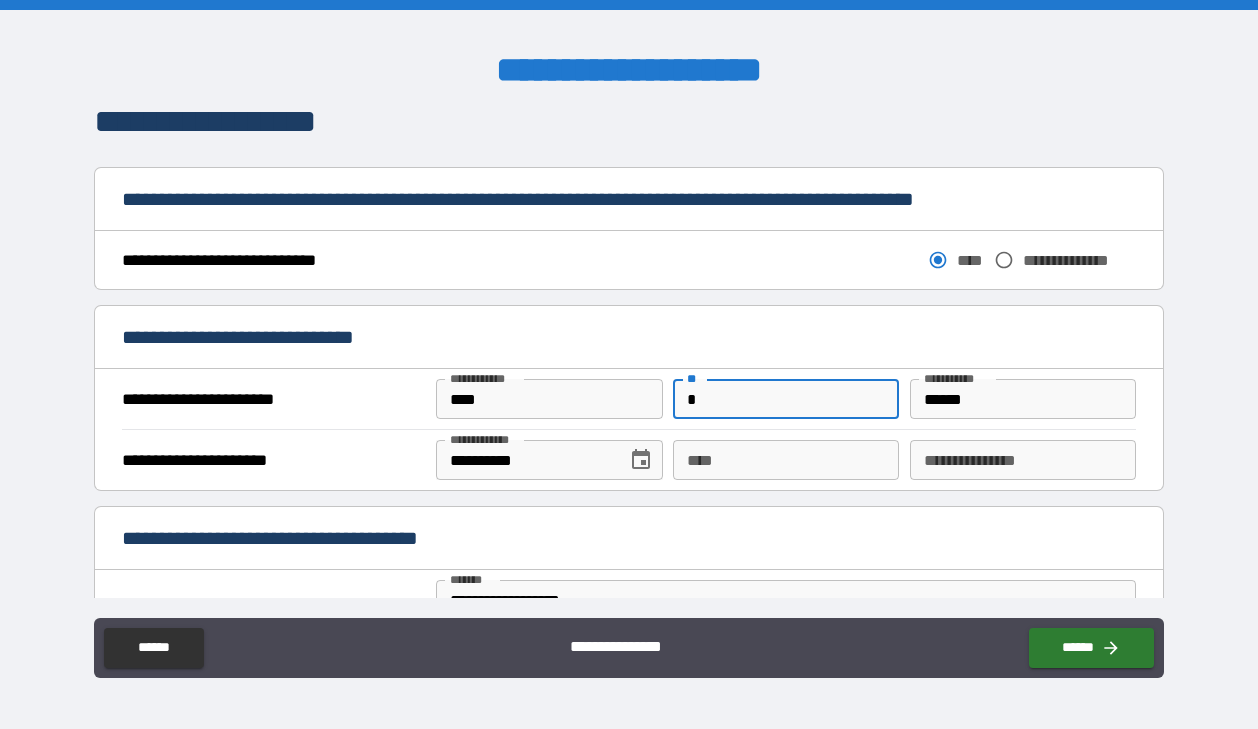 type on "*" 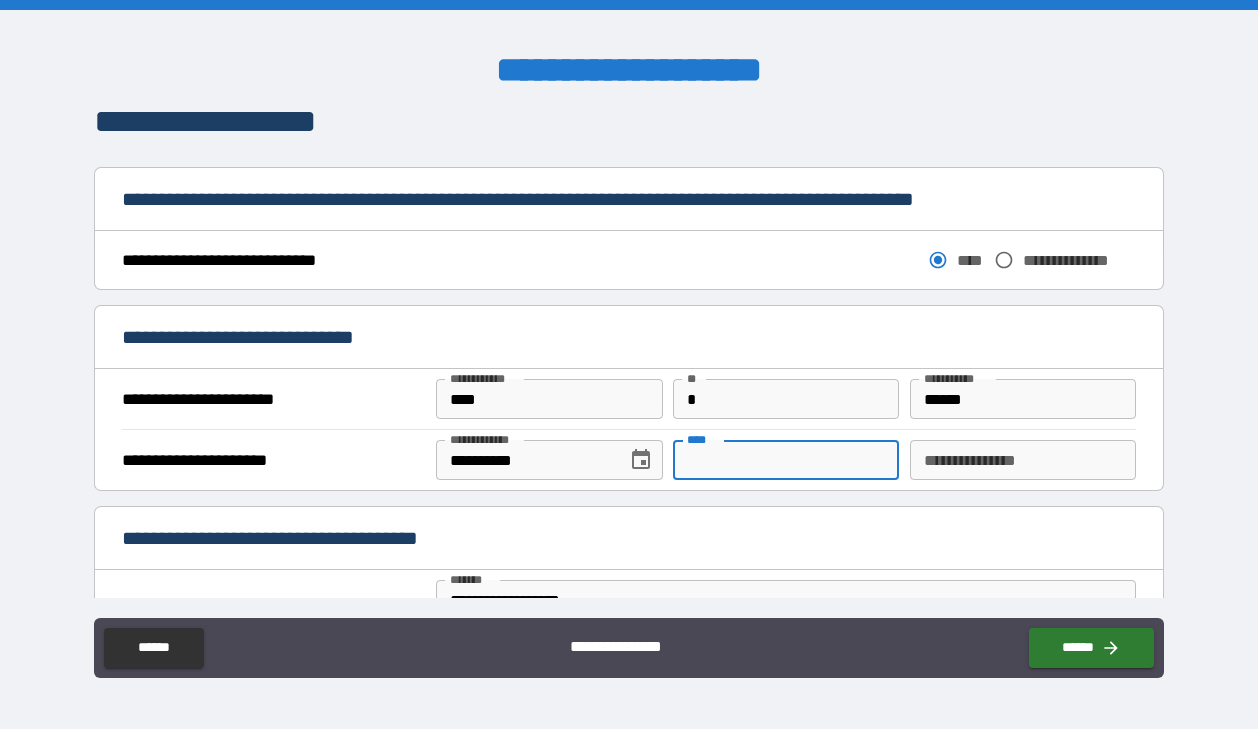 click on "****" at bounding box center [786, 460] 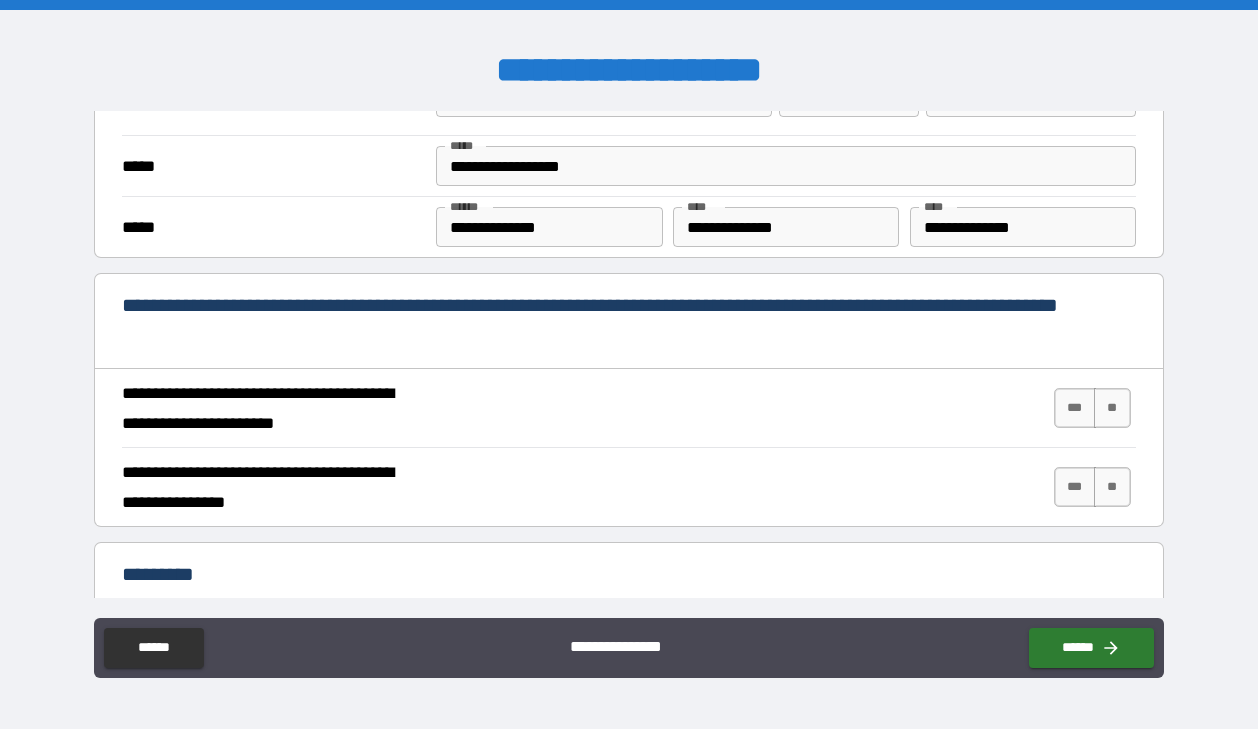 scroll, scrollTop: 1892, scrollLeft: 0, axis: vertical 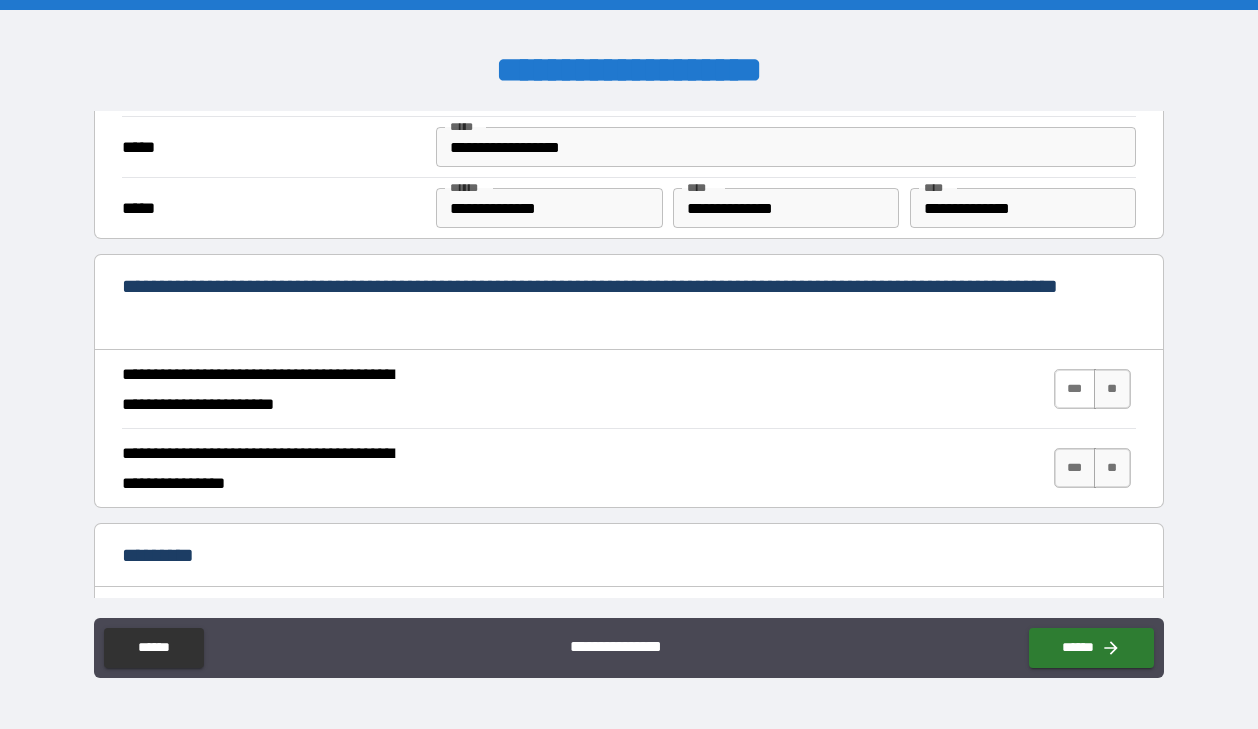 type on "**********" 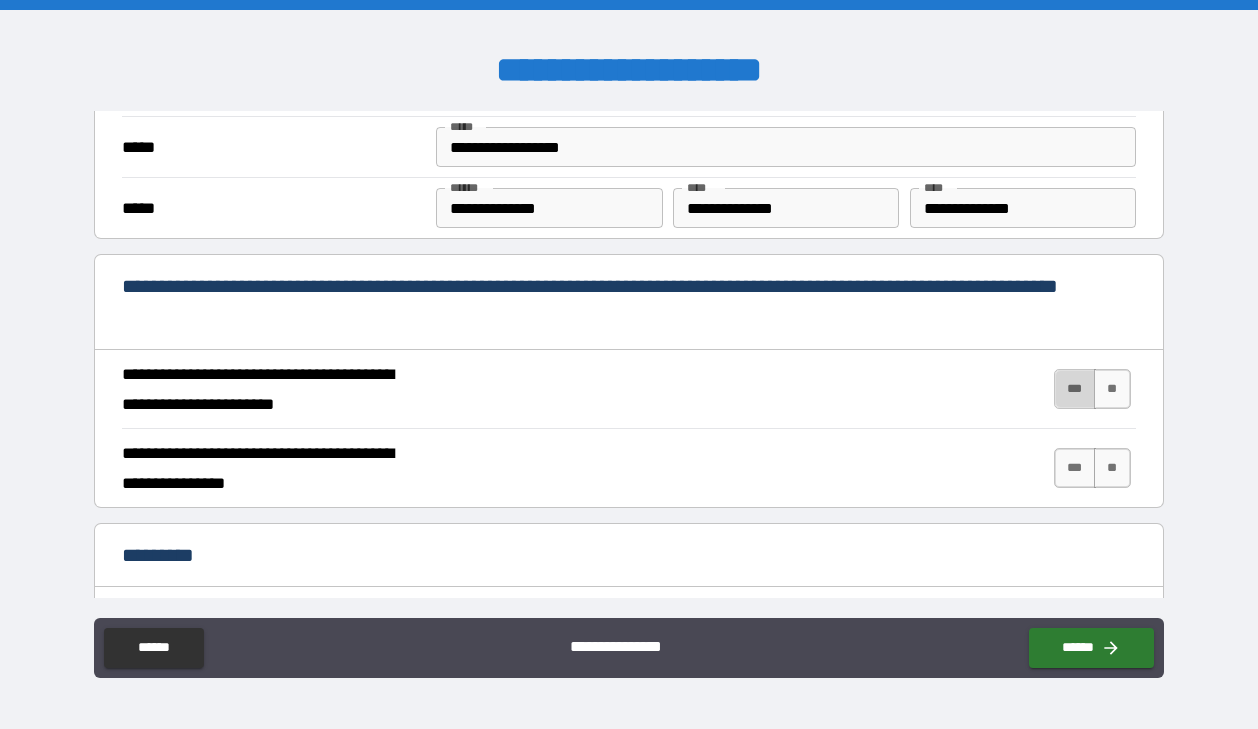 click on "***" at bounding box center (1075, 389) 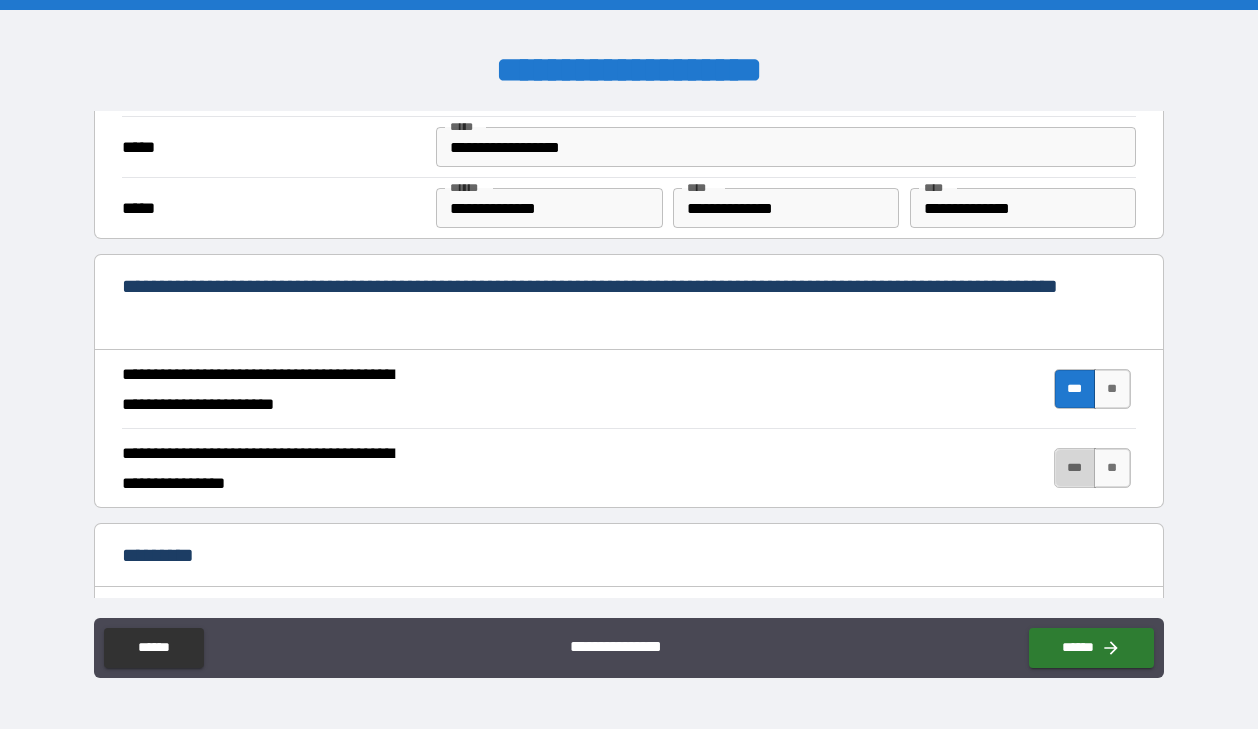 click on "***" at bounding box center (1075, 468) 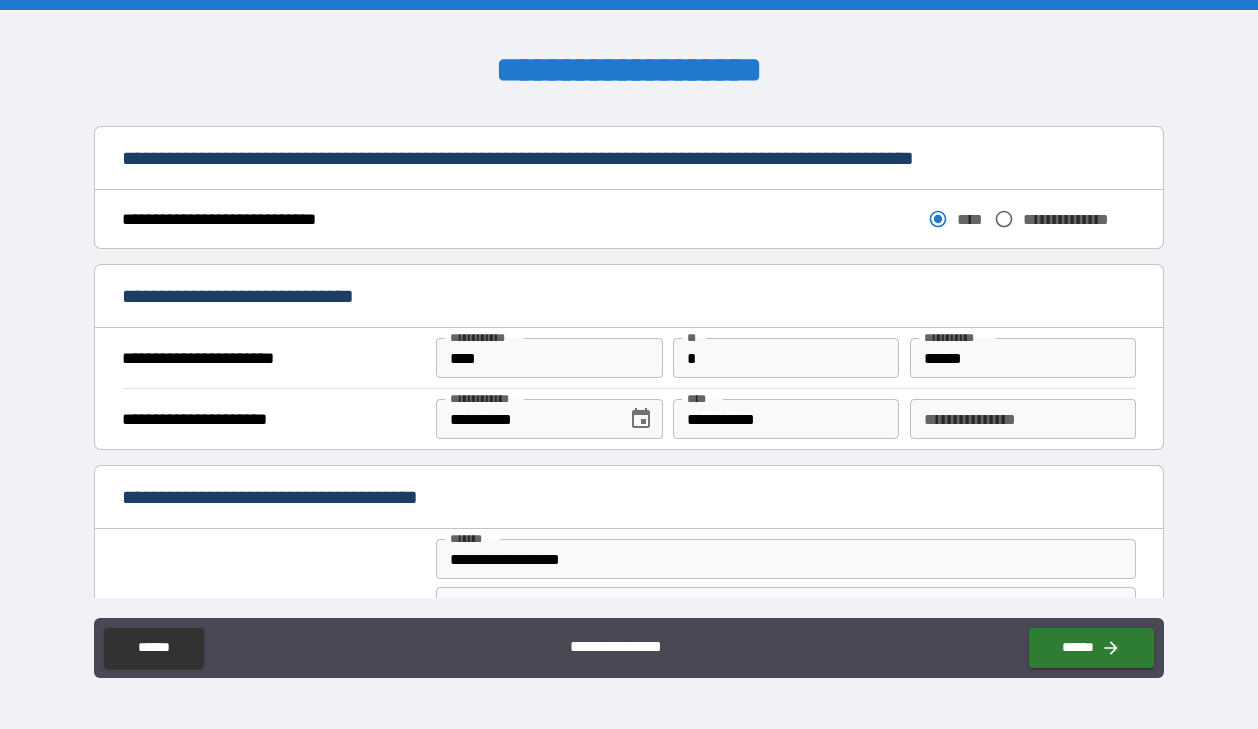 scroll, scrollTop: 1314, scrollLeft: 0, axis: vertical 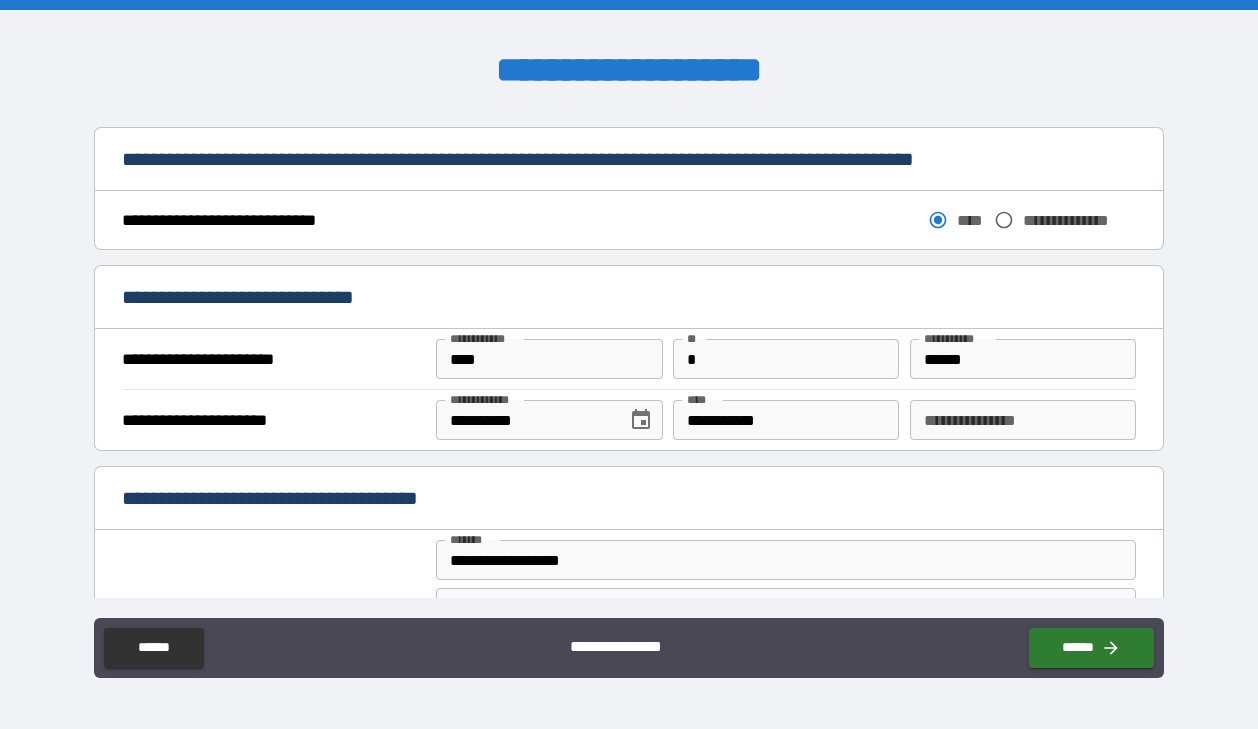 click on "**********" at bounding box center (1023, 420) 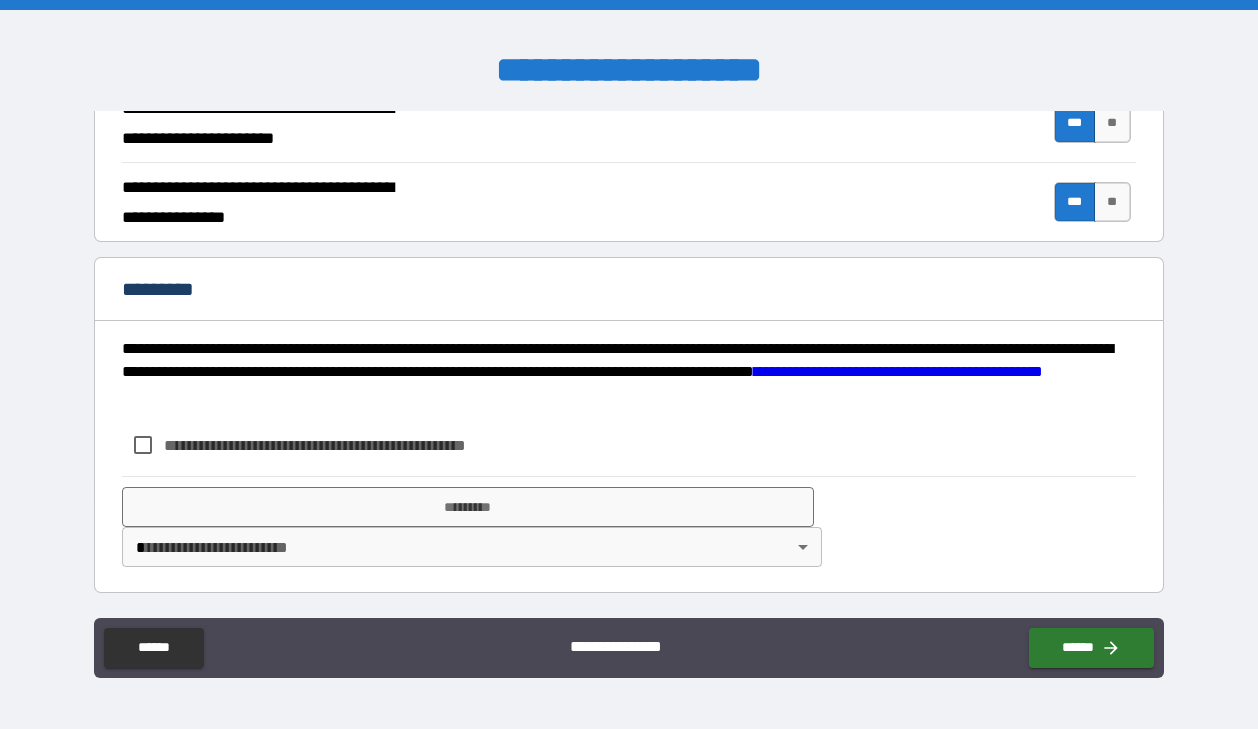 scroll, scrollTop: 2158, scrollLeft: 0, axis: vertical 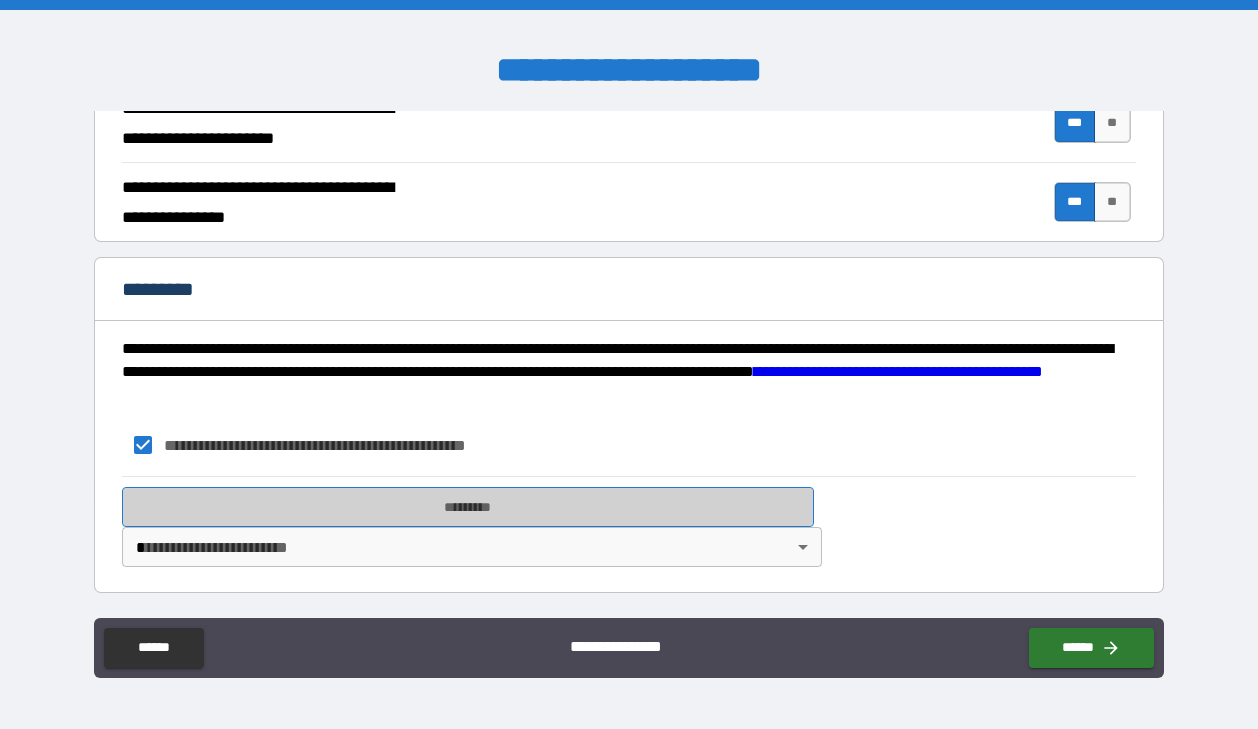 click on "*********" at bounding box center [468, 507] 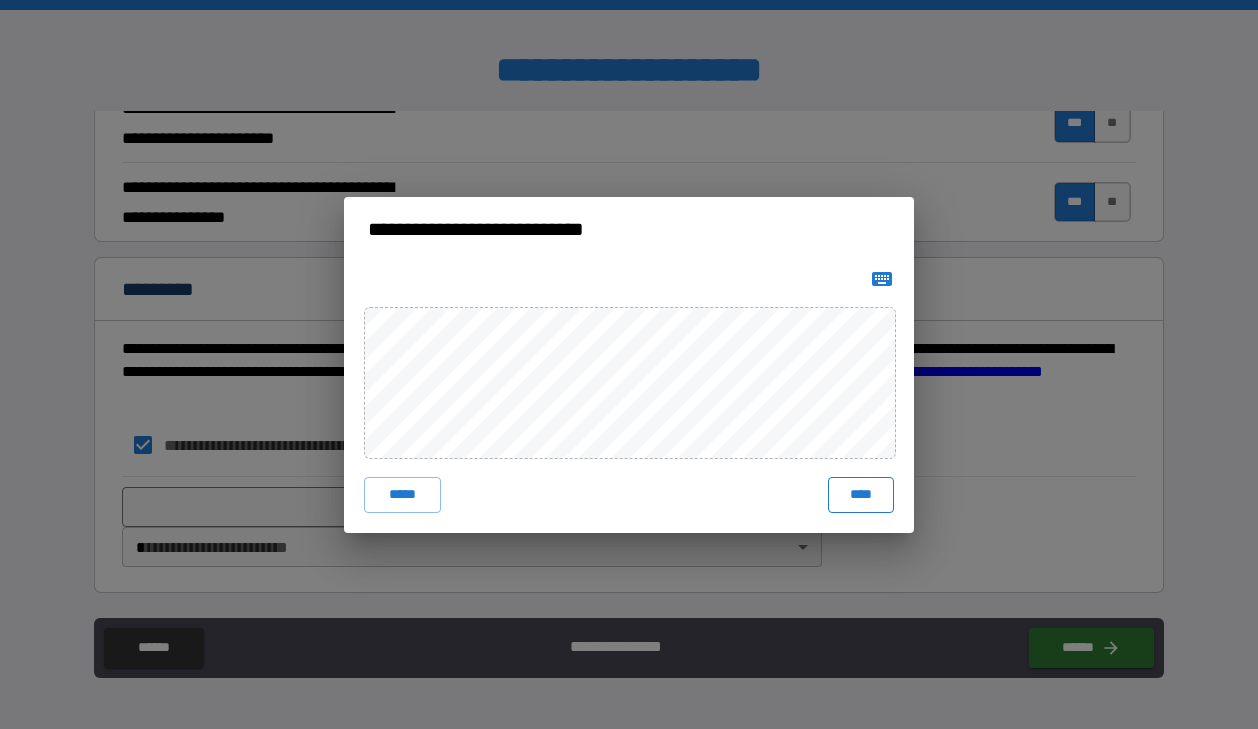 click on "****" at bounding box center (861, 495) 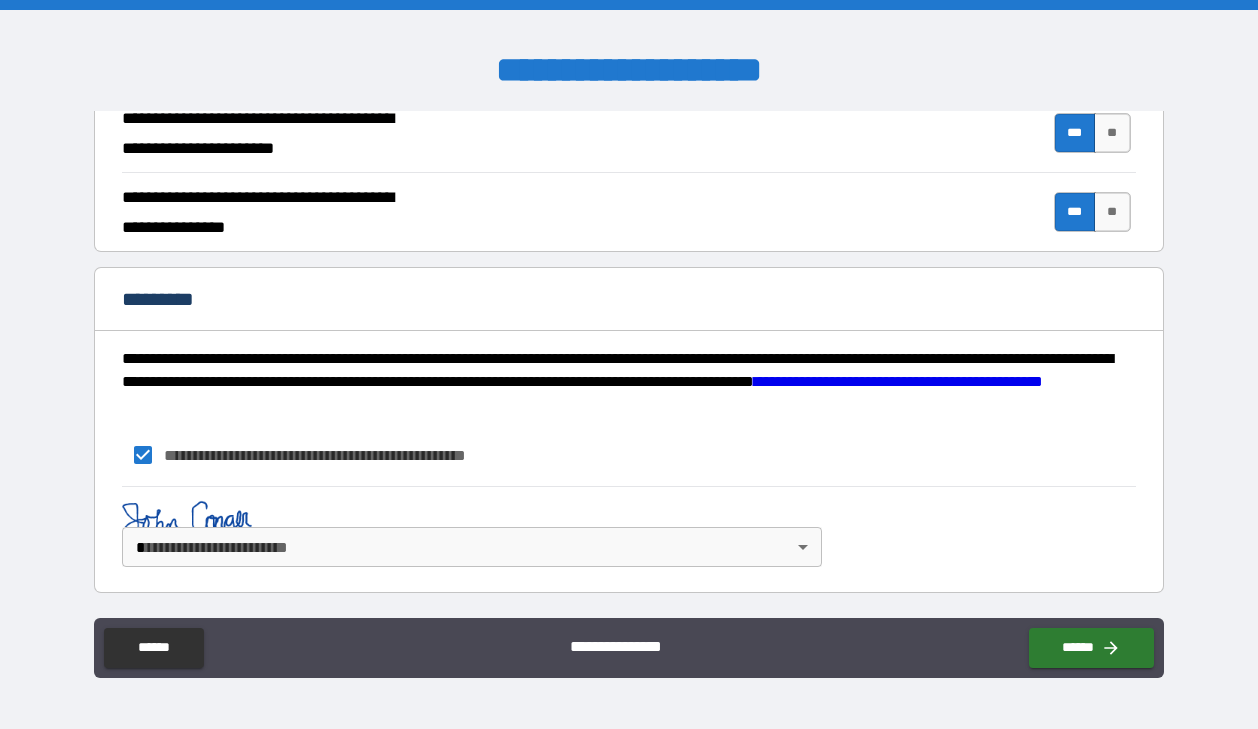 scroll, scrollTop: 2175, scrollLeft: 0, axis: vertical 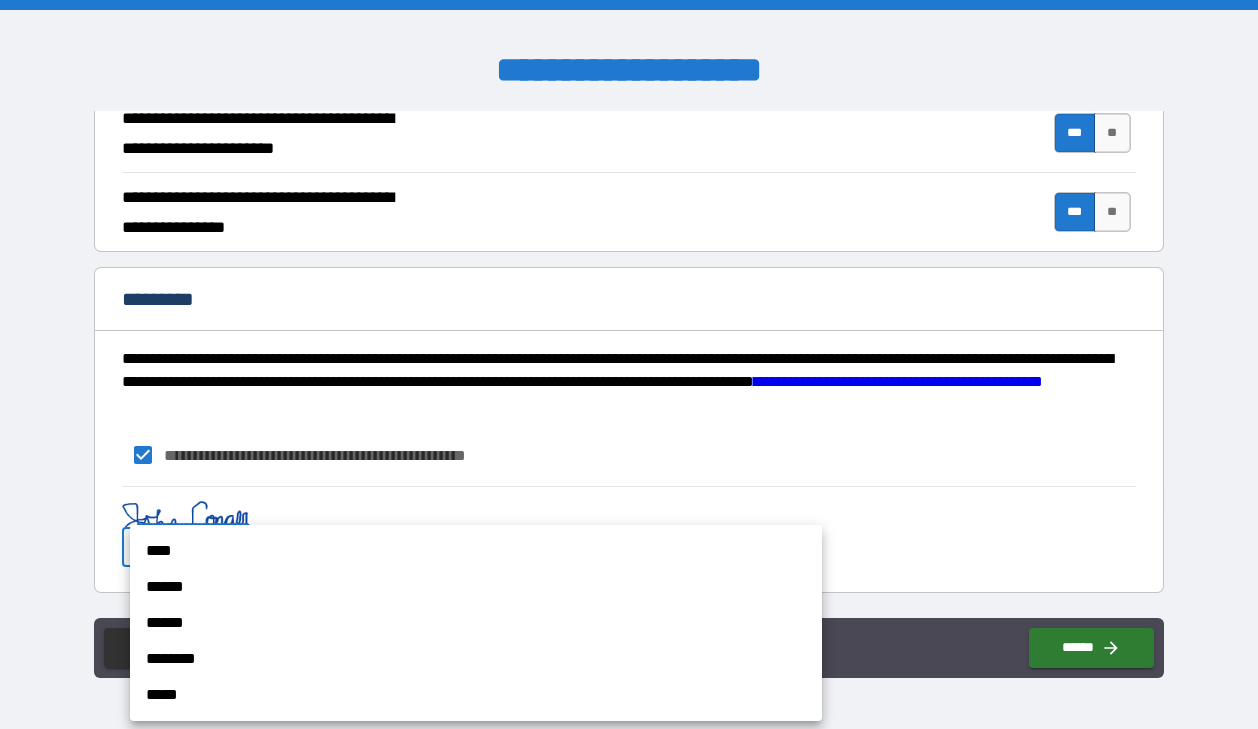 click on "[FIRST] [LAST] [CITY] [STATE] [POSTAL_CODE] [STREET] [NUMBER] [COUNTRY] [ADDRESS] [PHONE] [EMAIL] [CREDIT_CARD] [SSN] [PASSPORT] [DRIVER_LICENSE] [DATE] [AGE] [TIME]" at bounding box center (629, 364) 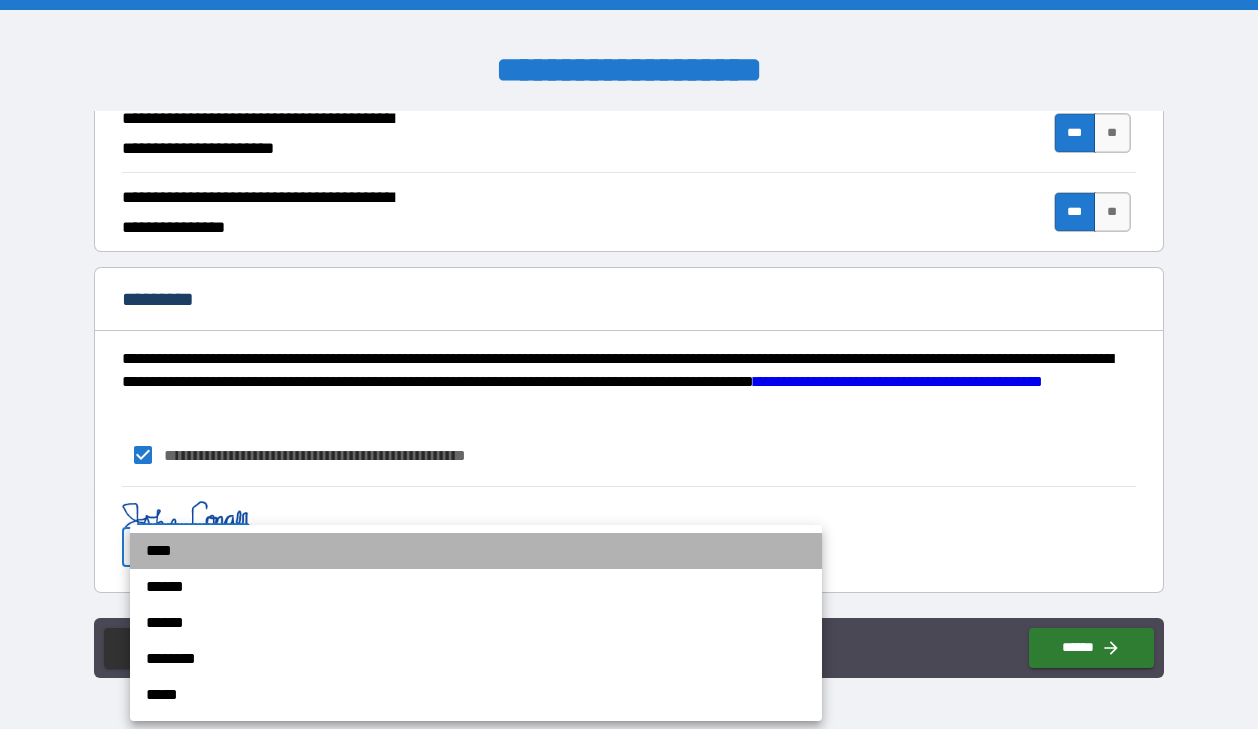 click on "****" at bounding box center (476, 551) 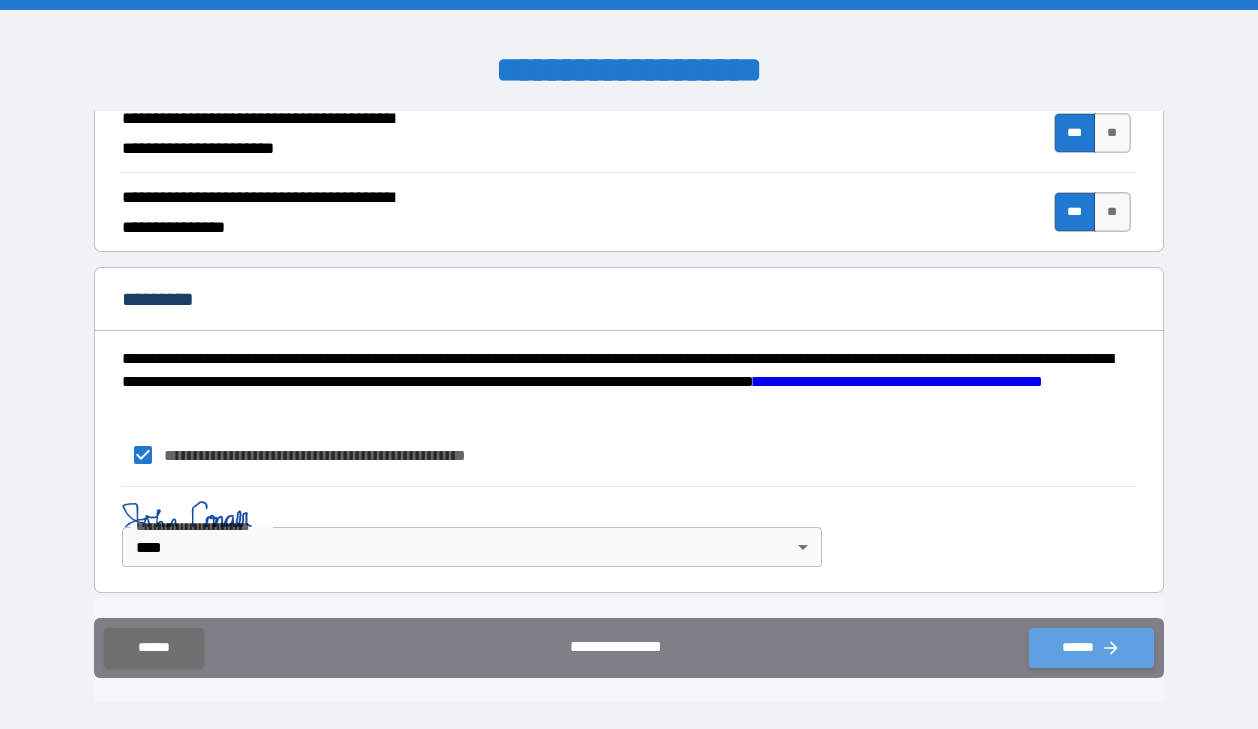 click on "******" at bounding box center [1091, 648] 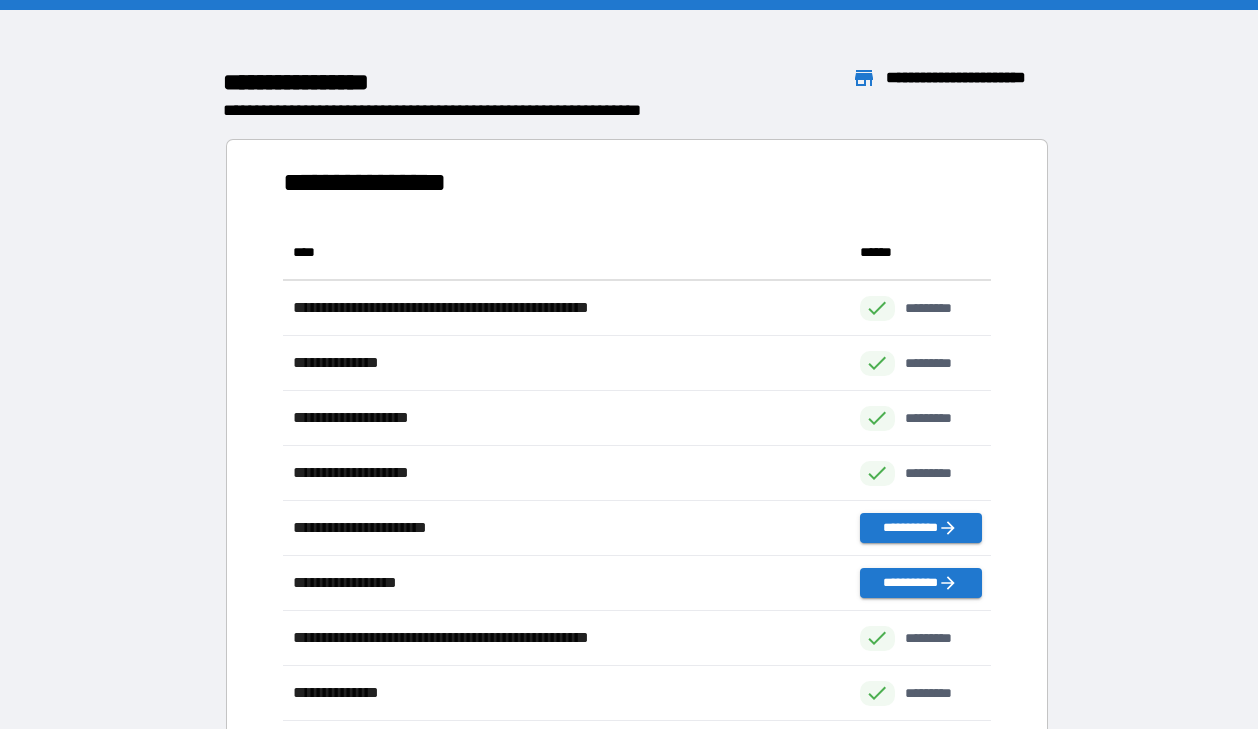 scroll, scrollTop: 1, scrollLeft: 1, axis: both 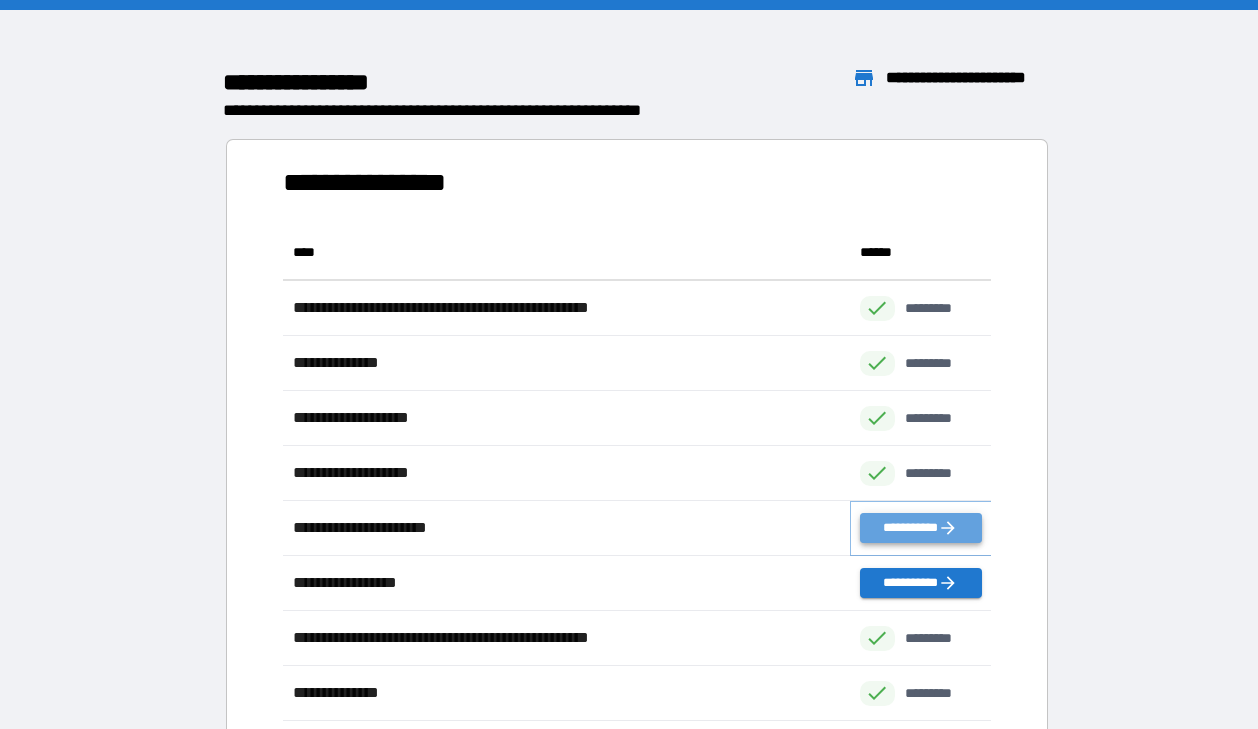 click on "**********" at bounding box center [921, 528] 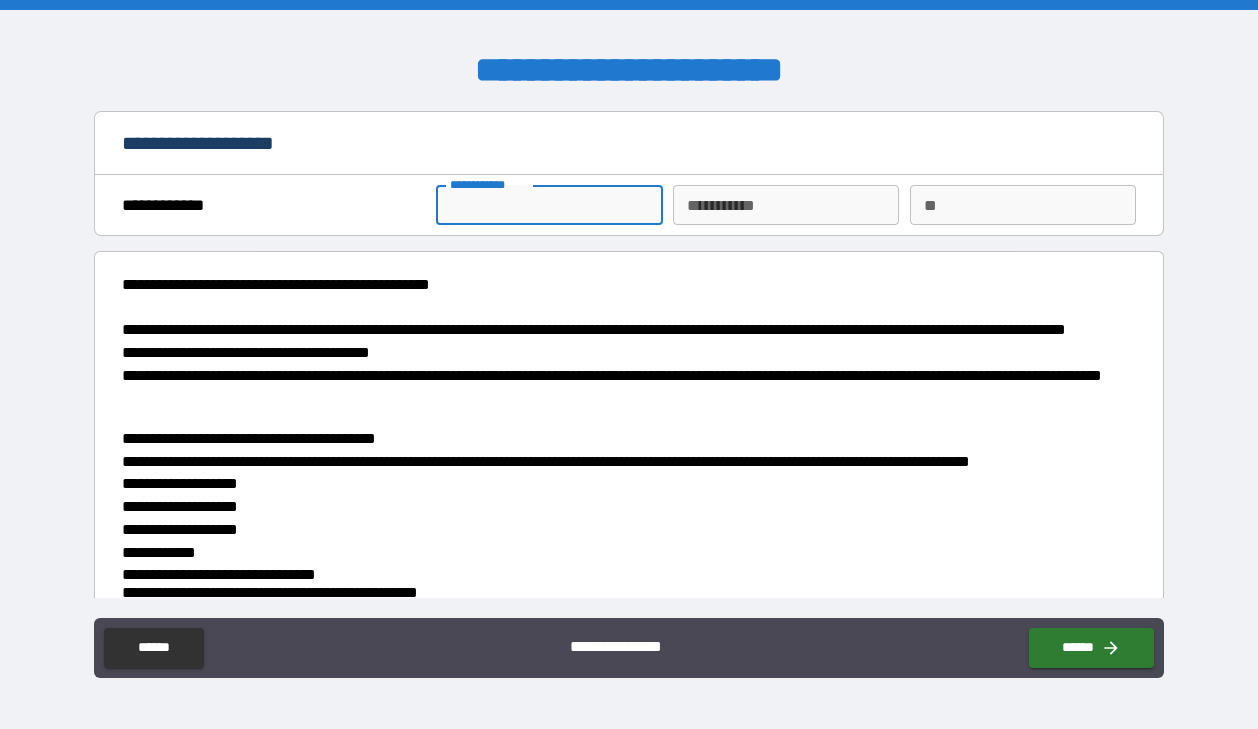 click on "**********" at bounding box center (549, 205) 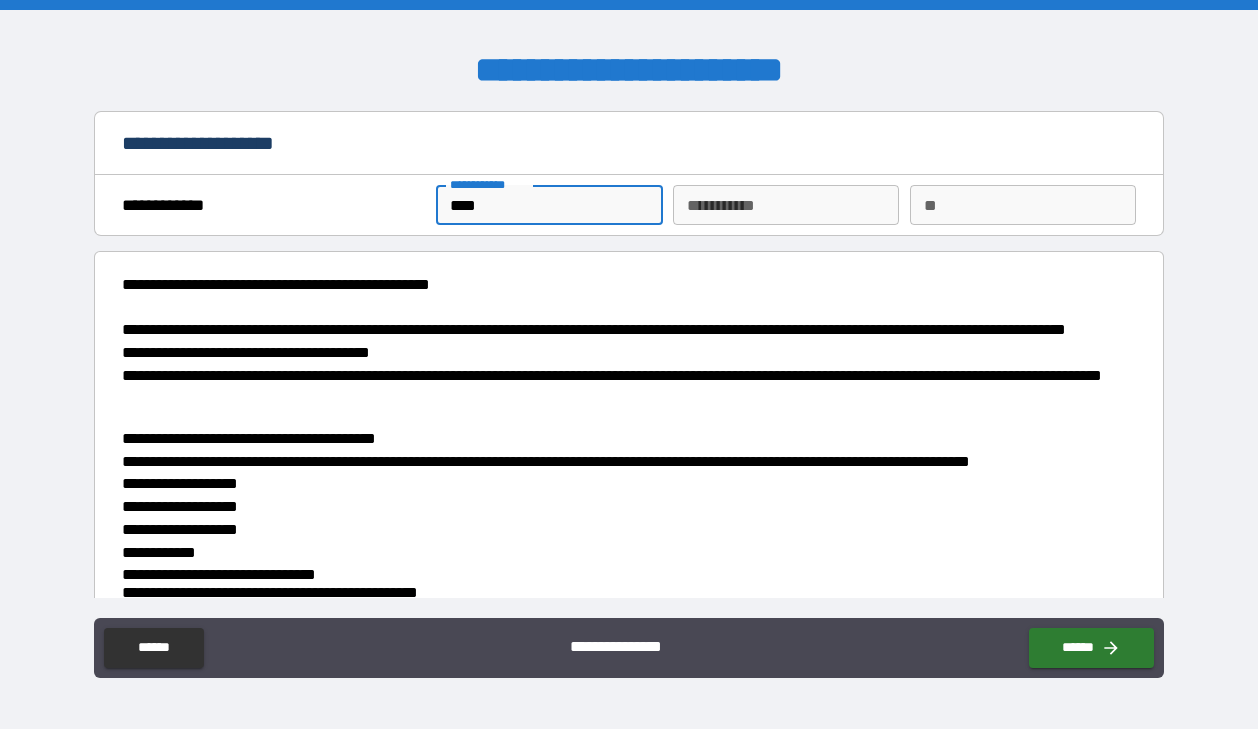 type on "****" 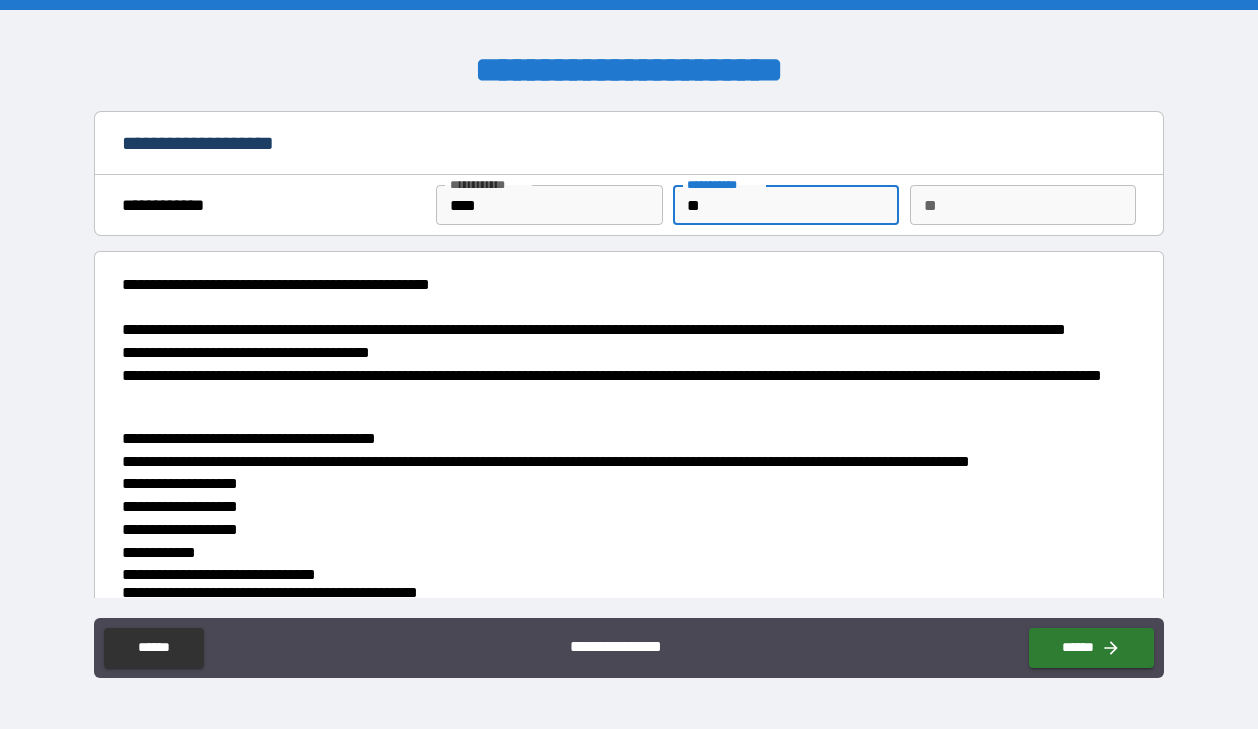type on "*" 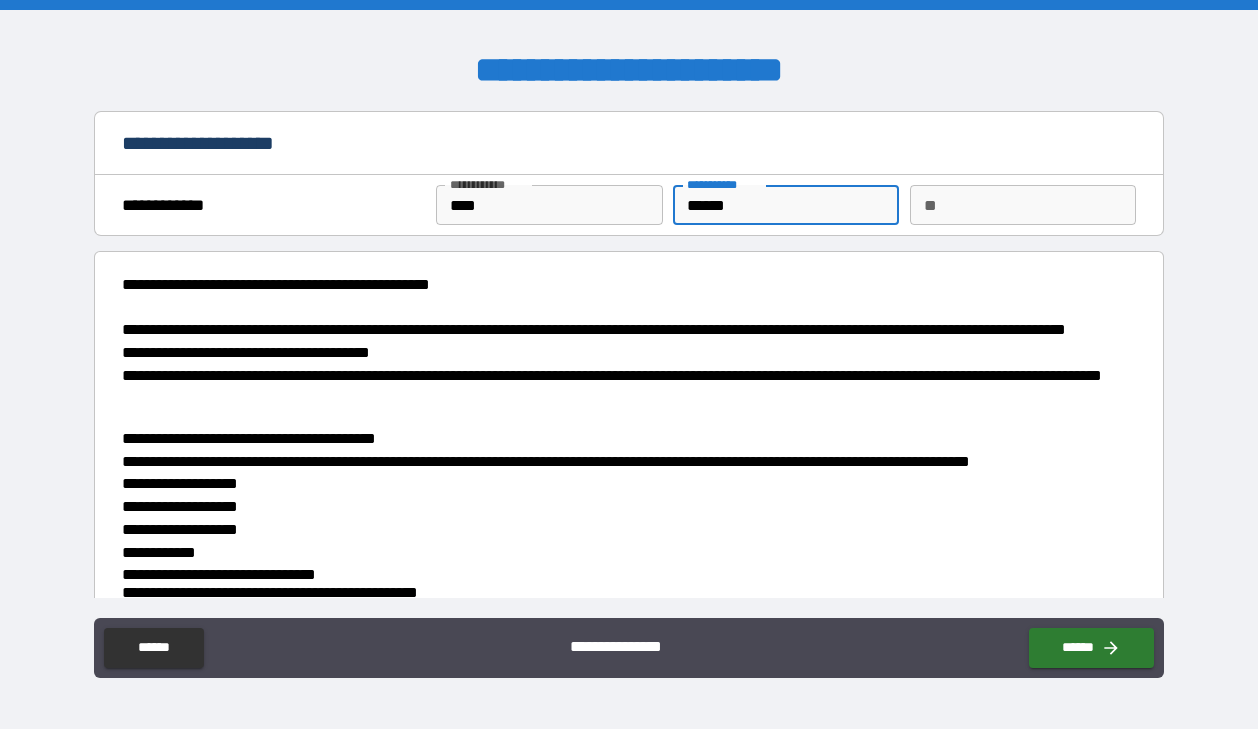 type on "******" 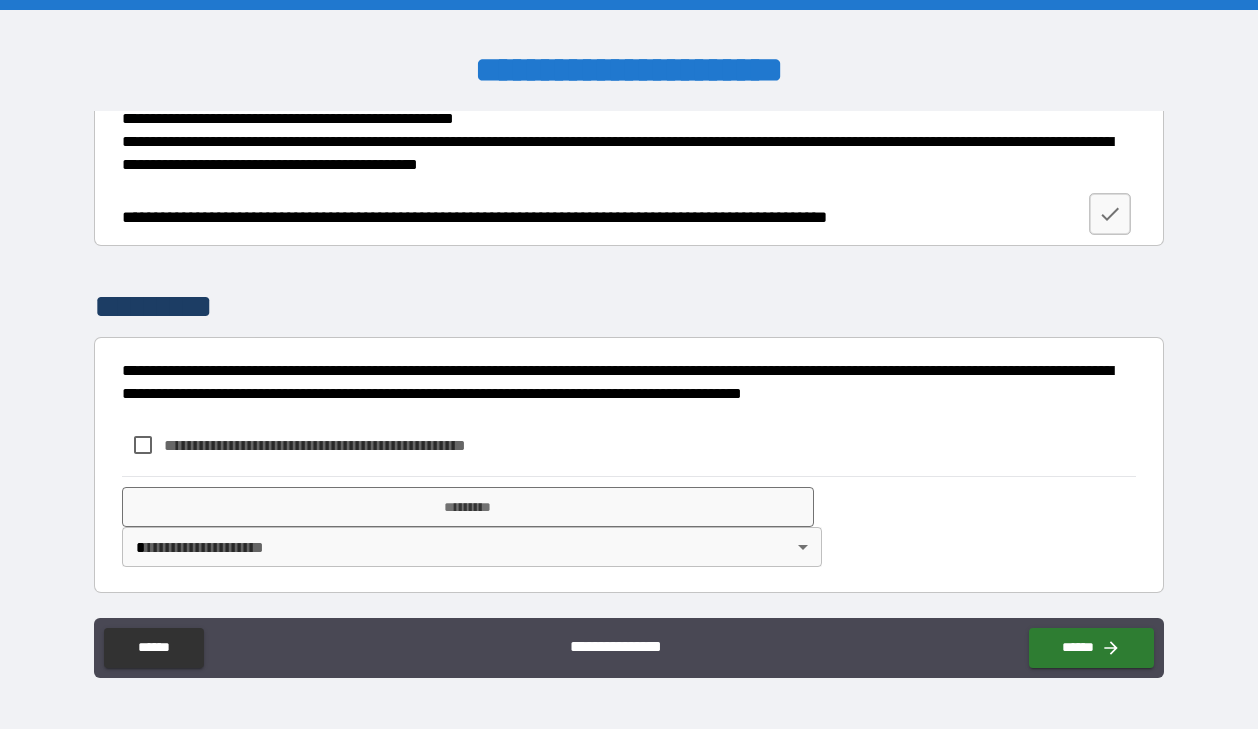 scroll, scrollTop: 3269, scrollLeft: 0, axis: vertical 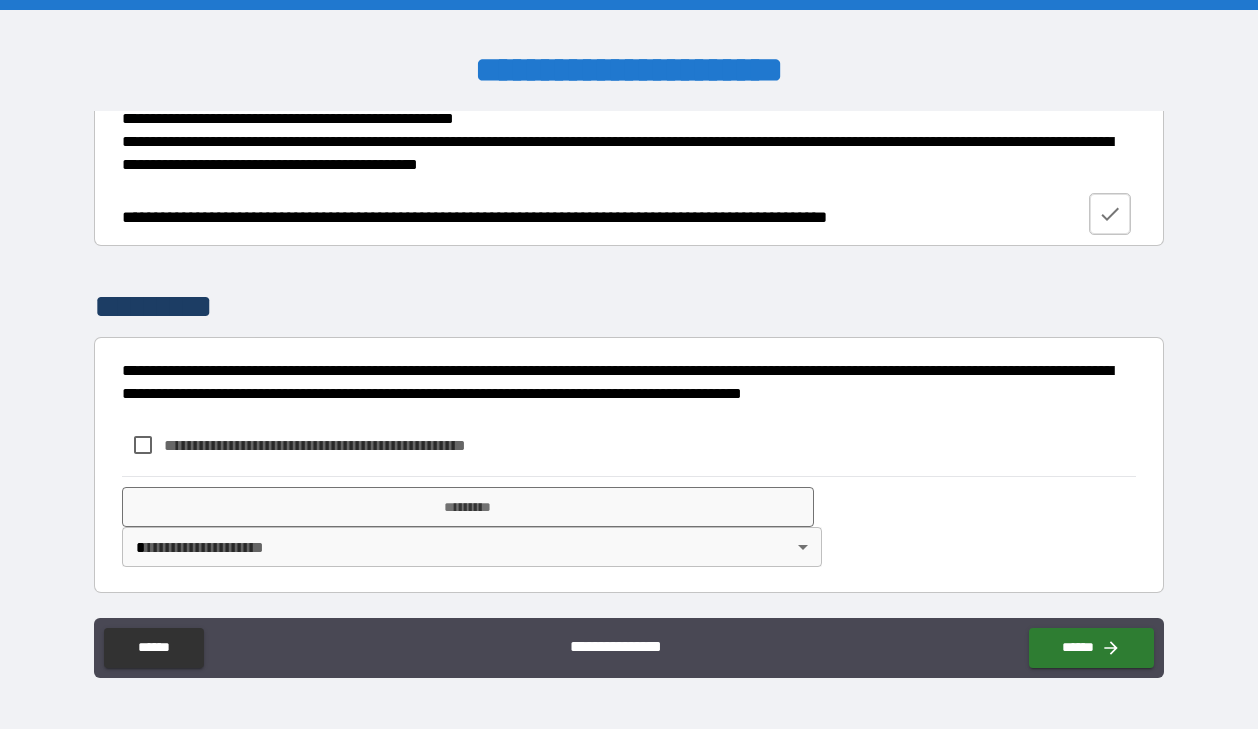 type on "****" 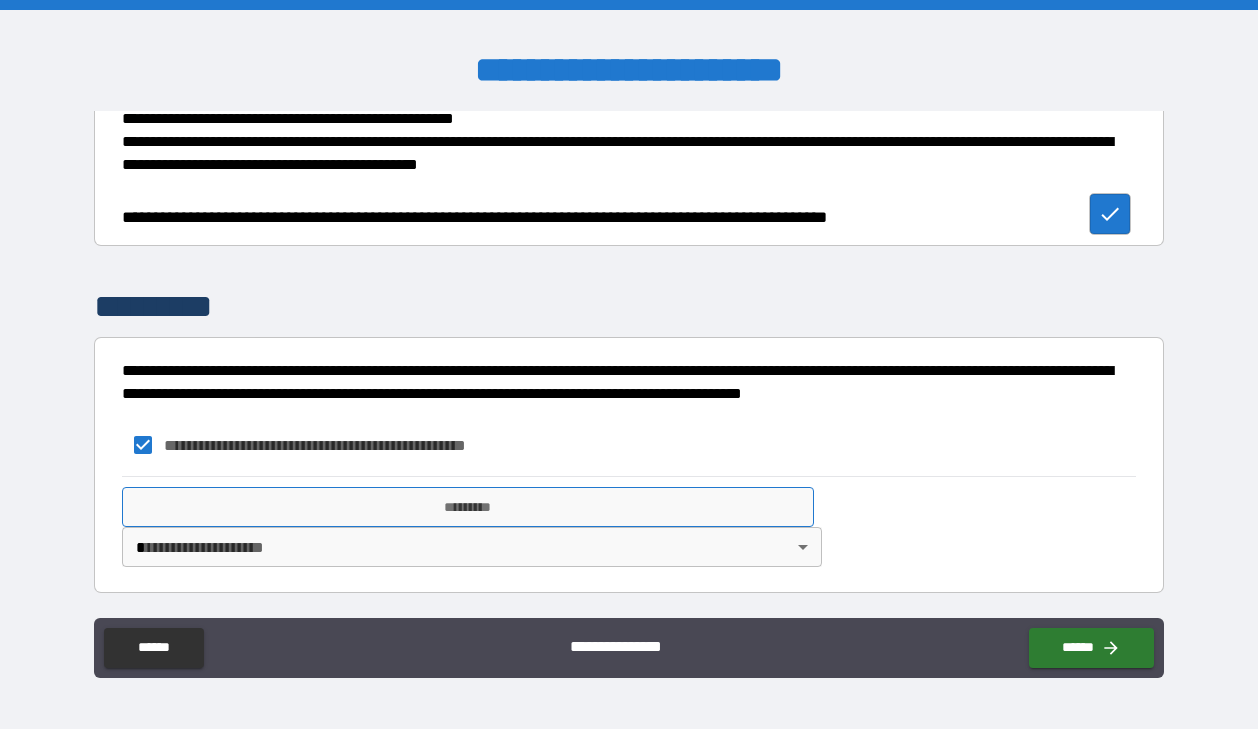 click on "*********" at bounding box center [468, 507] 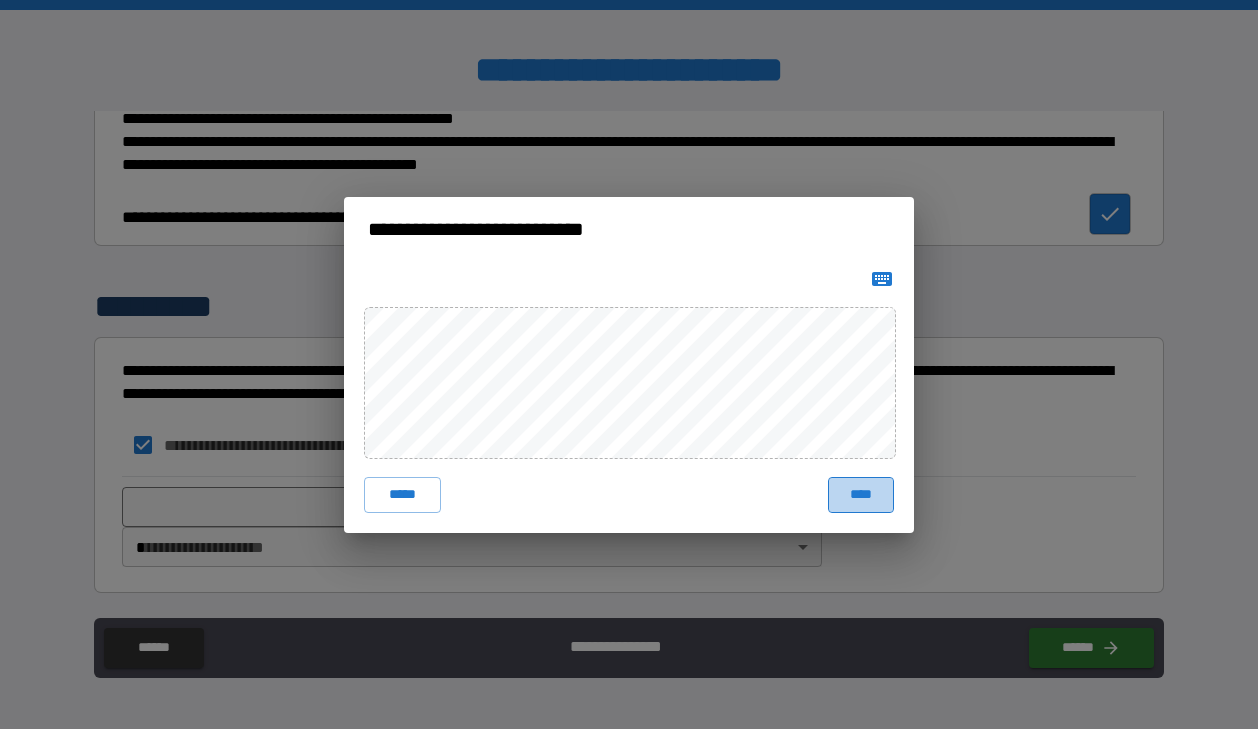 click on "****" at bounding box center [861, 495] 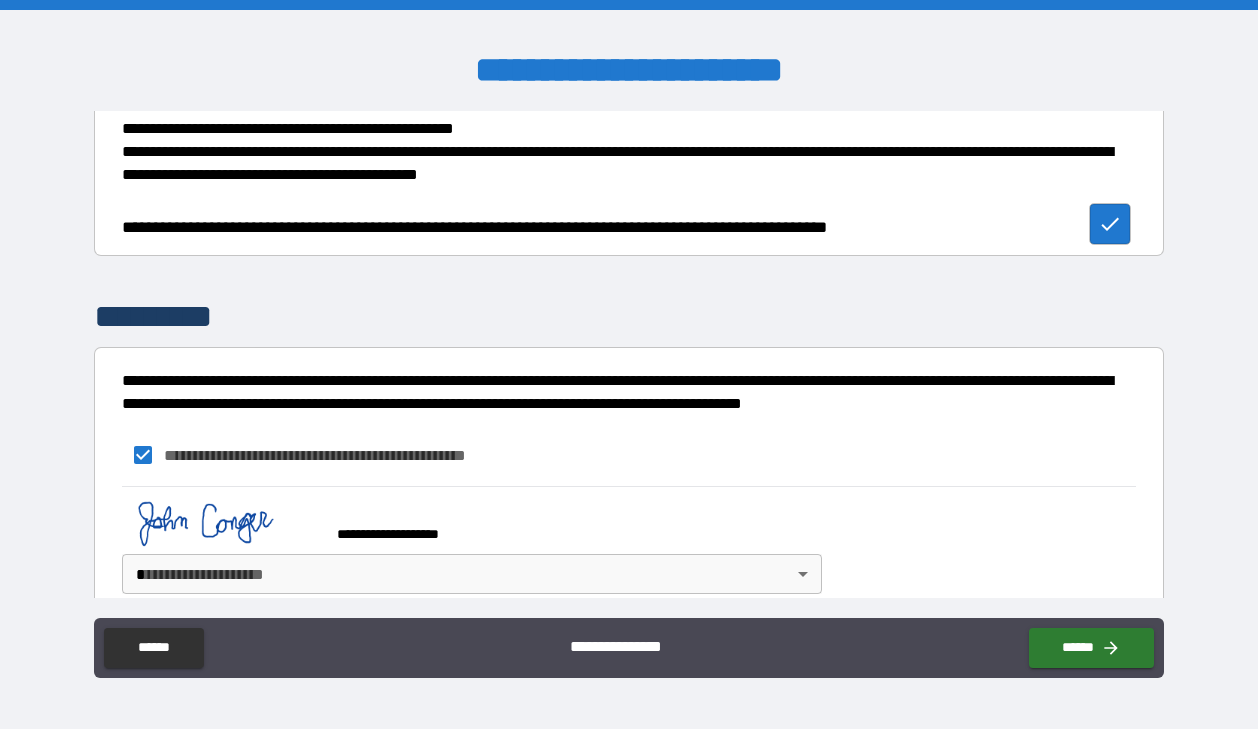 click on "[FIRST] [LAST] [CITY] [STATE] [POSTAL_CODE] [STREET] [NUMBER] [COUNTRY] [ADDRESS] [PHONE] [EMAIL] [CREDIT_CARD] [SSN] [PASSPORT] [DRIVER_LICENSE] [DATE] [AGE] [TIME]" at bounding box center [629, 364] 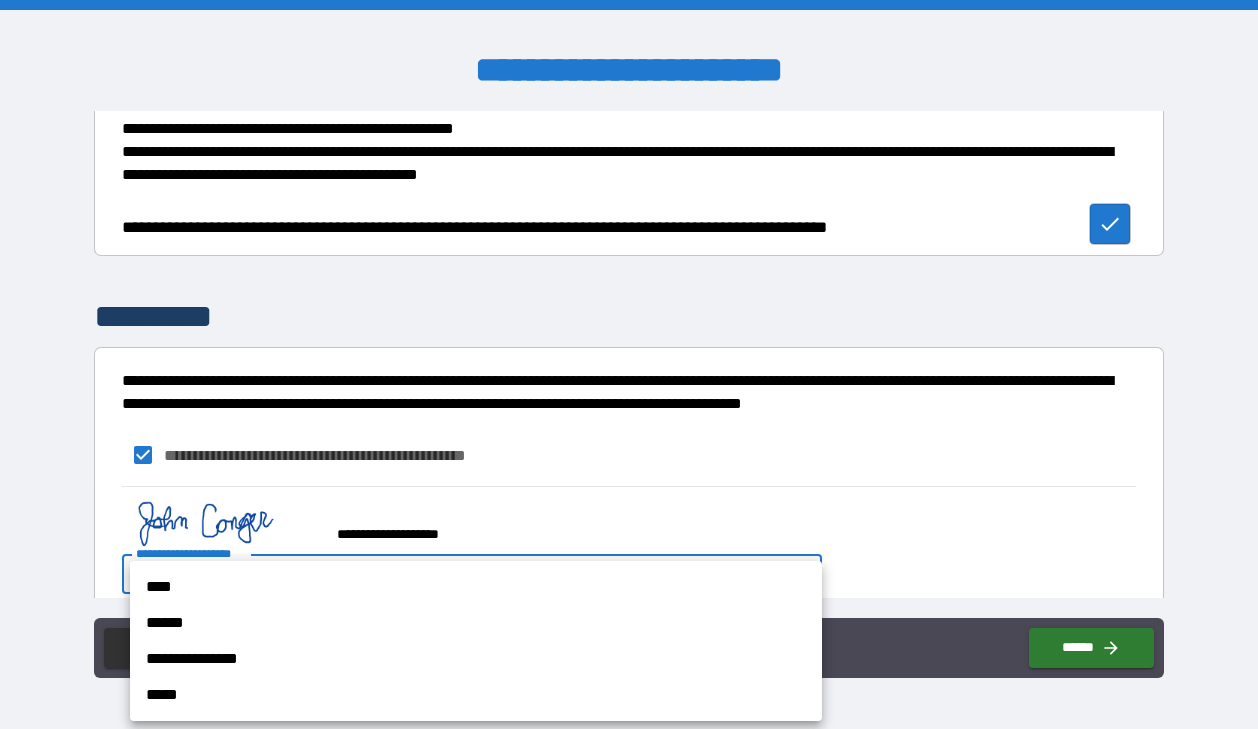 click on "****" at bounding box center (476, 587) 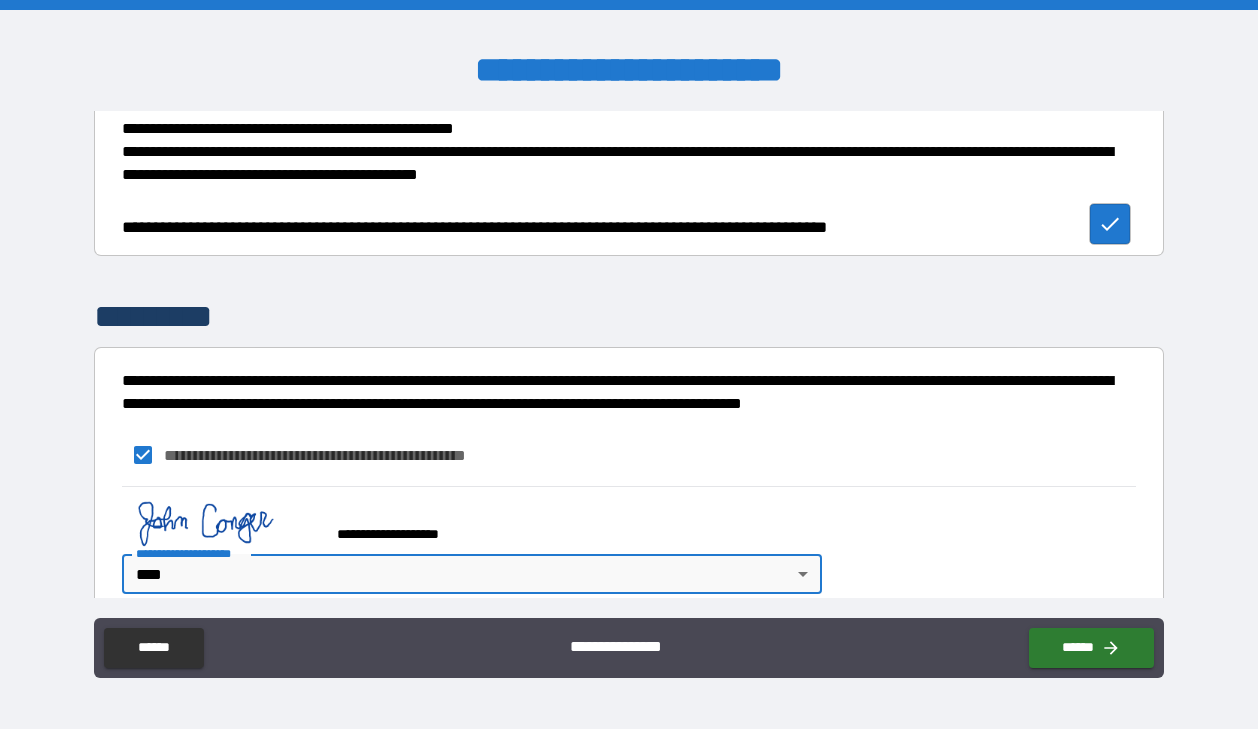 type on "****" 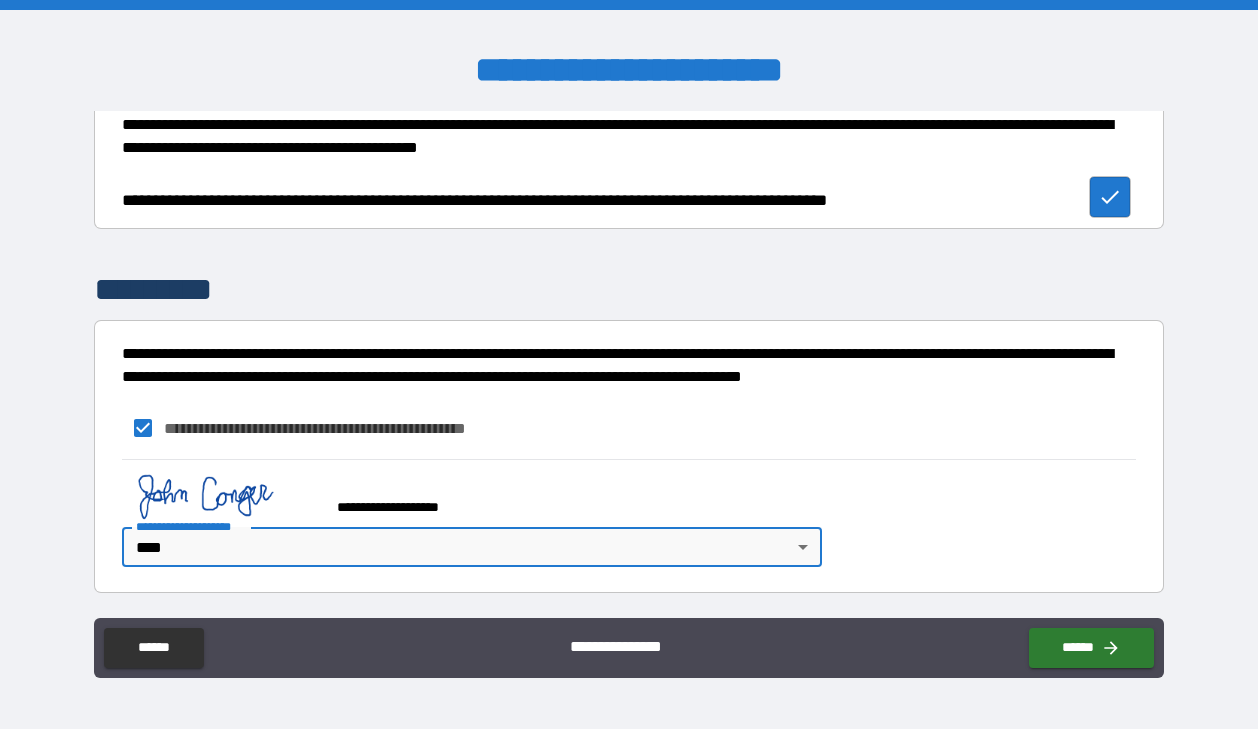 scroll, scrollTop: 3286, scrollLeft: 0, axis: vertical 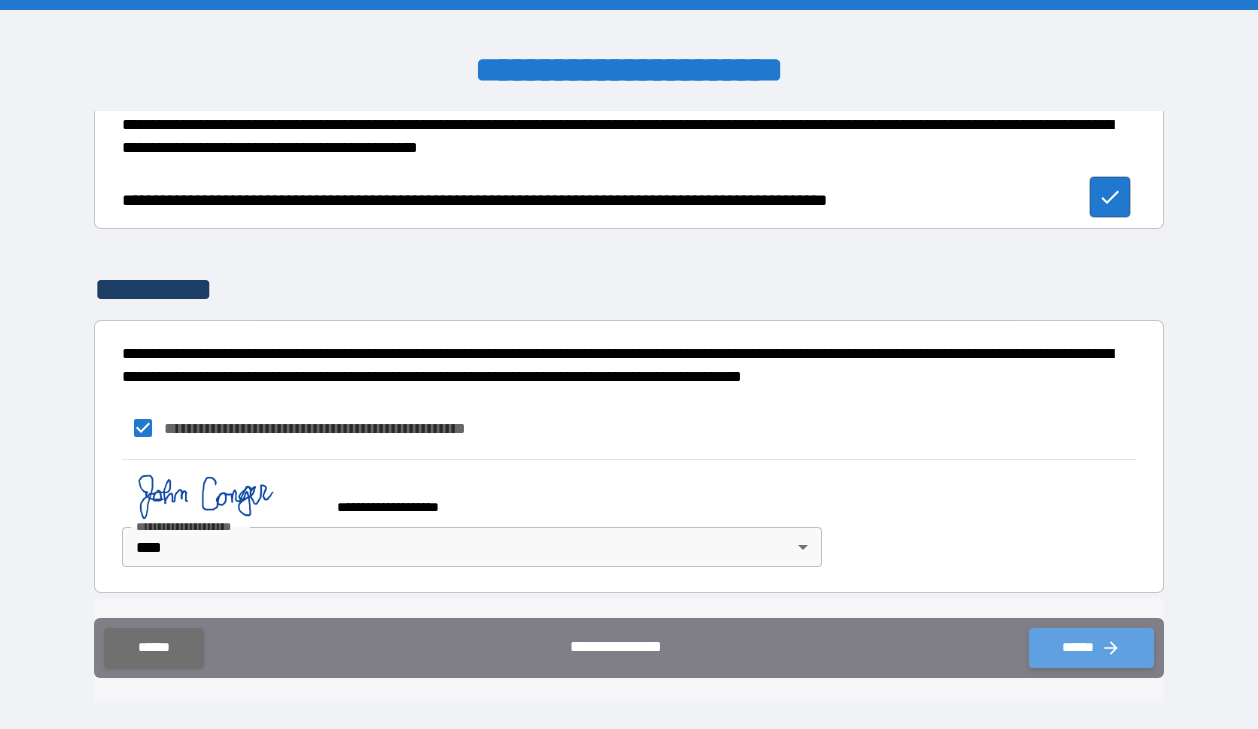 click on "******" at bounding box center (1091, 648) 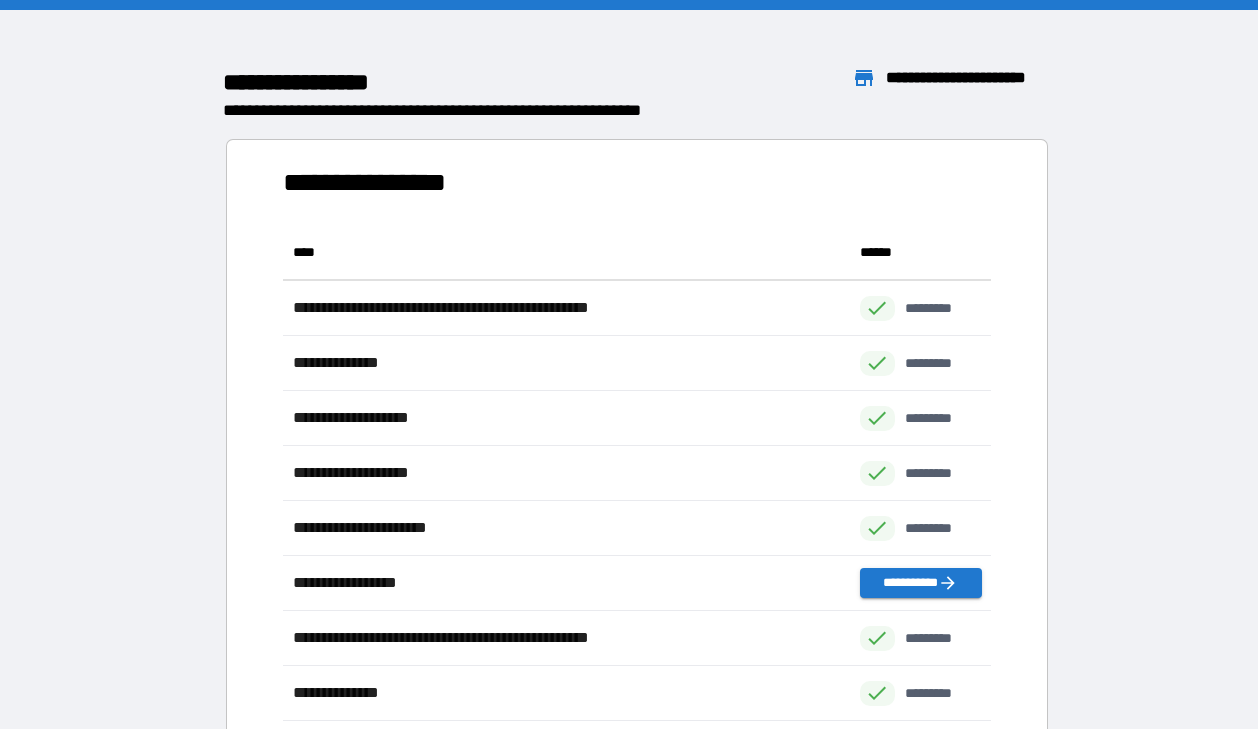 scroll, scrollTop: 1, scrollLeft: 1, axis: both 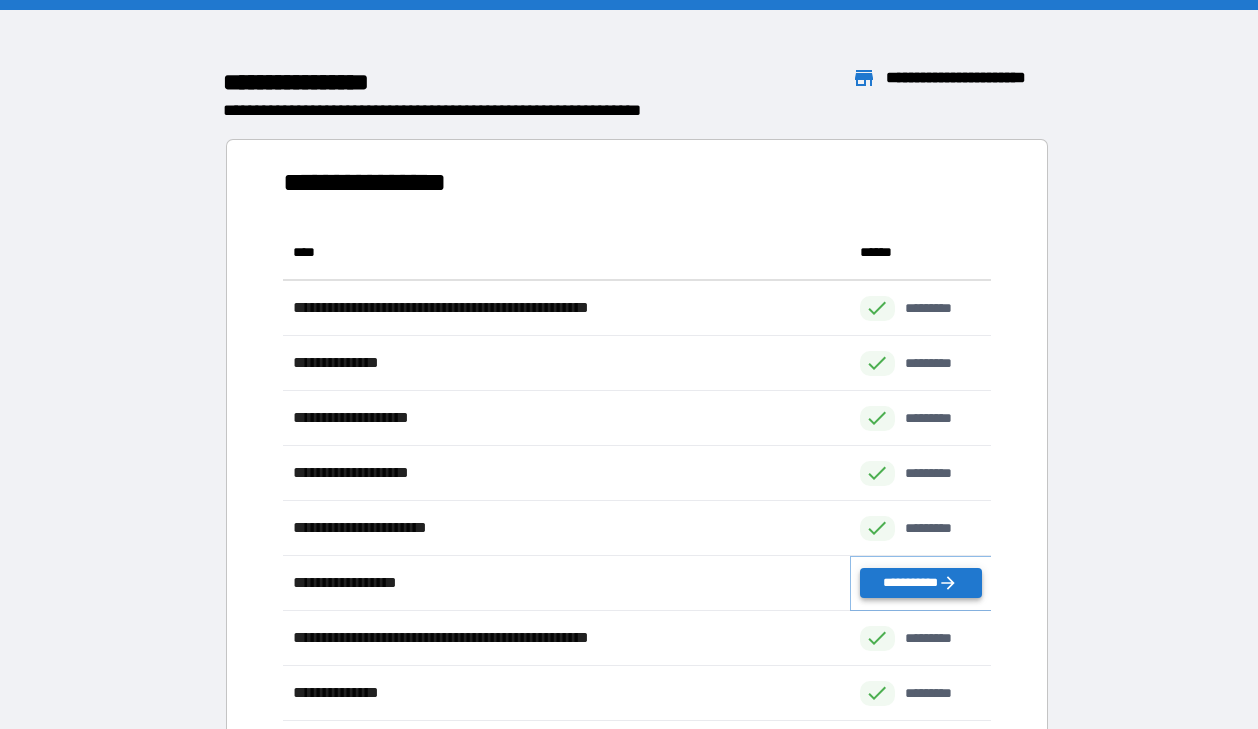 click on "**********" at bounding box center (921, 583) 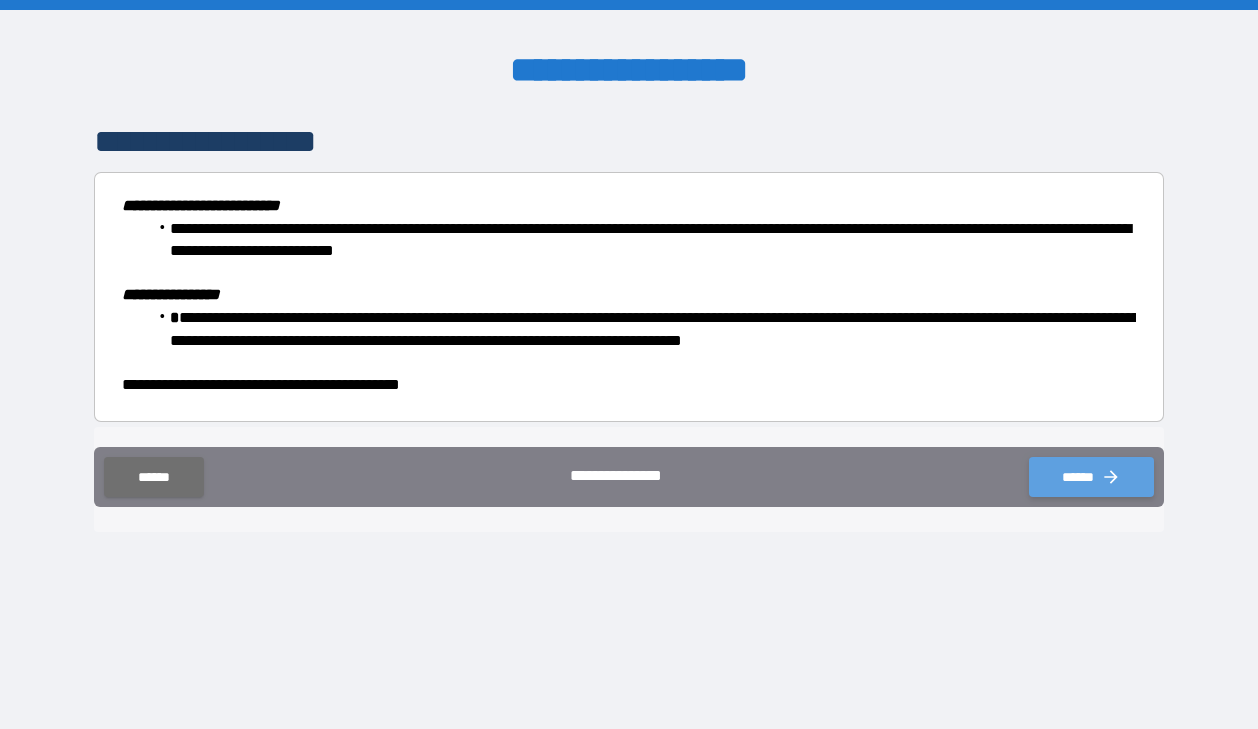 click on "******" at bounding box center (1091, 477) 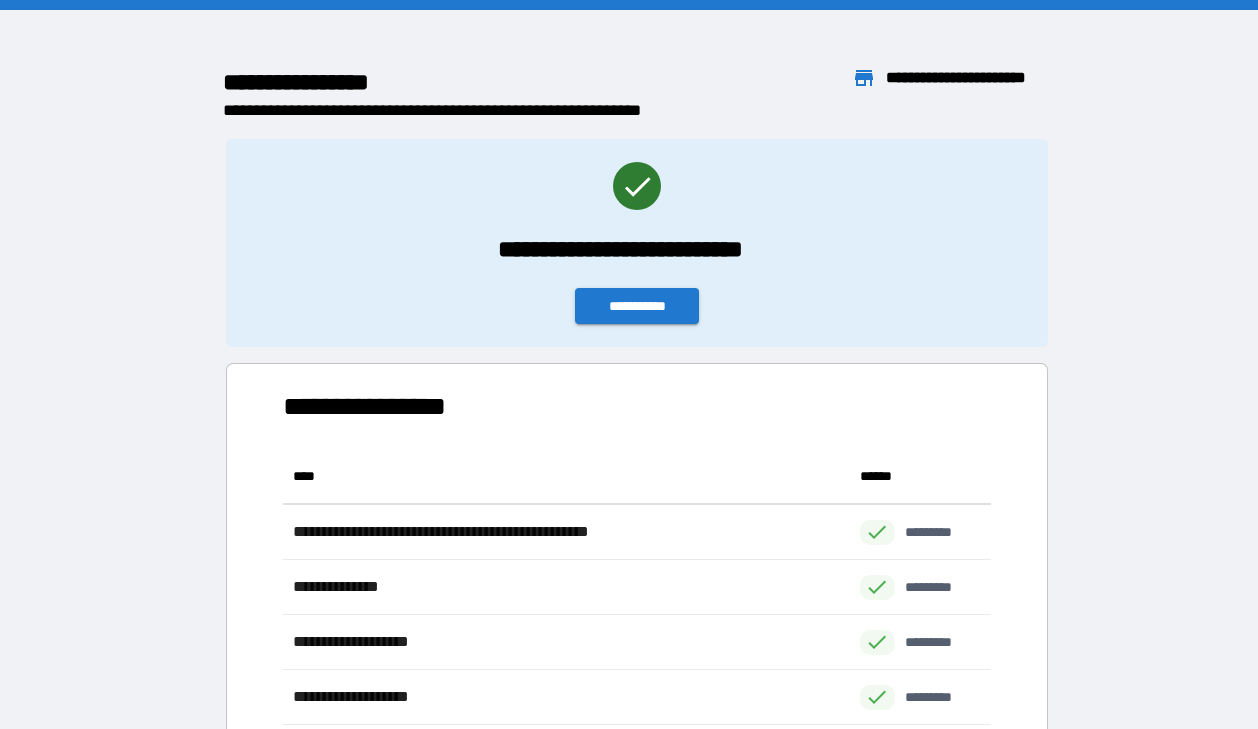 scroll, scrollTop: 1, scrollLeft: 1, axis: both 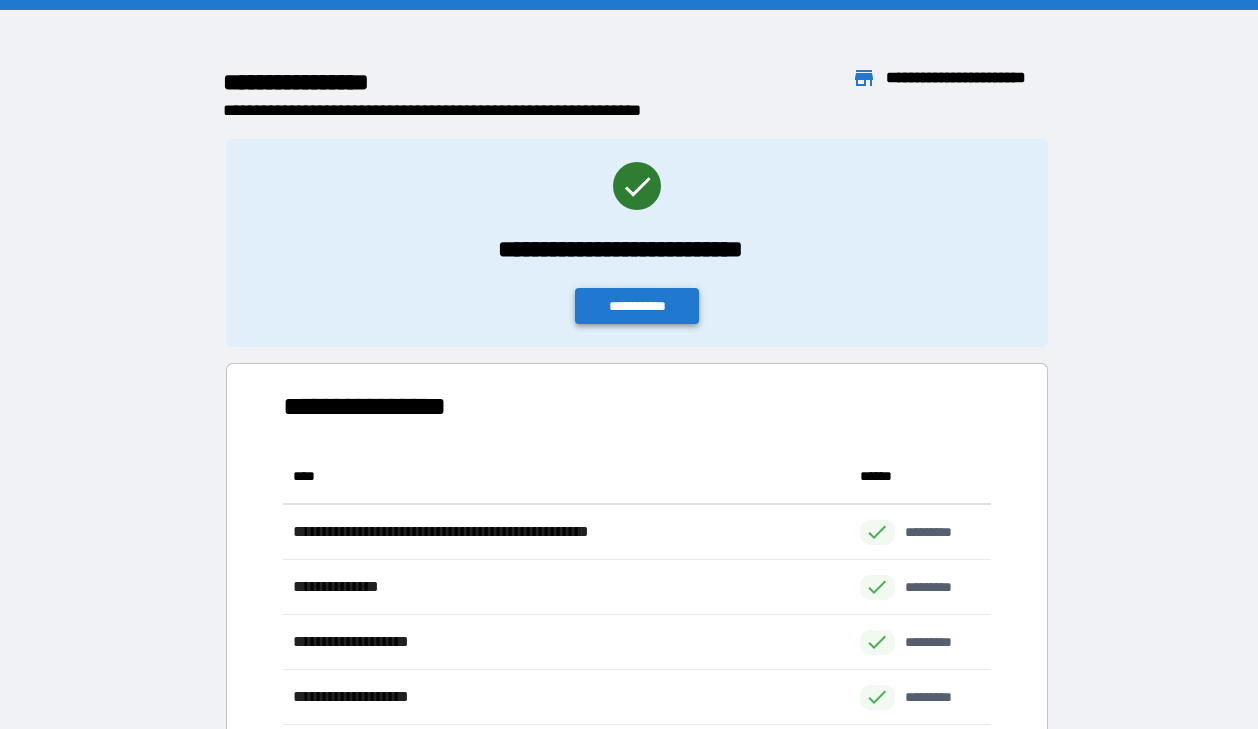 click on "**********" at bounding box center [637, 306] 